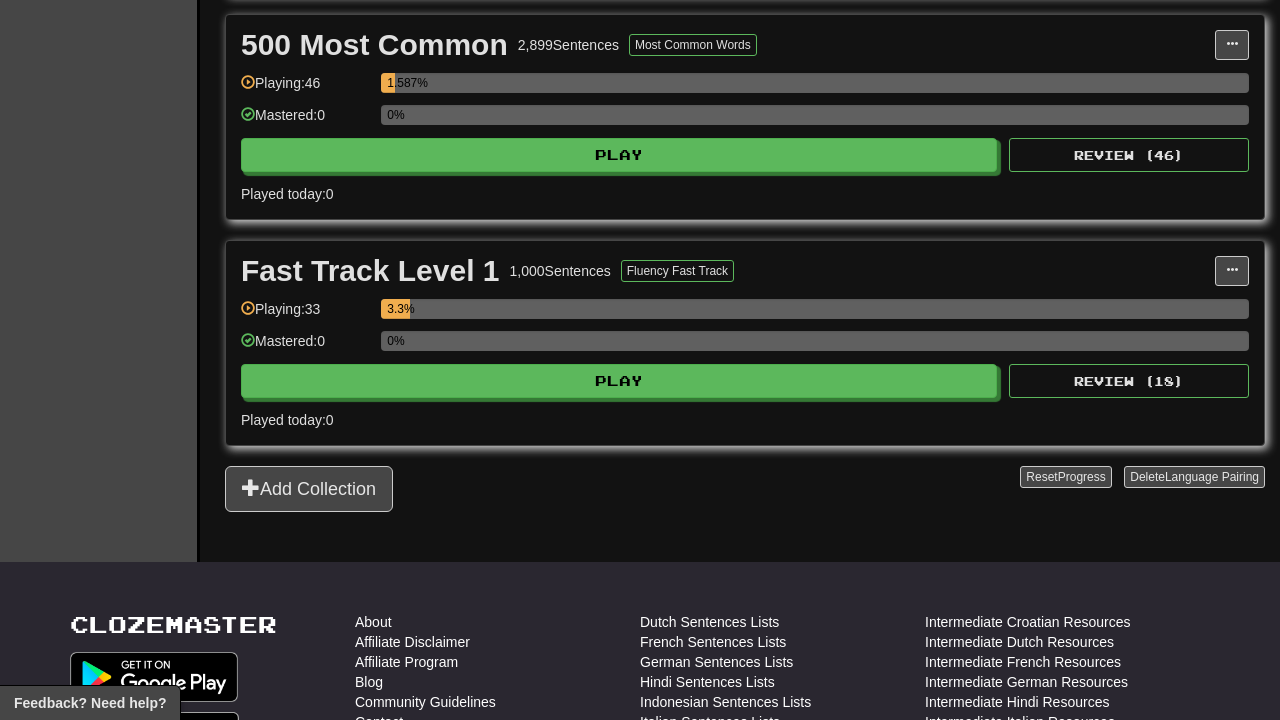scroll, scrollTop: 679, scrollLeft: 0, axis: vertical 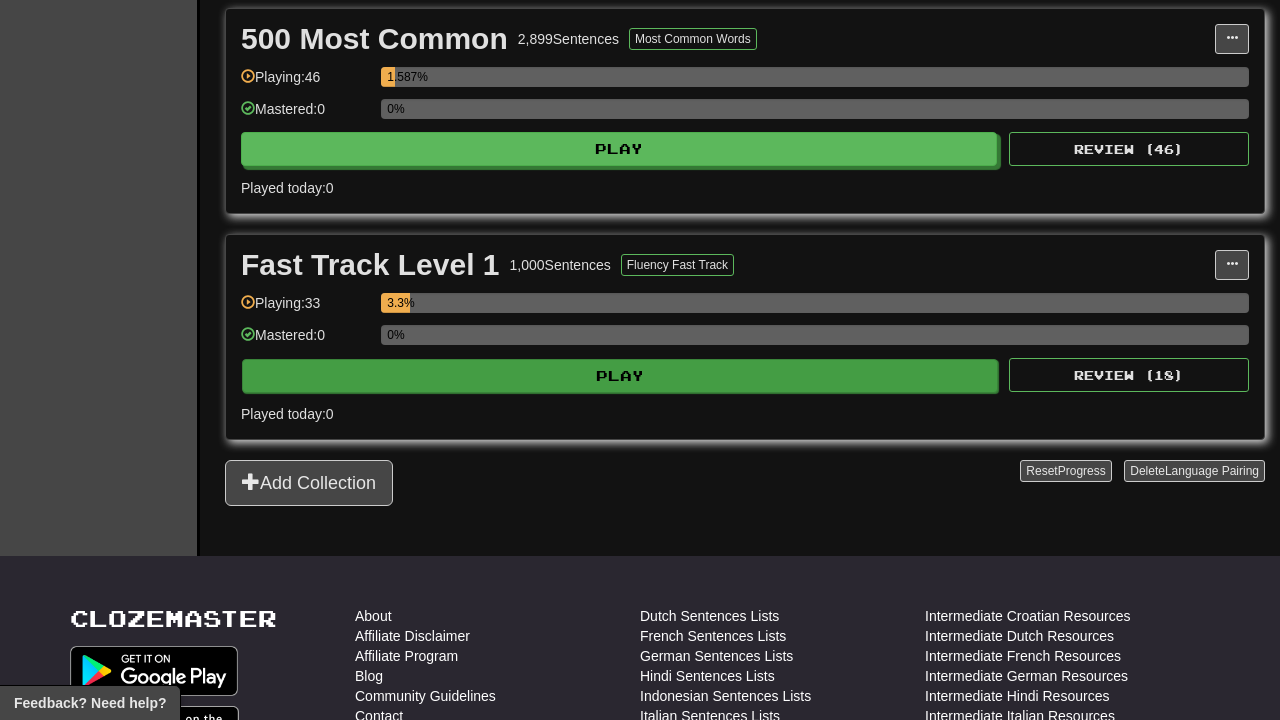 click on "Play" at bounding box center (620, 376) 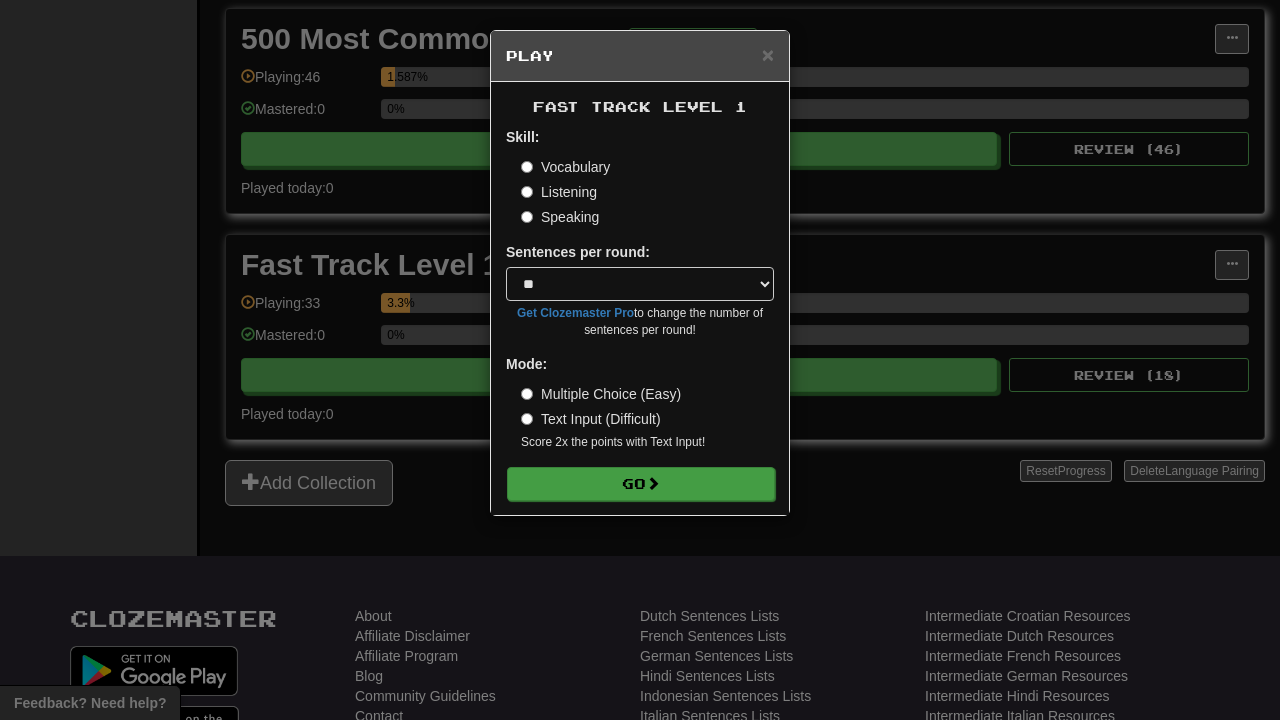 click on "Go" at bounding box center (641, 484) 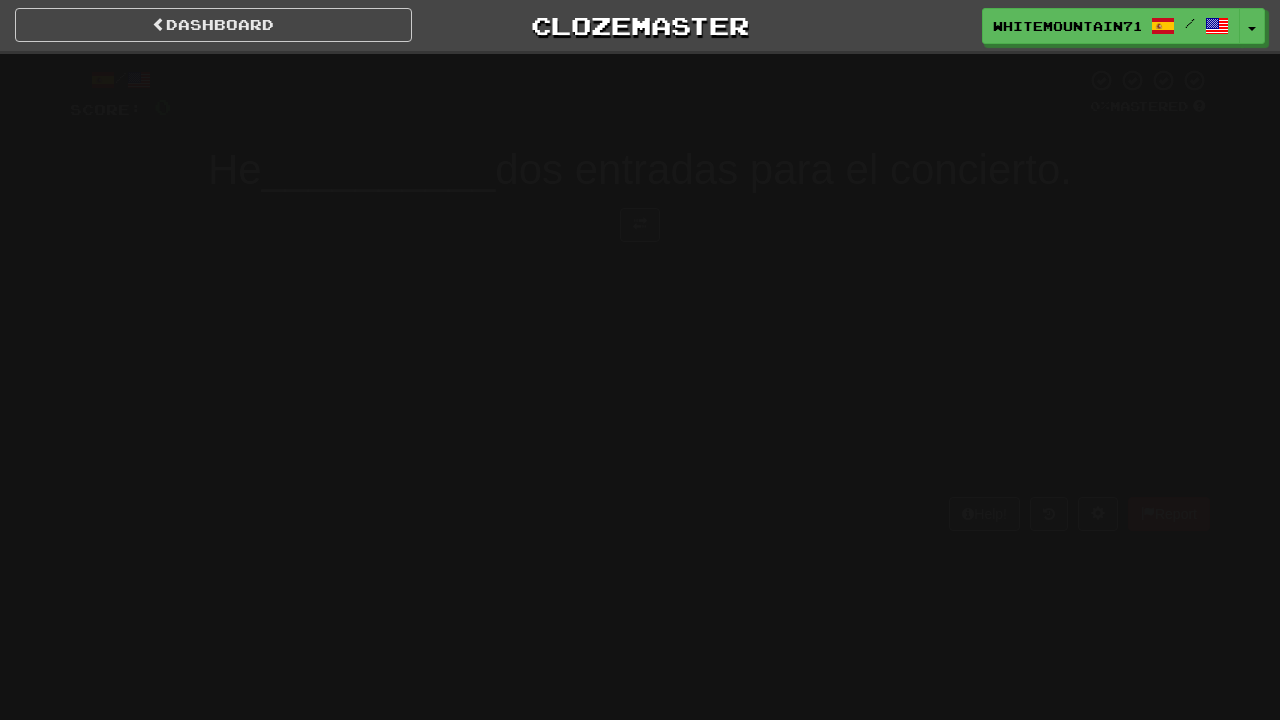 scroll, scrollTop: 0, scrollLeft: 0, axis: both 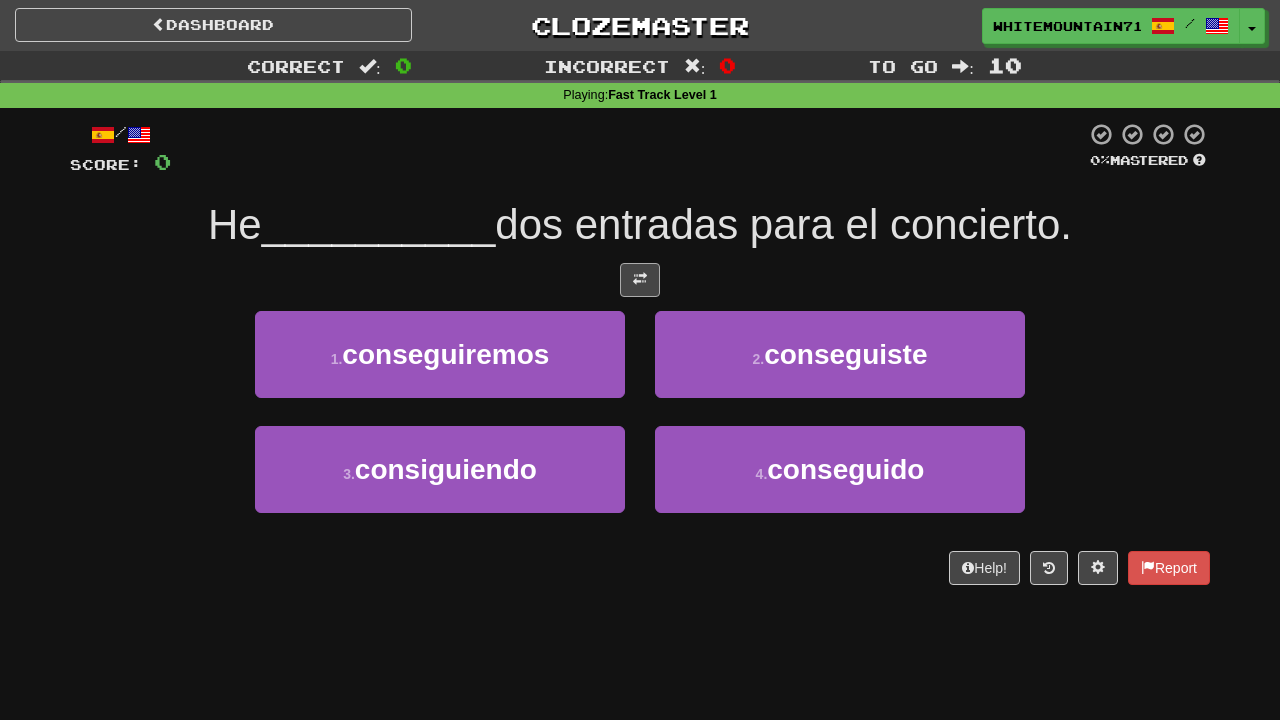 click at bounding box center (640, 279) 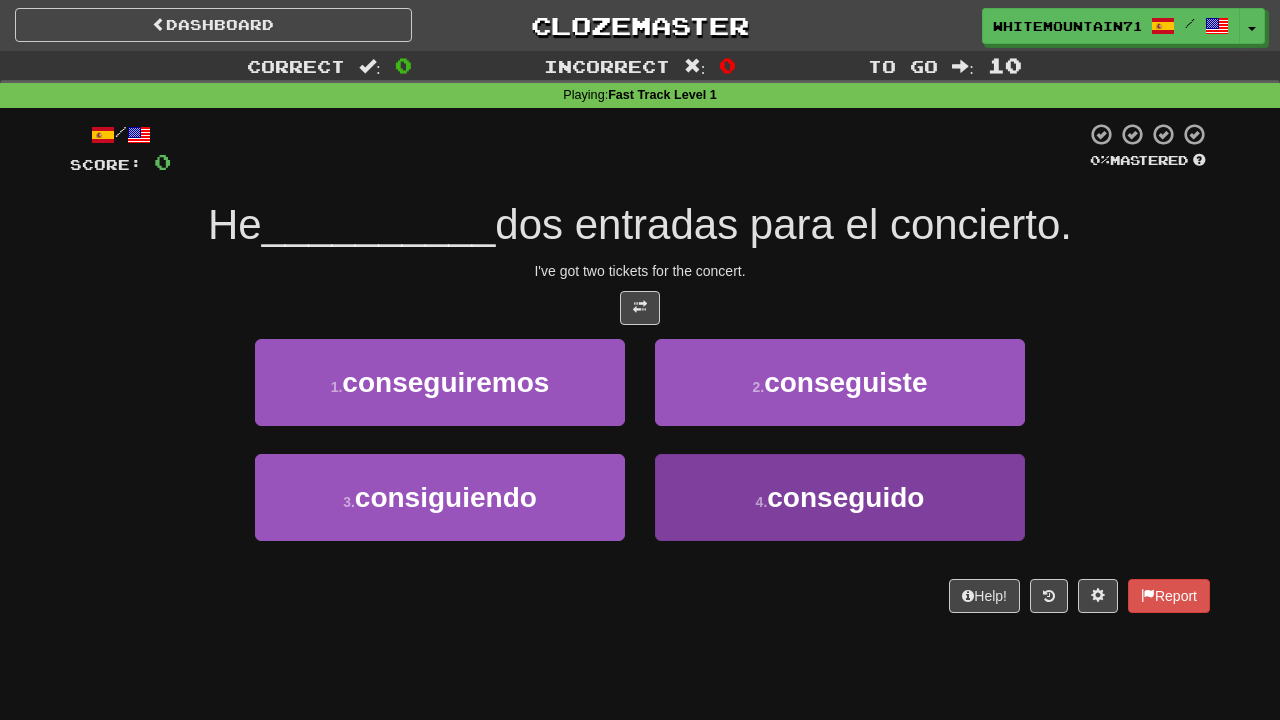 click on "conseguido" at bounding box center (845, 497) 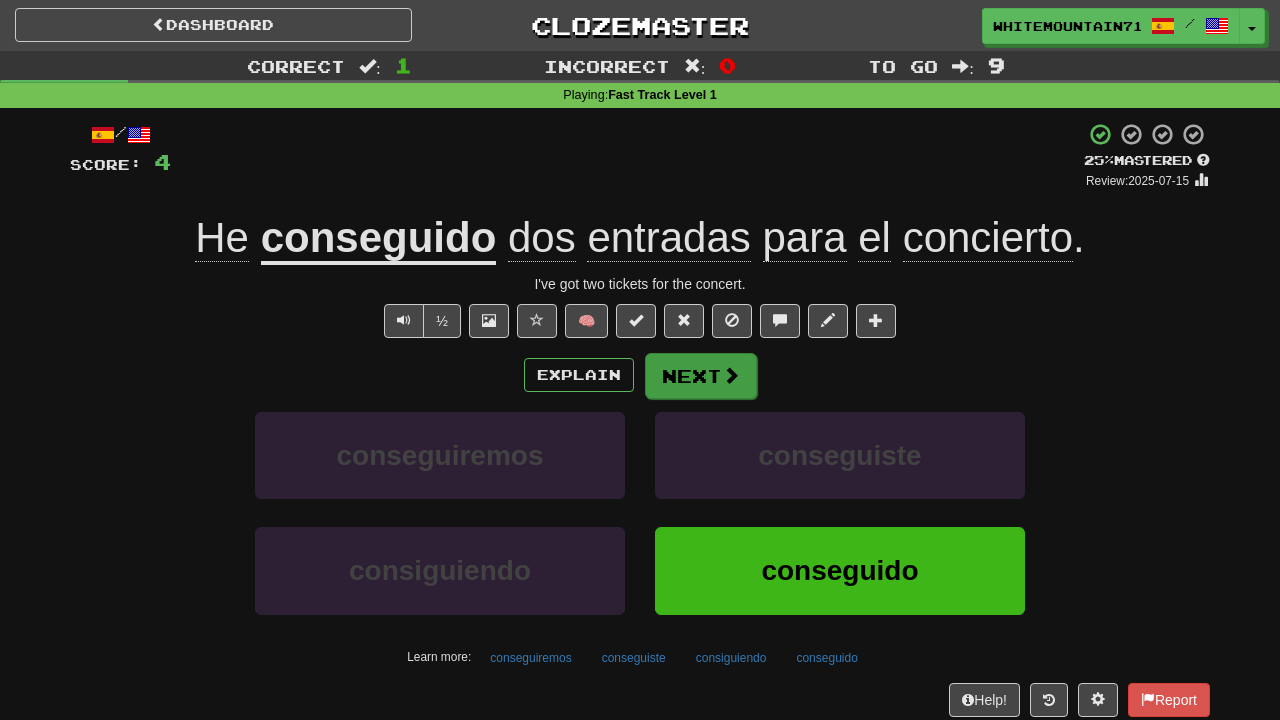 click at bounding box center [731, 375] 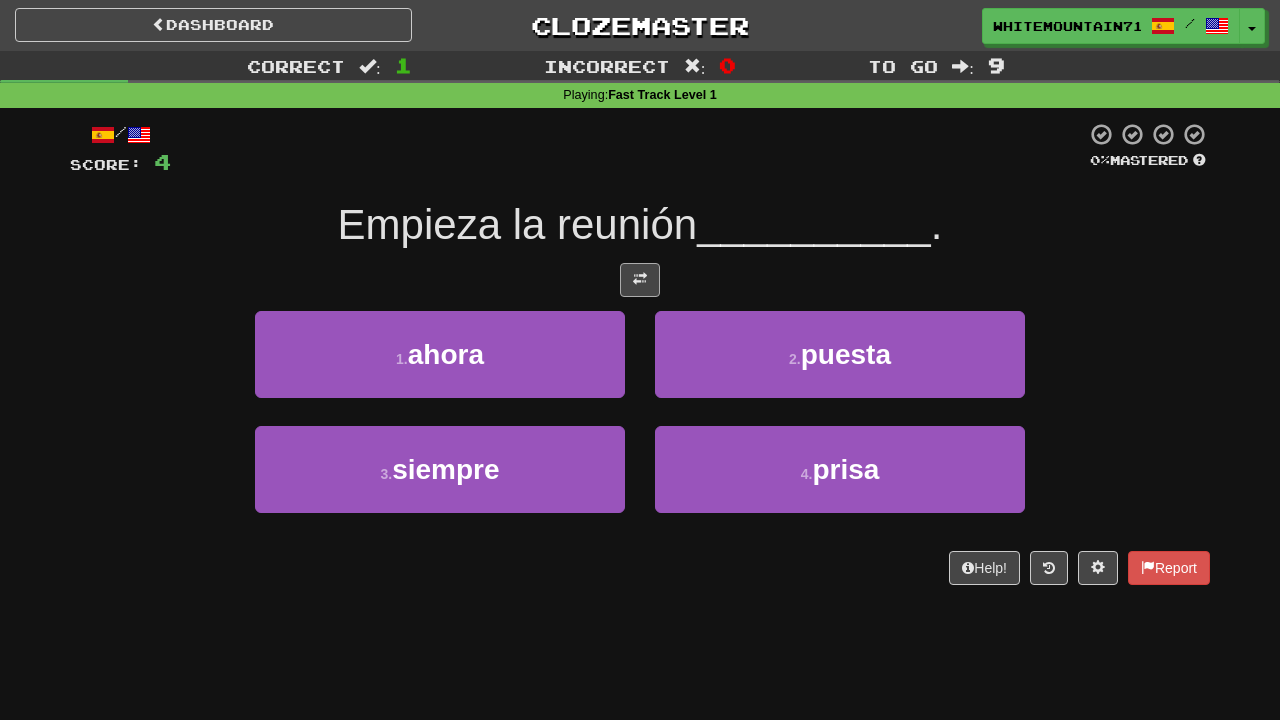 click at bounding box center [640, 280] 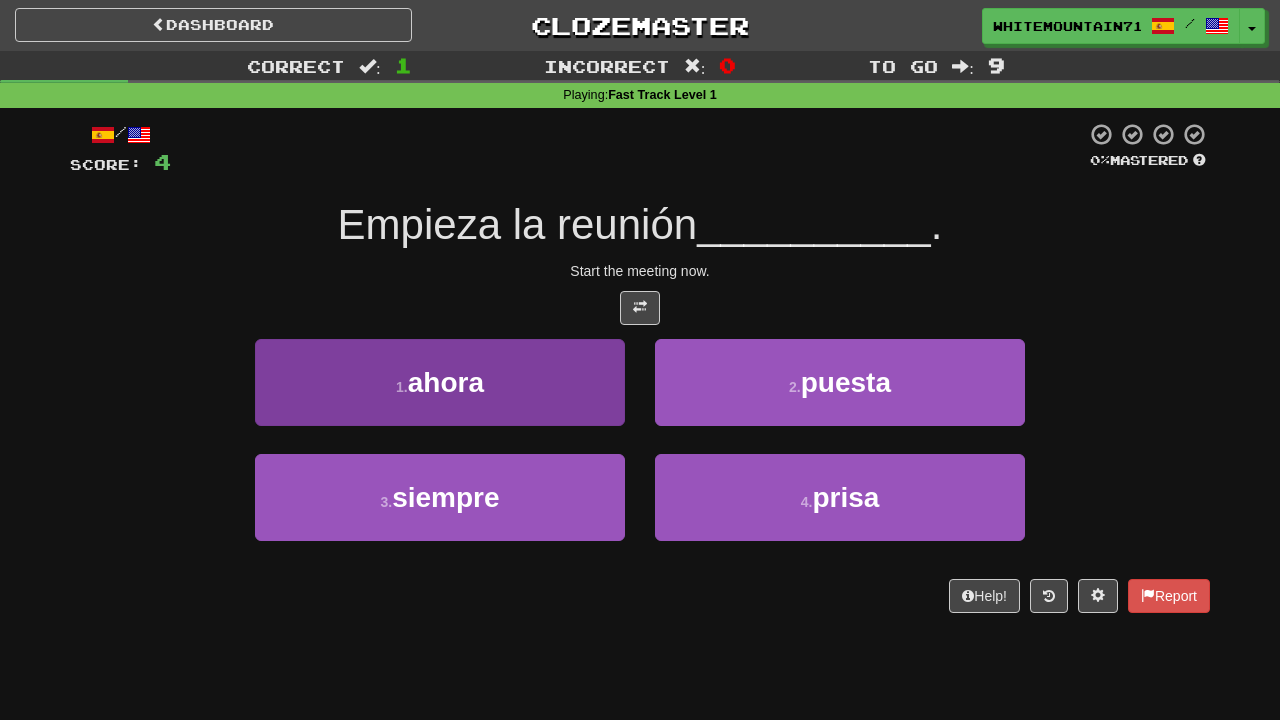 click on "1 .  ahora" at bounding box center [440, 382] 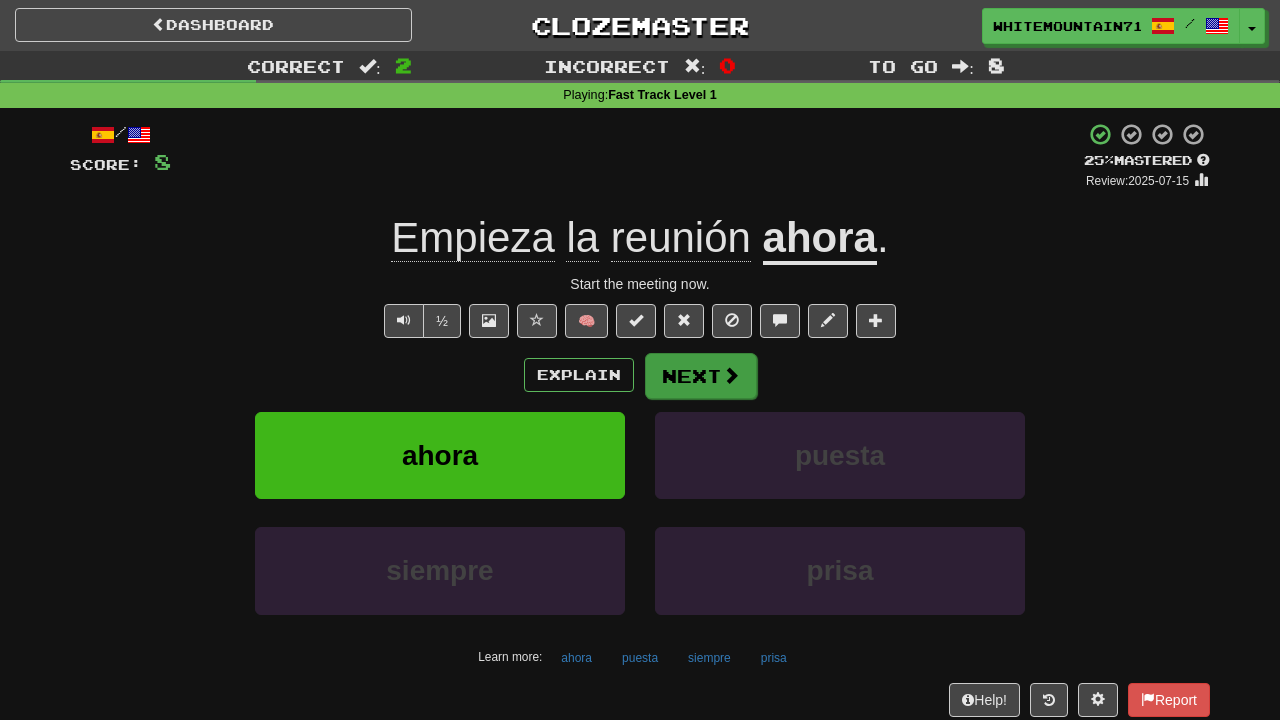 click on "Next" at bounding box center (701, 376) 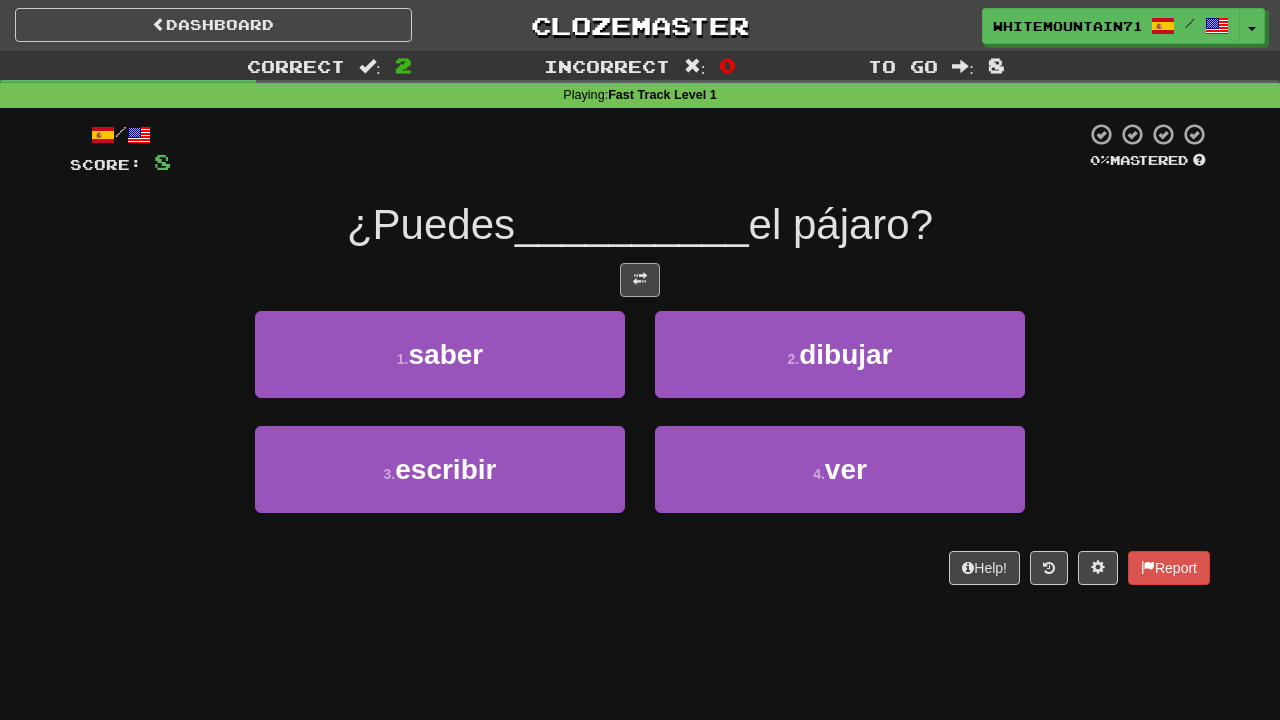 click at bounding box center (640, 280) 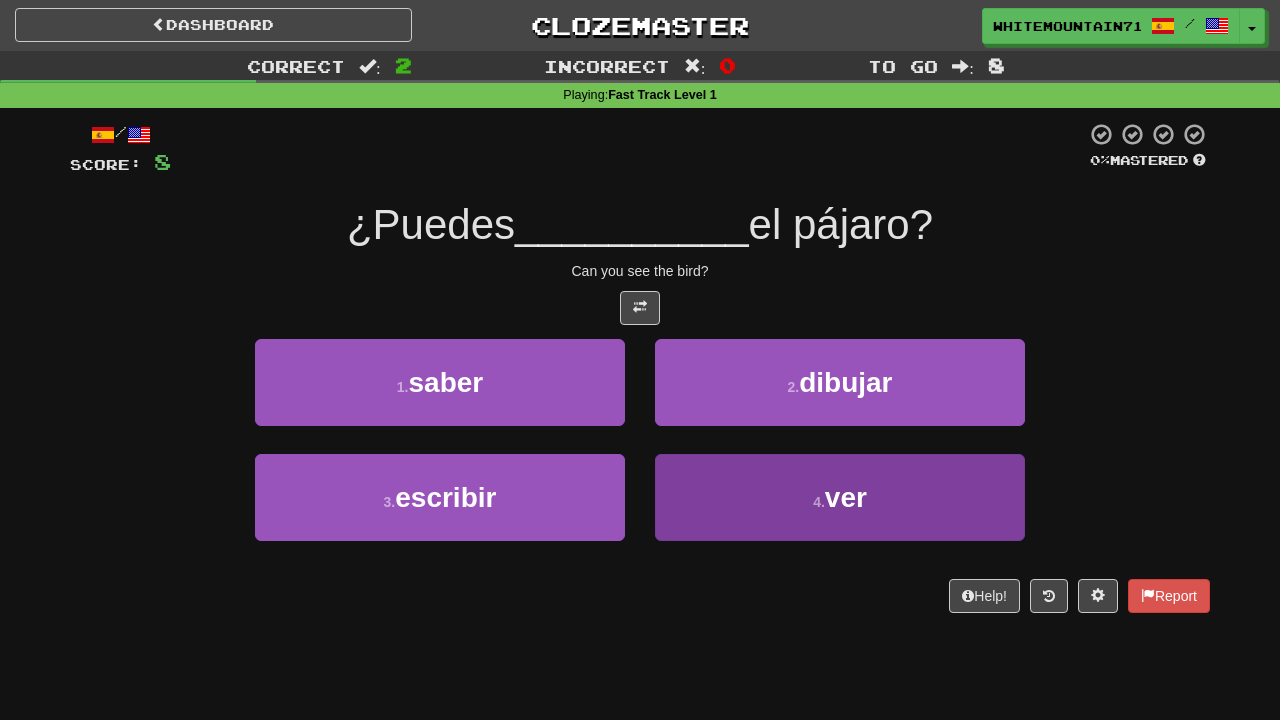 click on "4 .  ver" at bounding box center [840, 497] 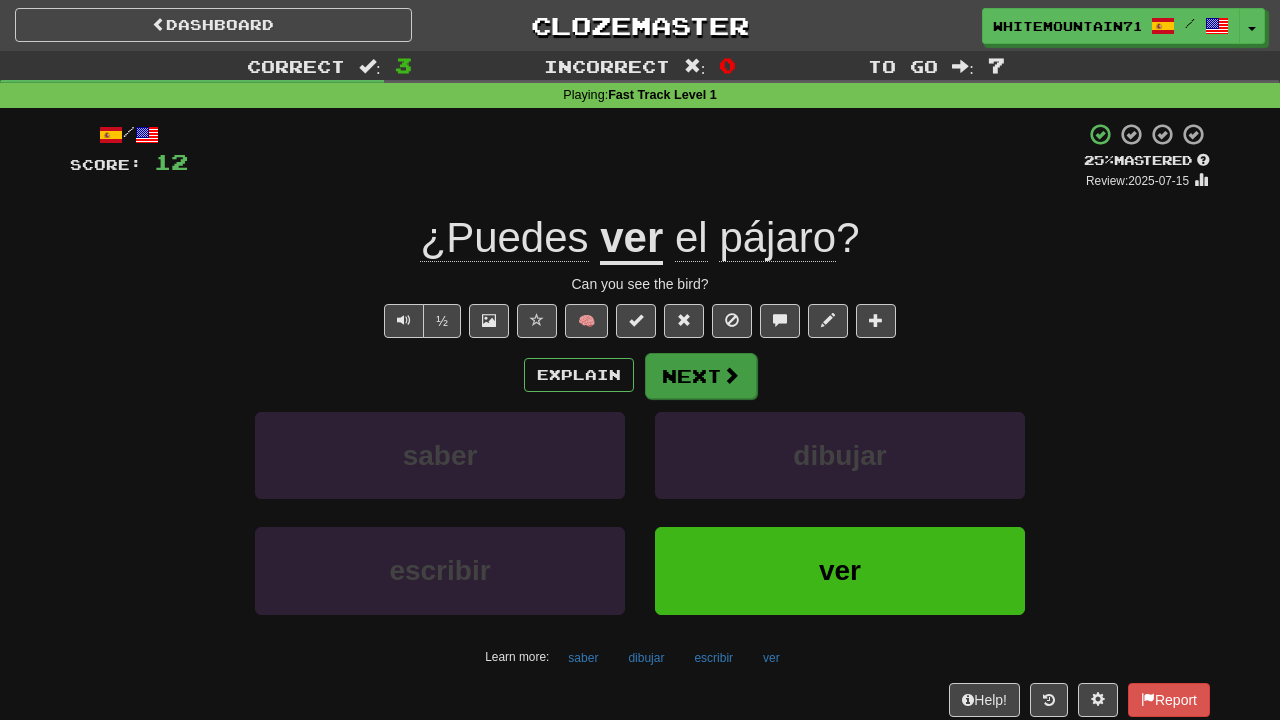 click on "Next" at bounding box center (701, 376) 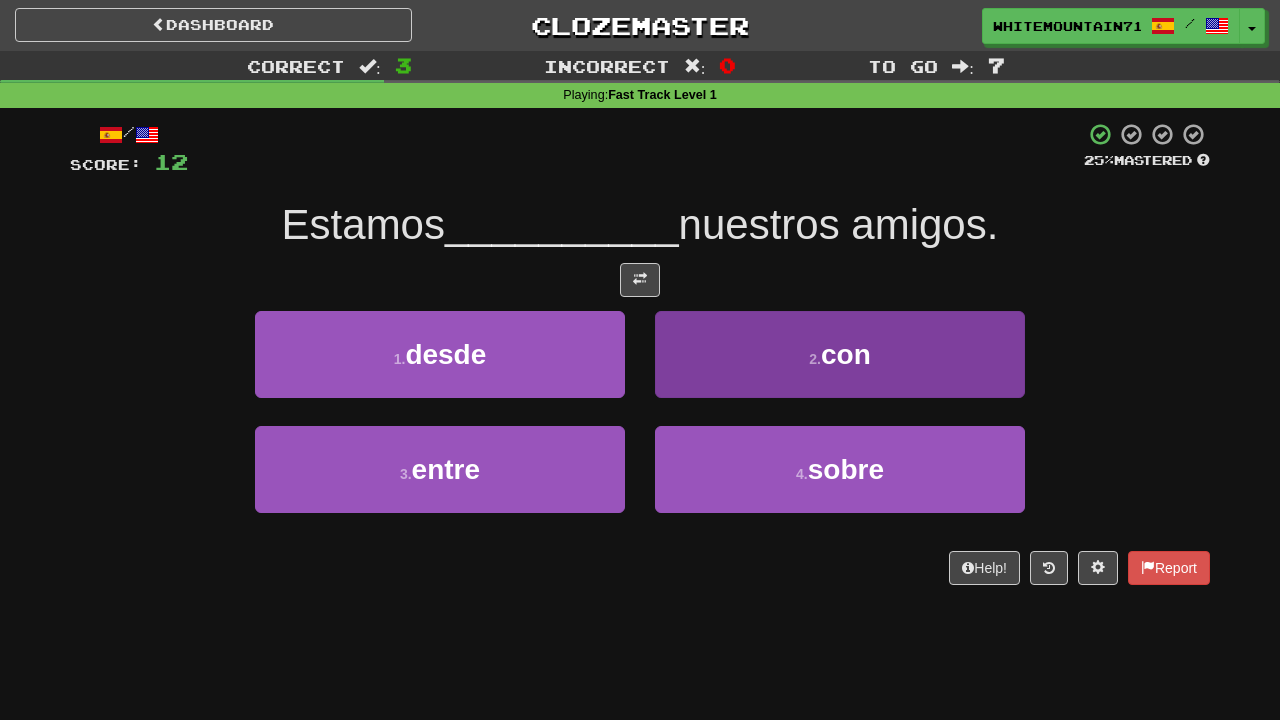 click on "2 .  con" at bounding box center [840, 354] 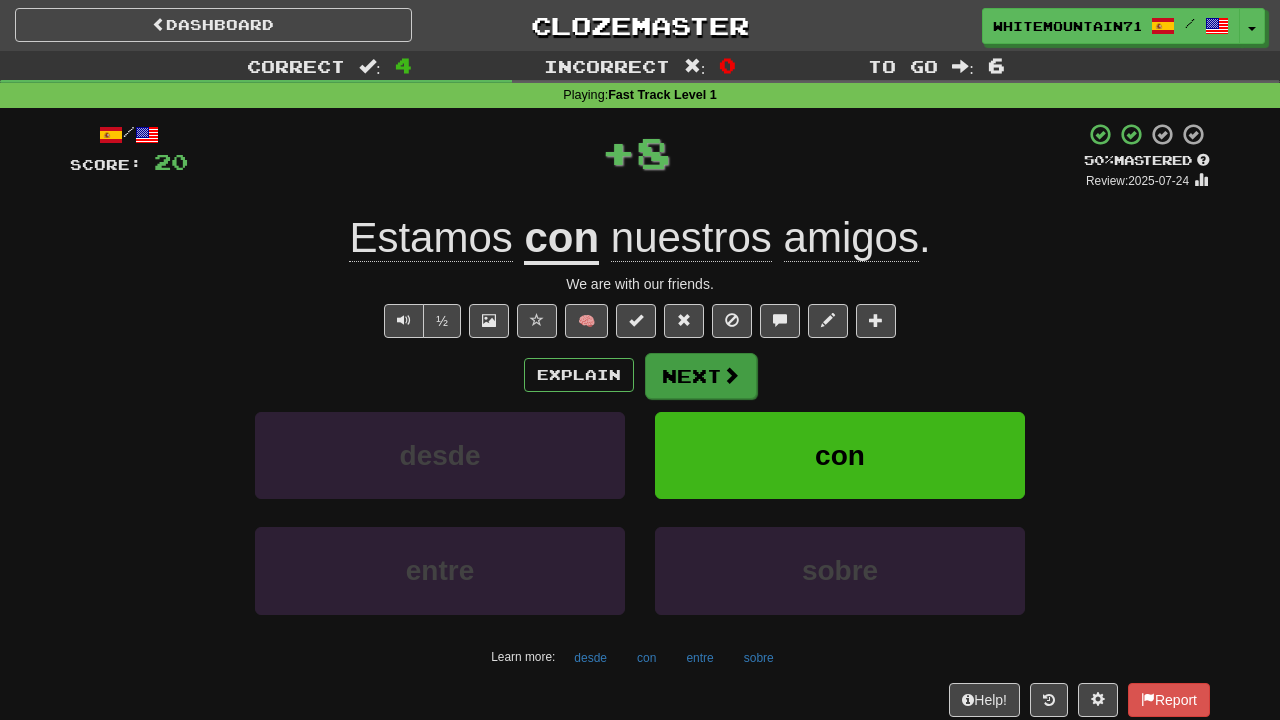click on "Next" at bounding box center (701, 376) 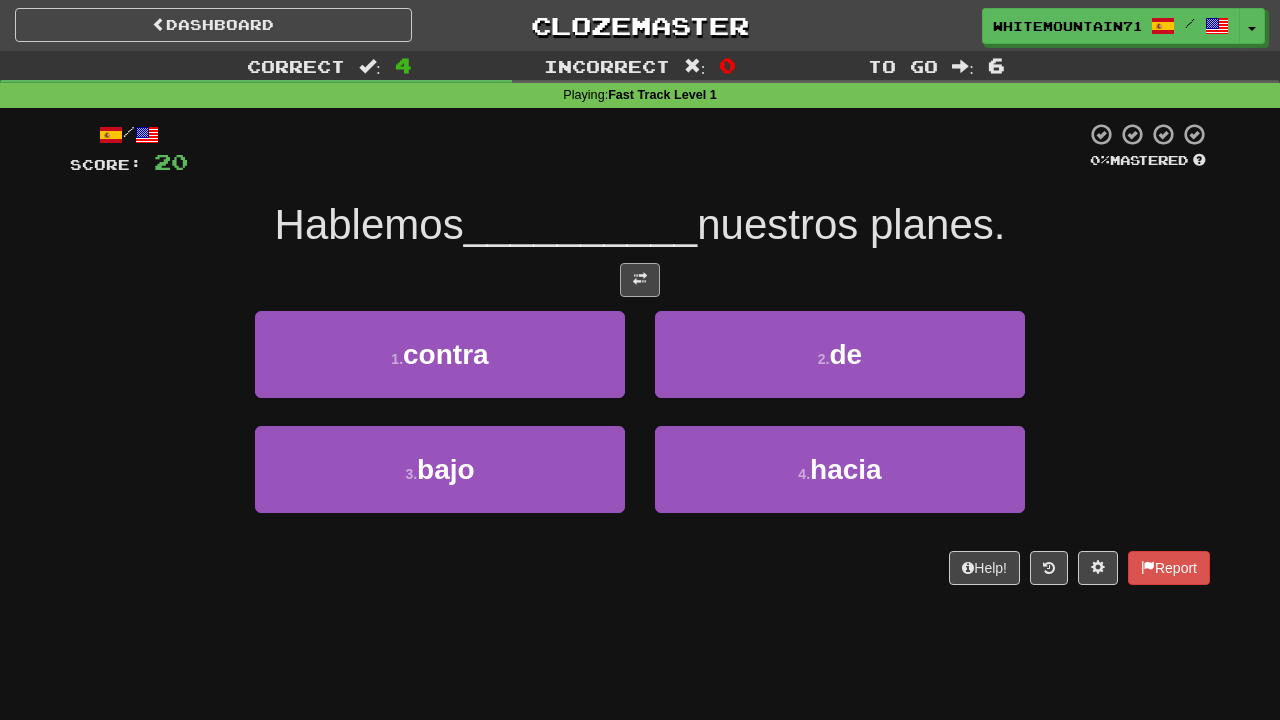 click at bounding box center (640, 279) 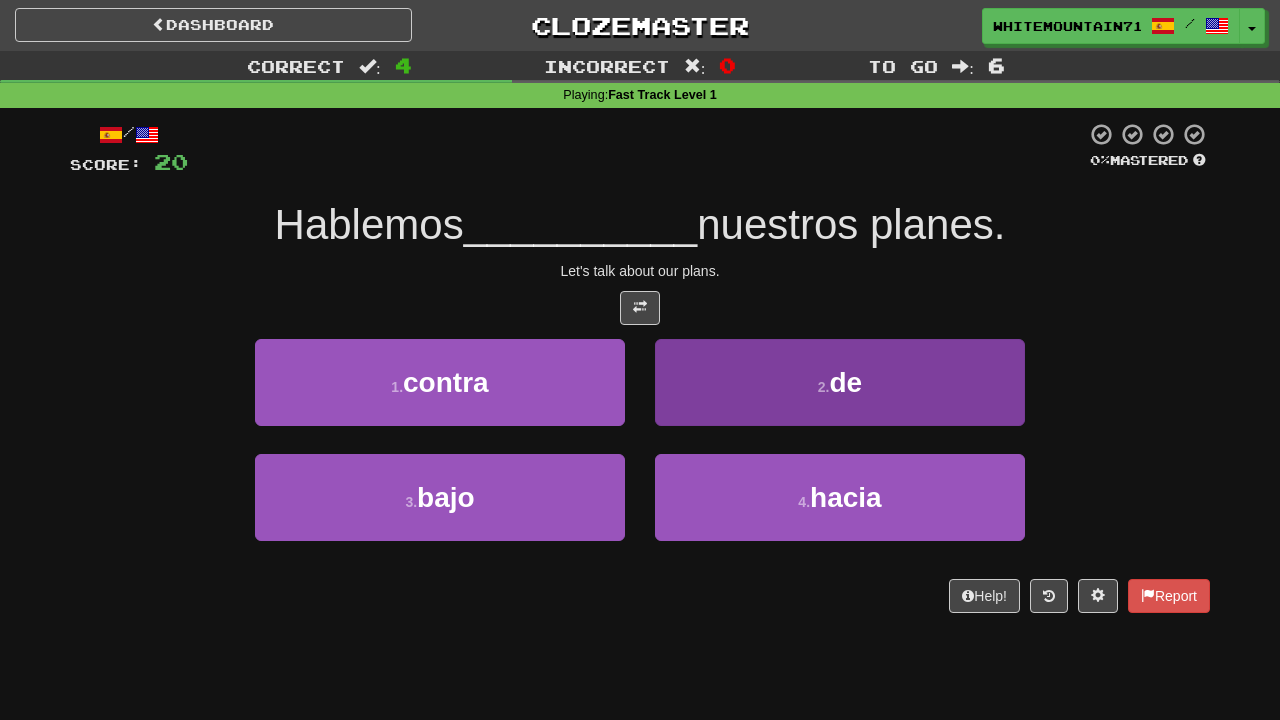 click on "2 .  de" at bounding box center [840, 382] 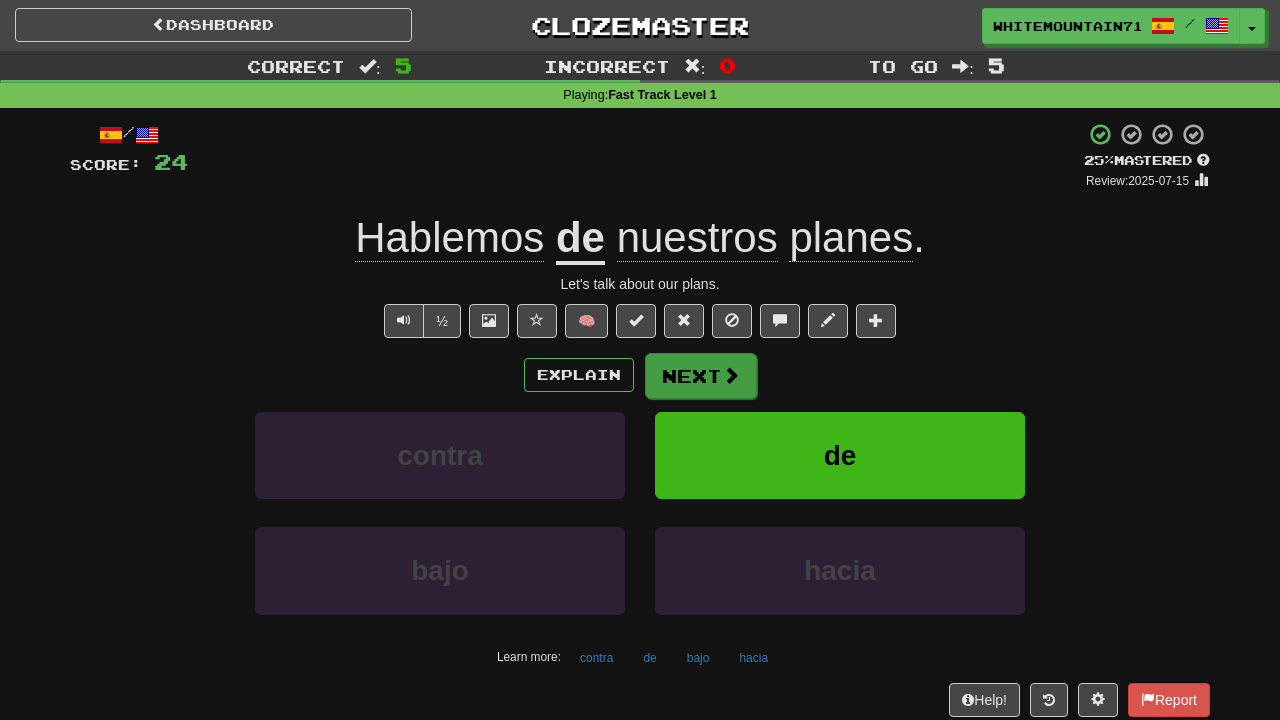 click on "Next" at bounding box center [701, 376] 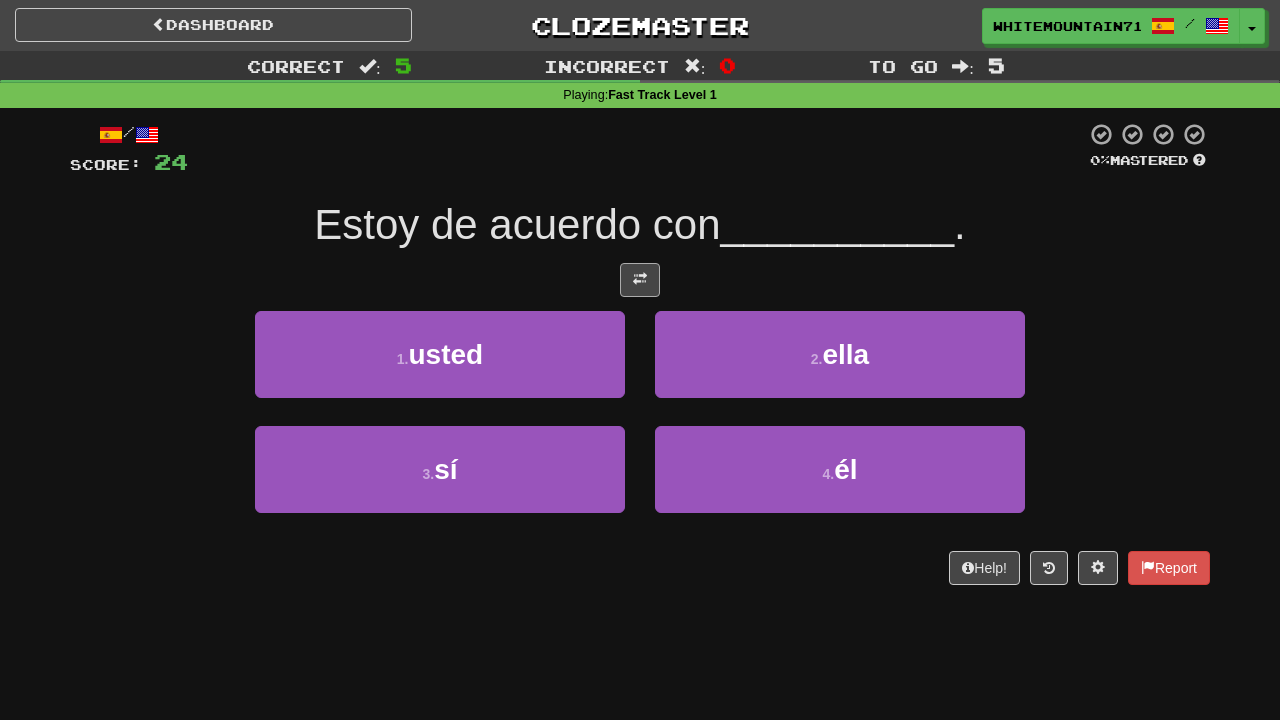 click at bounding box center [640, 280] 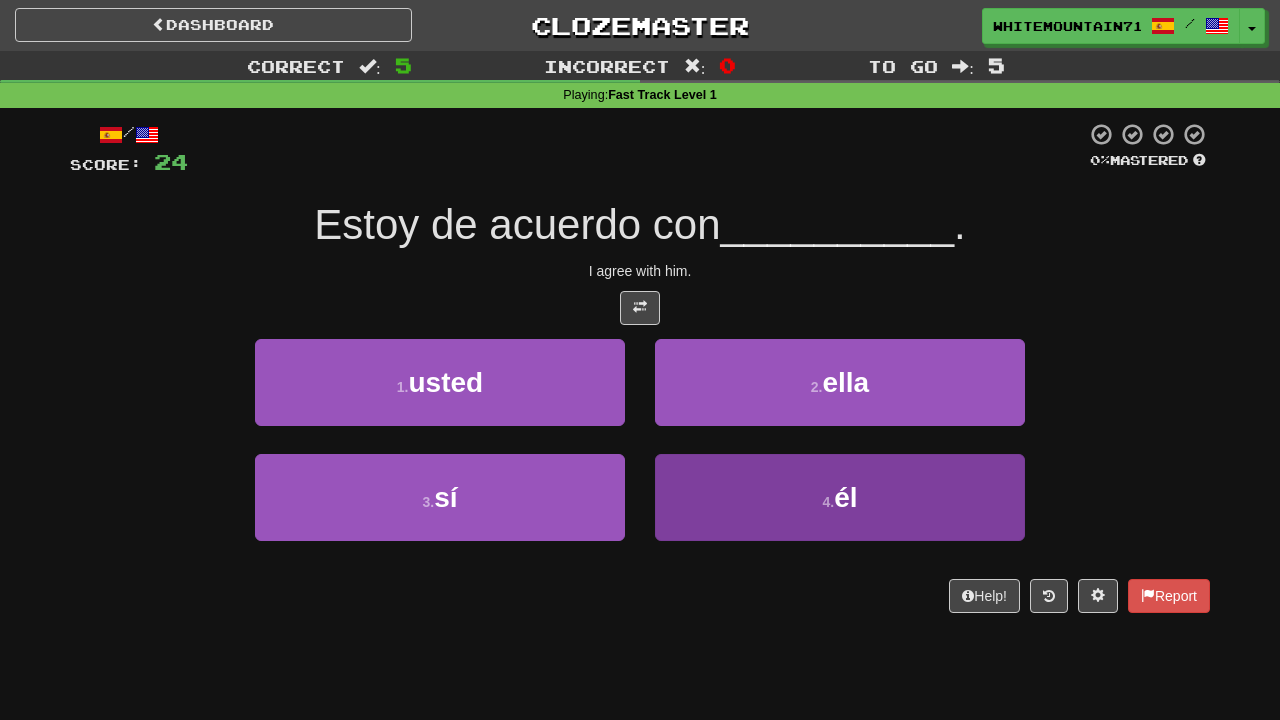 click on "4 .  él" at bounding box center (840, 497) 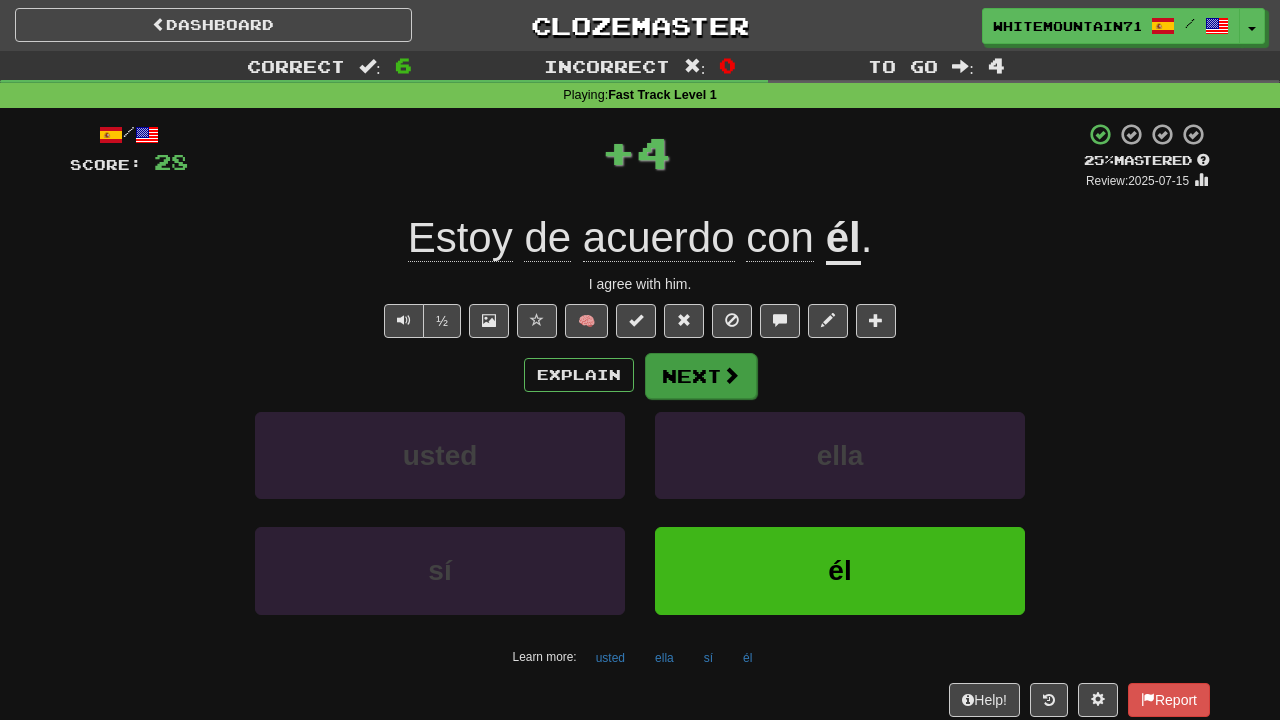 click at bounding box center (731, 375) 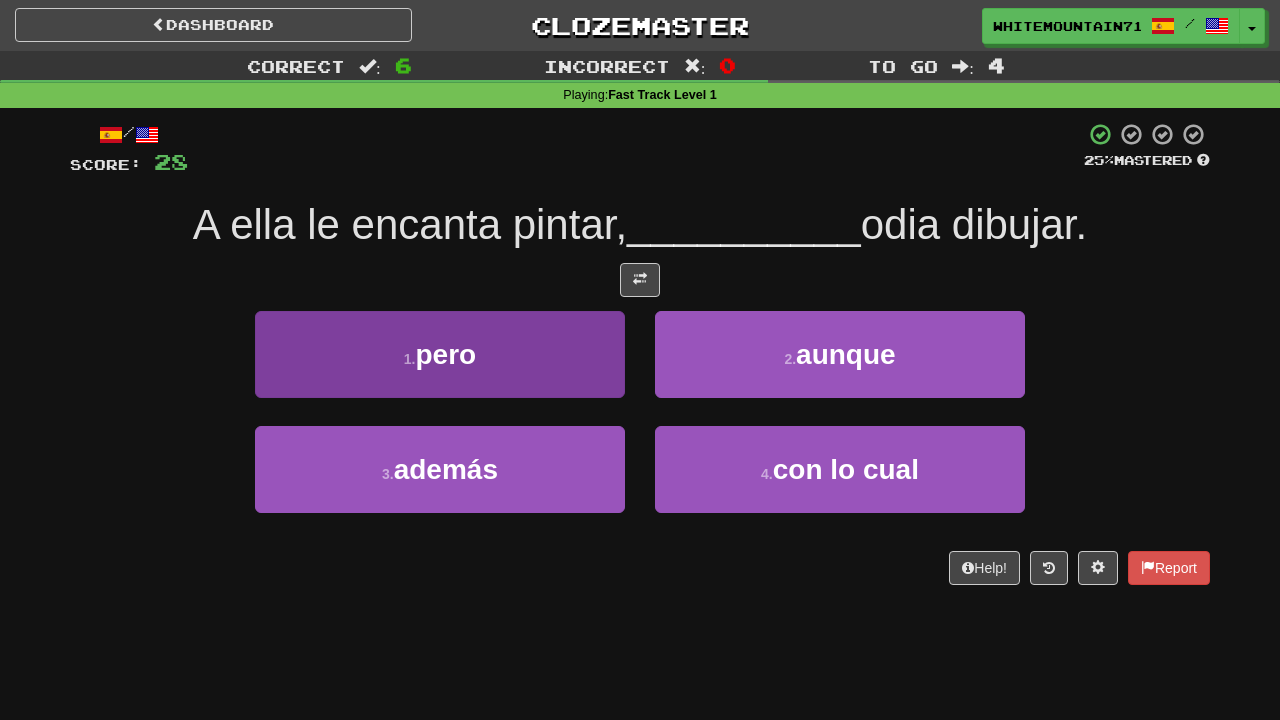 click on "1 .  pero" at bounding box center (440, 354) 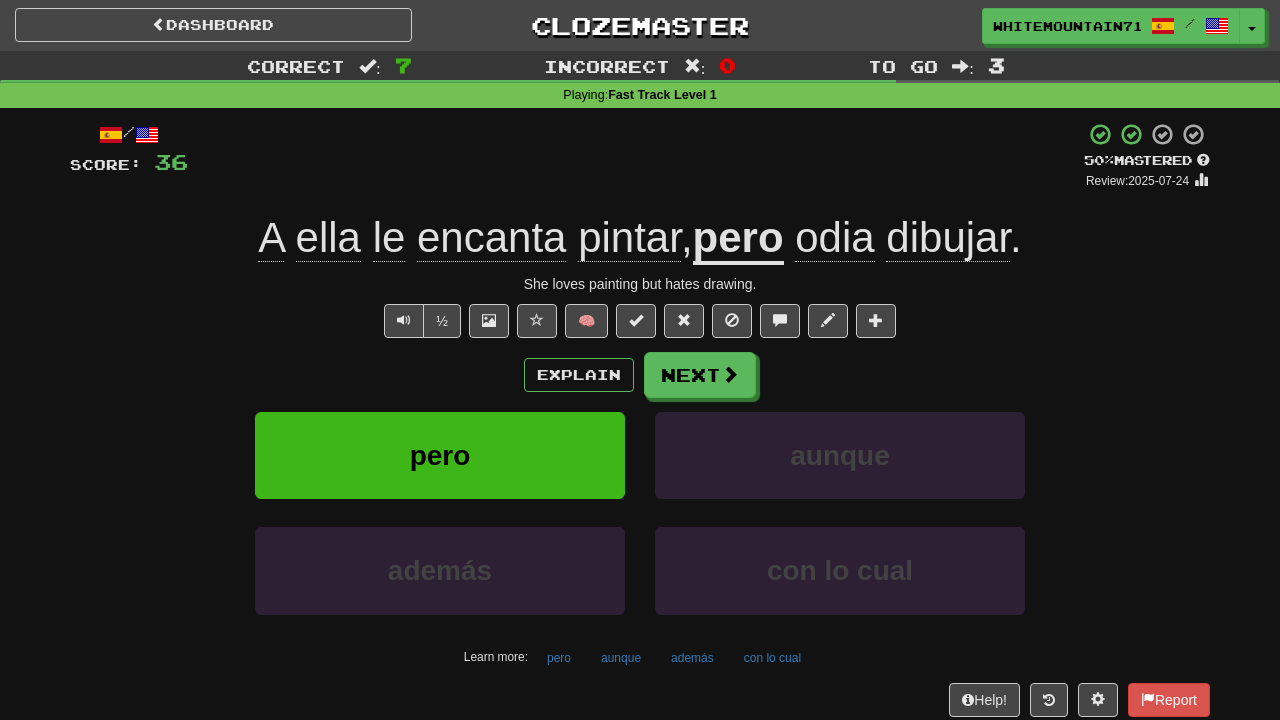 click on "A   ella   le   encanta   pintar ," at bounding box center (475, 238) 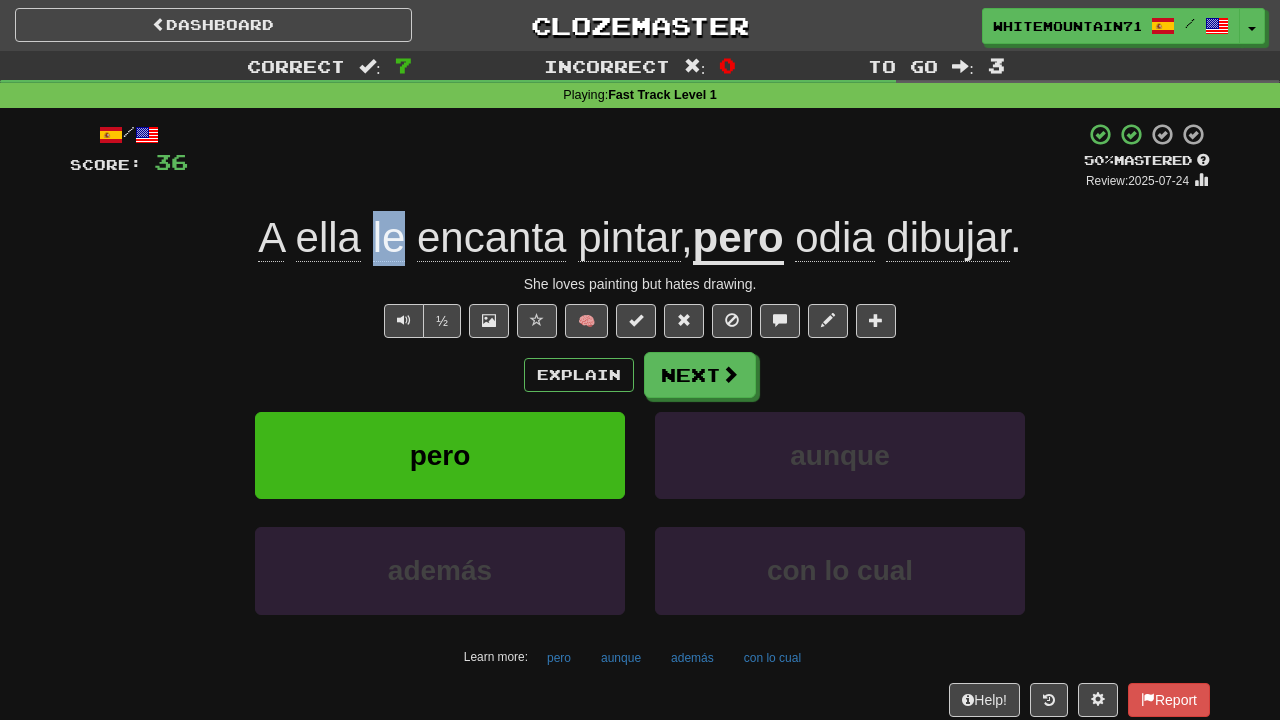 drag, startPoint x: 398, startPoint y: 256, endPoint x: 362, endPoint y: 256, distance: 36 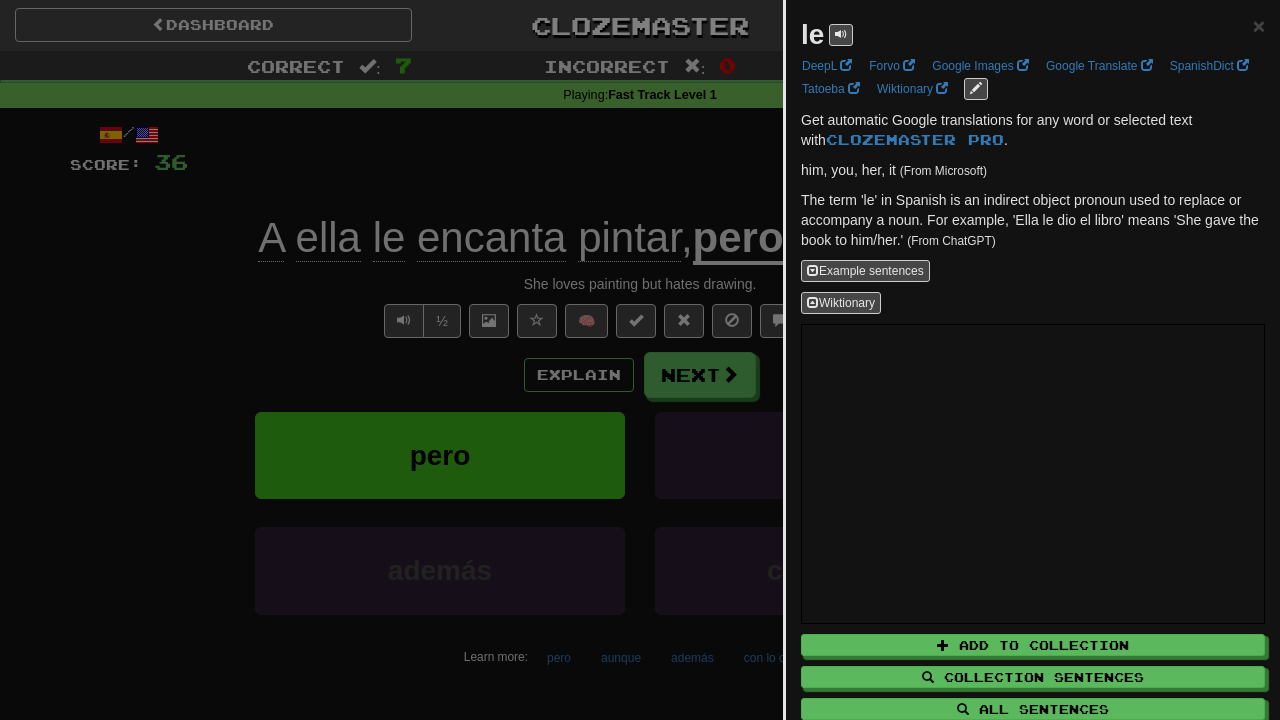 click at bounding box center (640, 360) 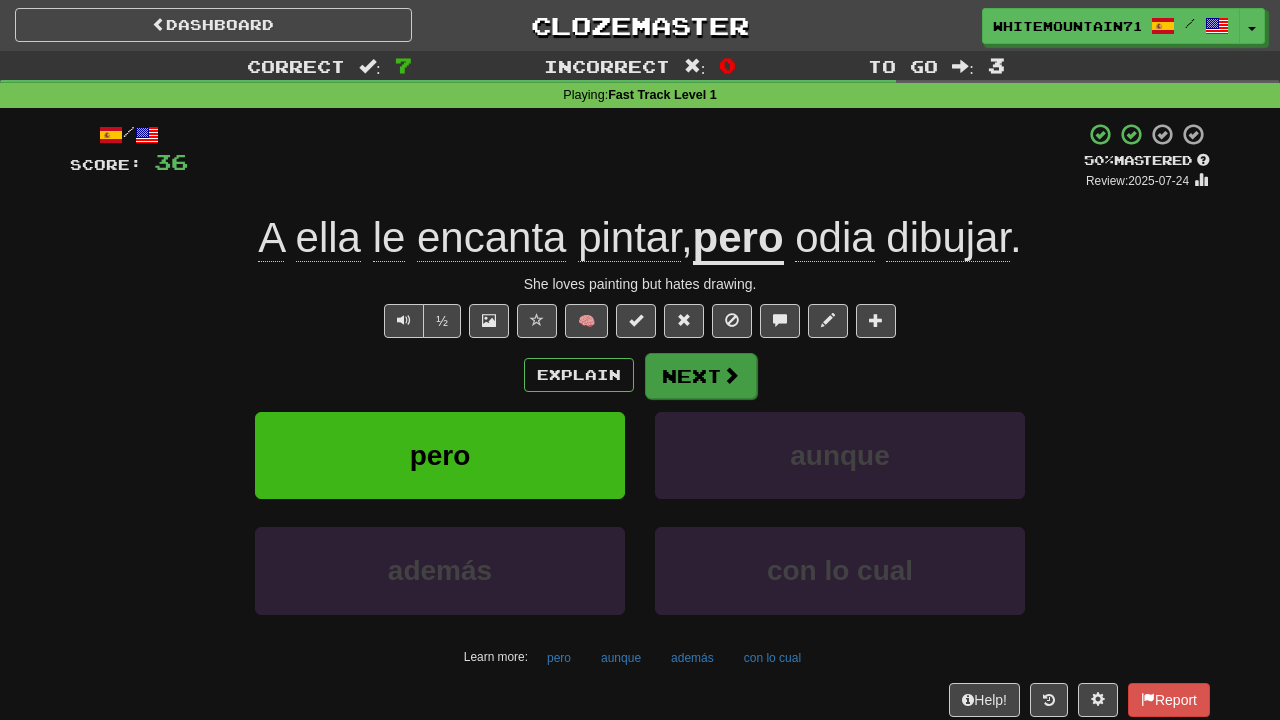 click on "Next" at bounding box center (701, 376) 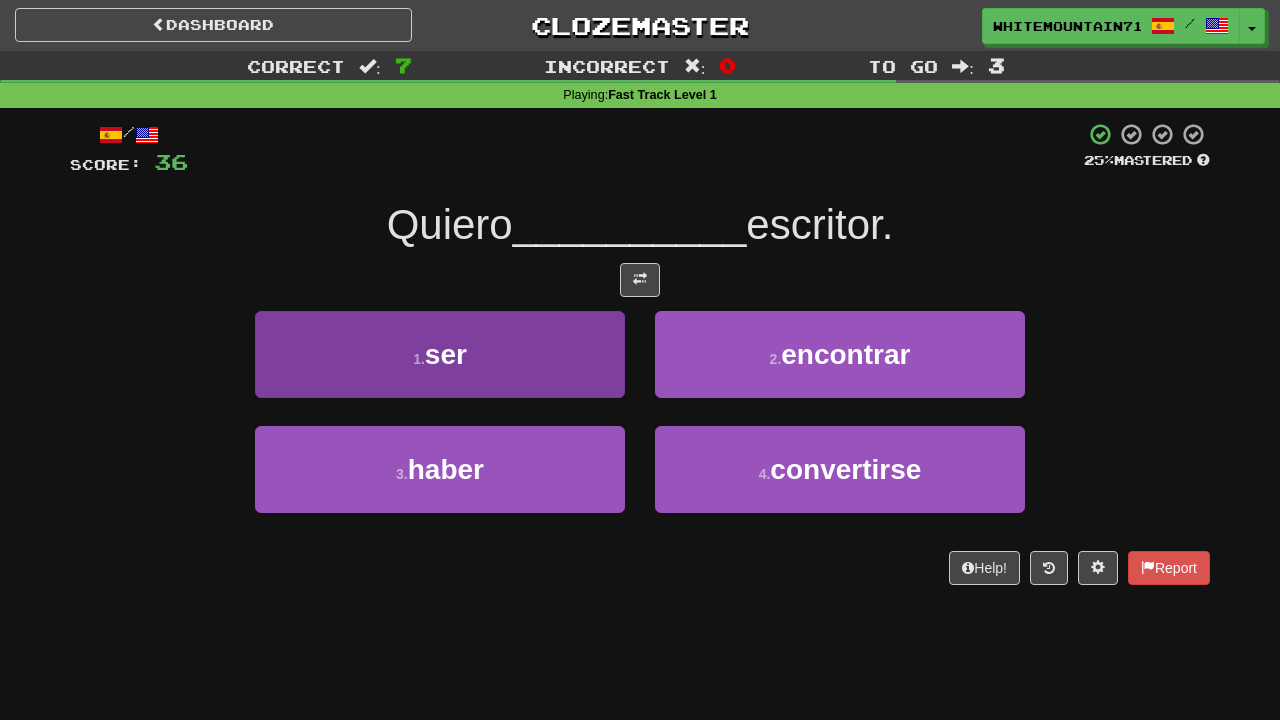 click on "1 .  ser" at bounding box center (440, 354) 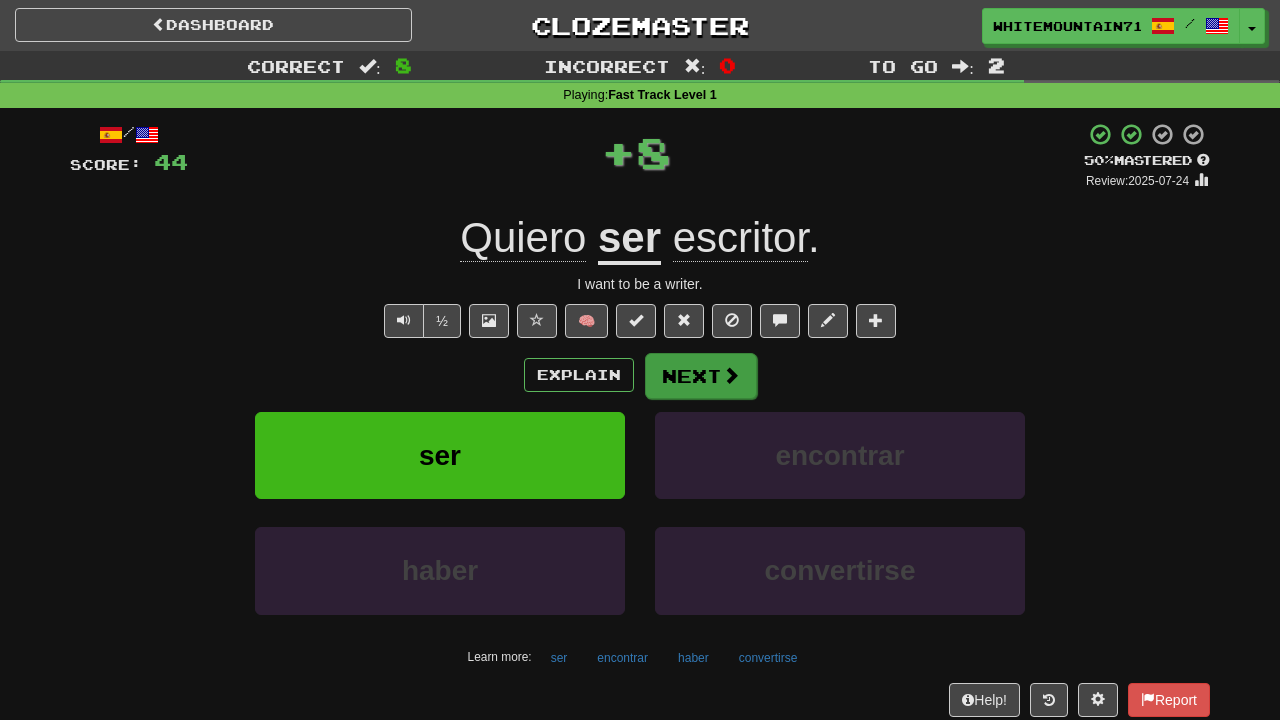 click on "Next" at bounding box center [701, 376] 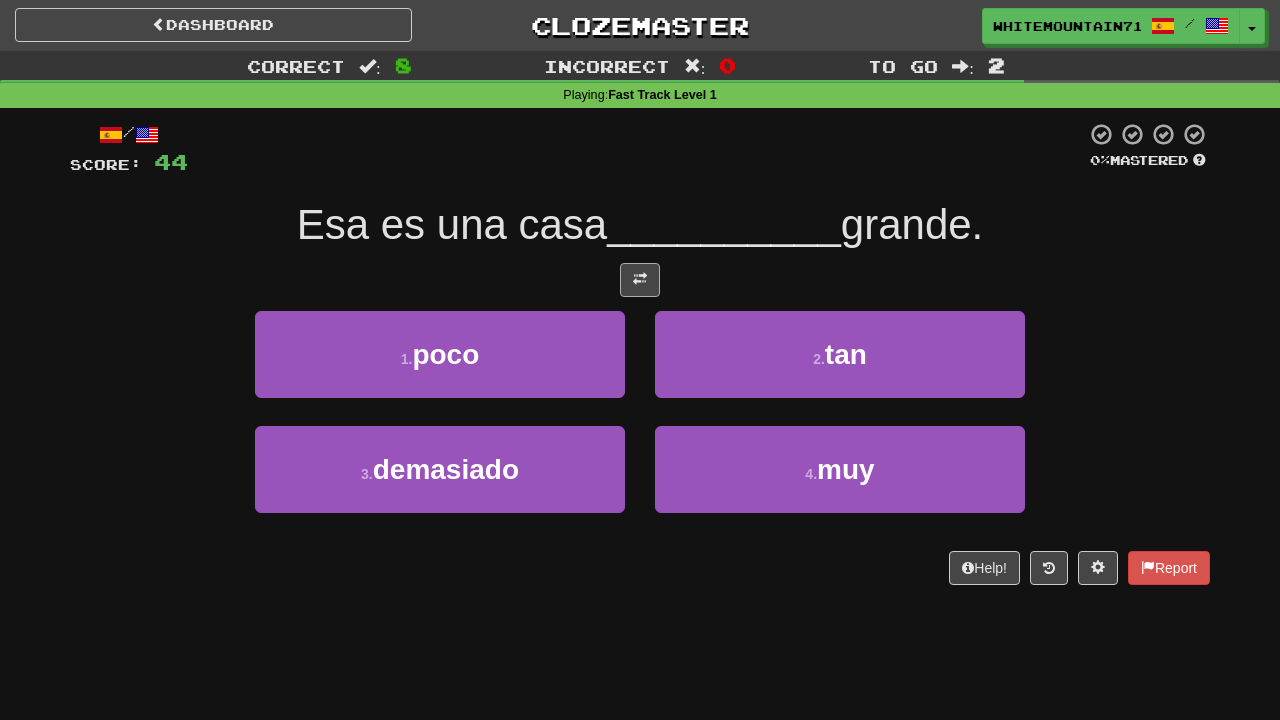 click at bounding box center [640, 280] 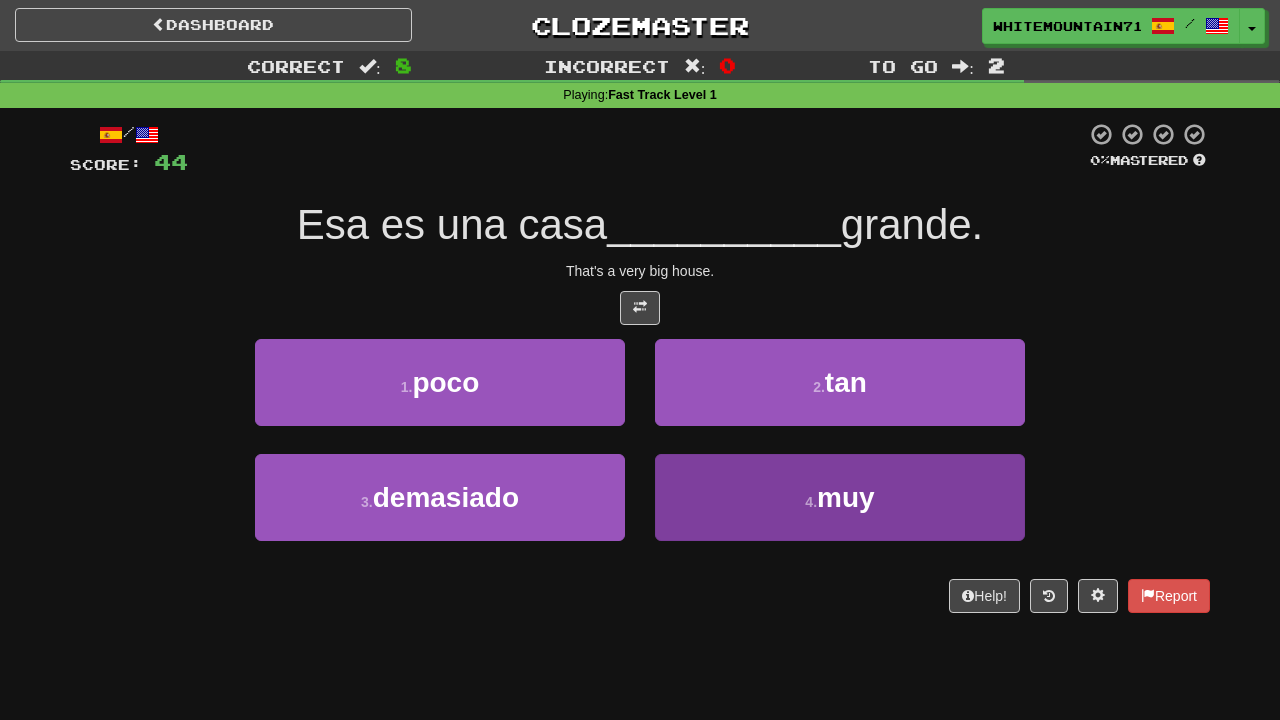 click on "4 .  muy" at bounding box center [840, 497] 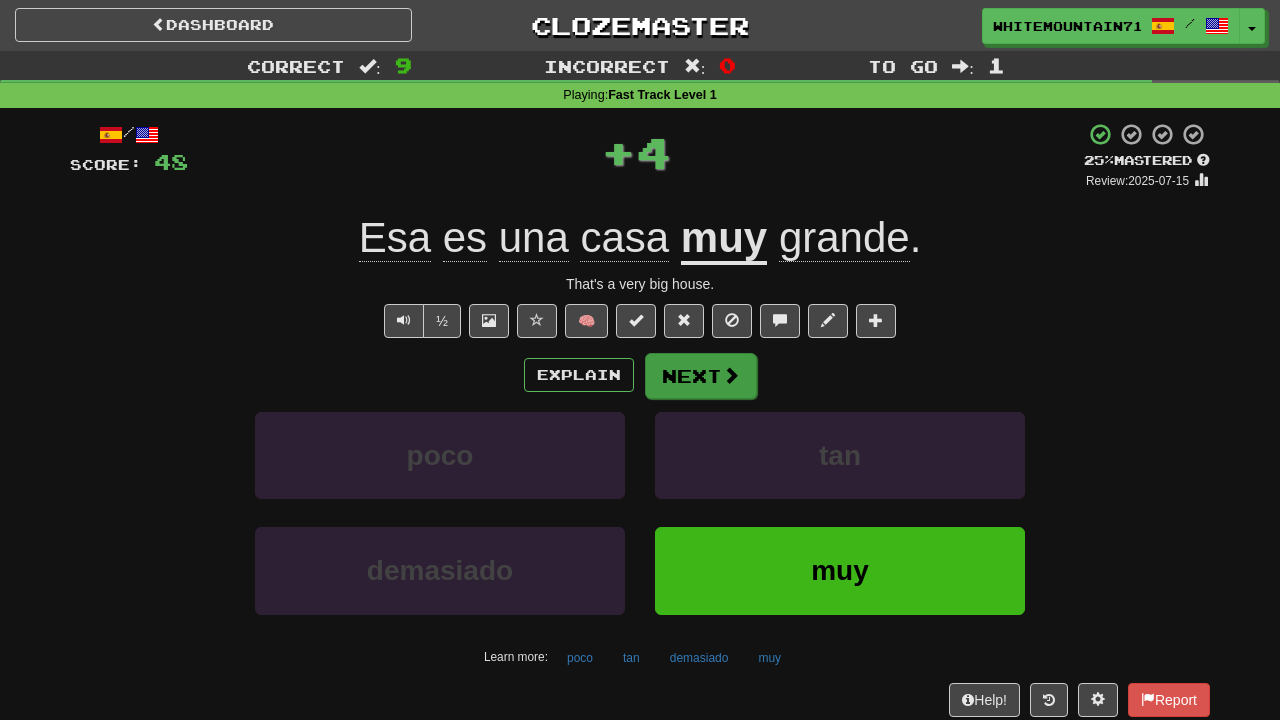 click on "Next" at bounding box center (701, 376) 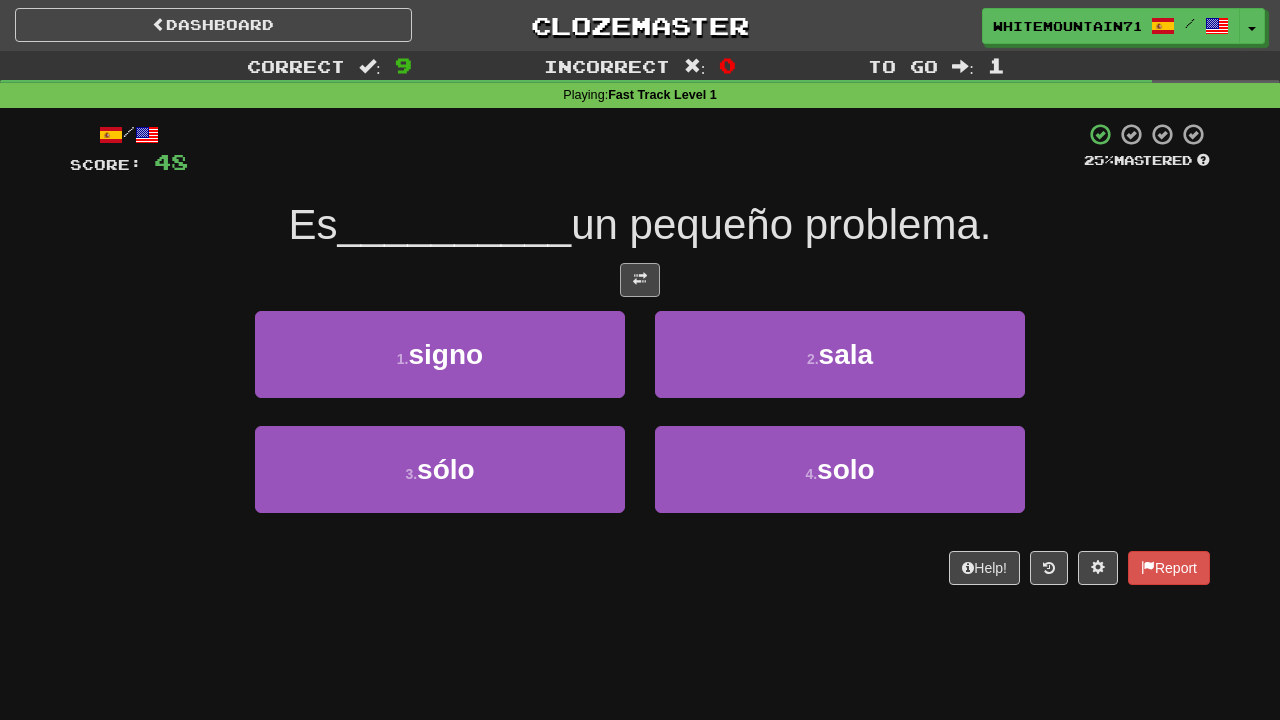 click at bounding box center [640, 279] 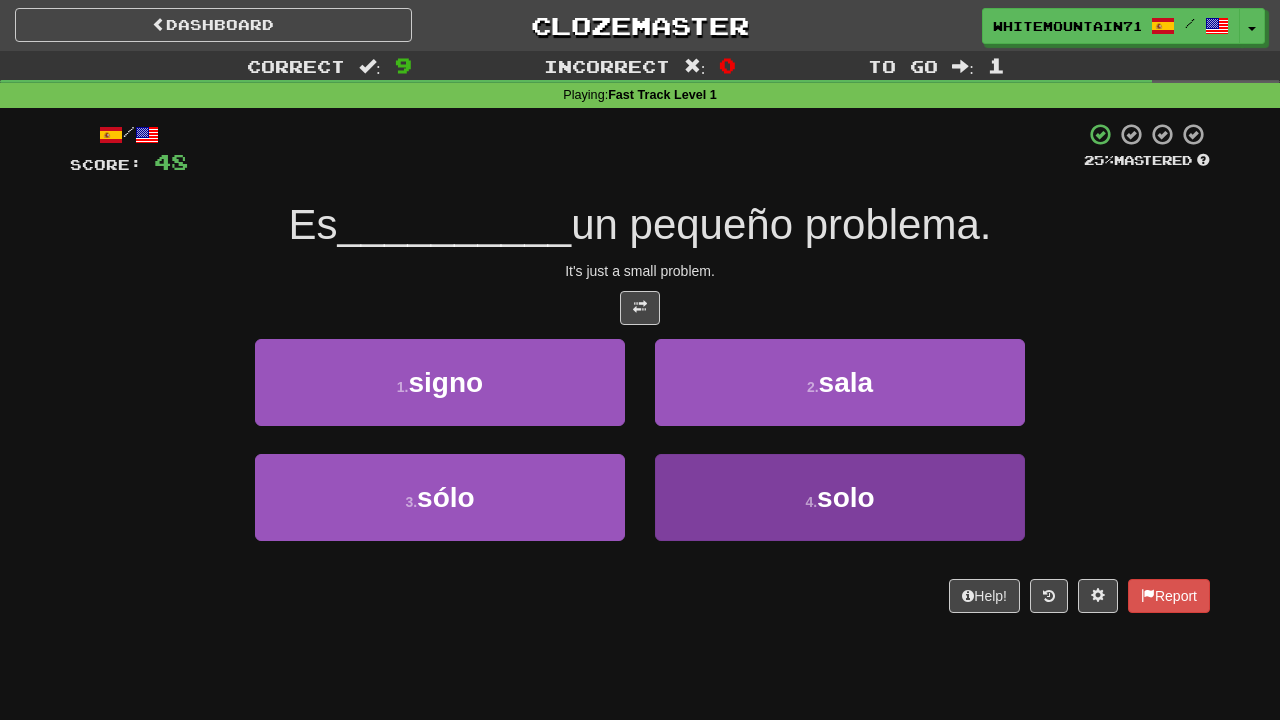 click on "4 .  solo" at bounding box center (840, 497) 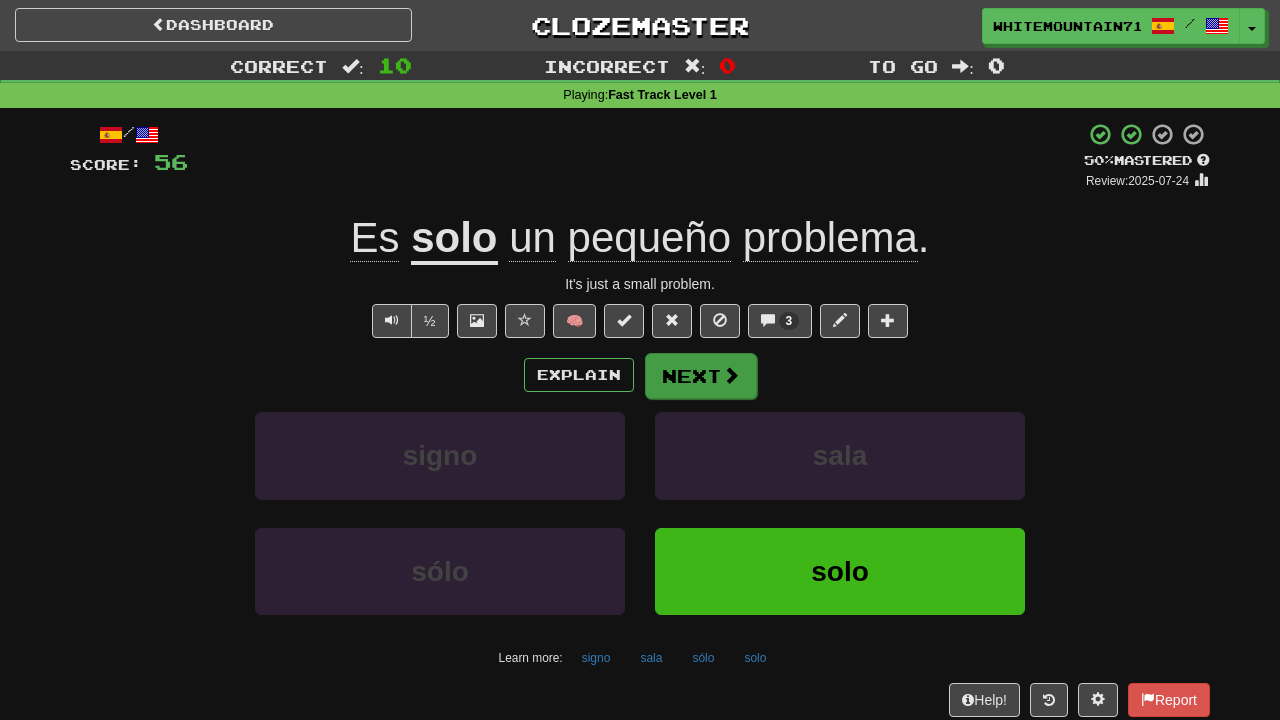 drag, startPoint x: 698, startPoint y: 384, endPoint x: 709, endPoint y: 392, distance: 13.601471 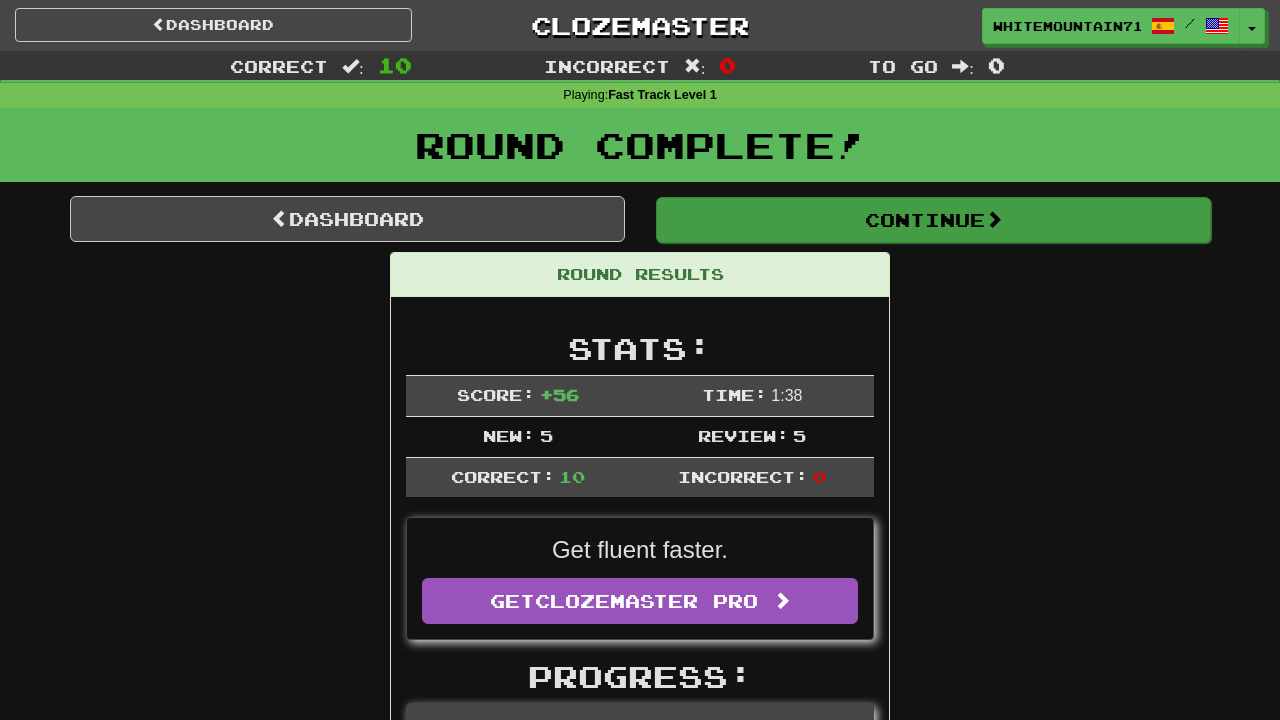 click on "Continue" at bounding box center (933, 220) 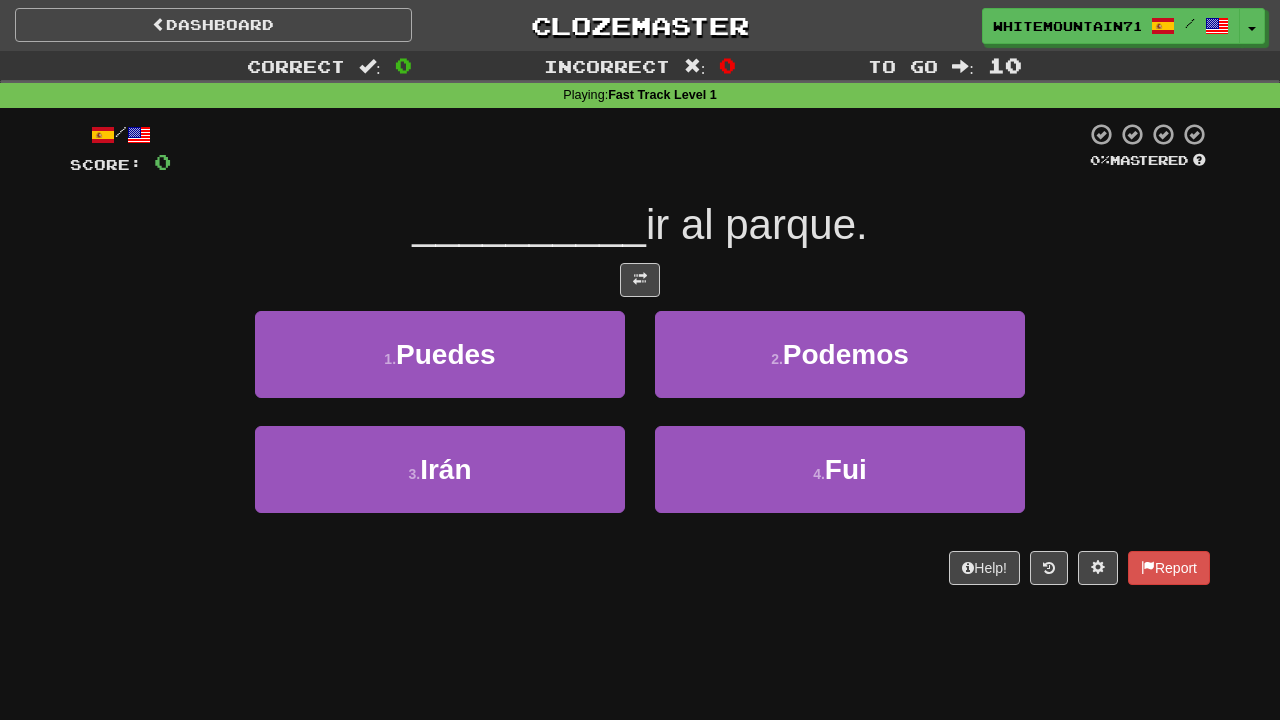 click on "Dashboard" at bounding box center (213, 25) 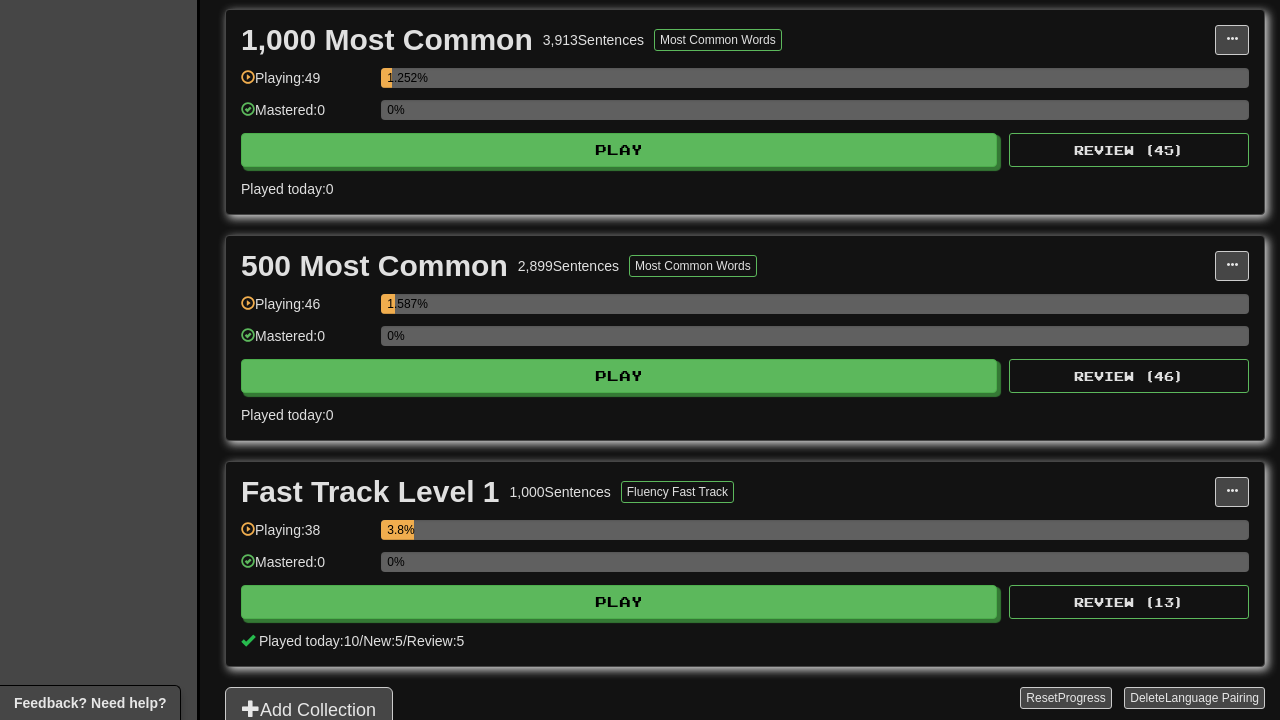 scroll, scrollTop: 442, scrollLeft: 0, axis: vertical 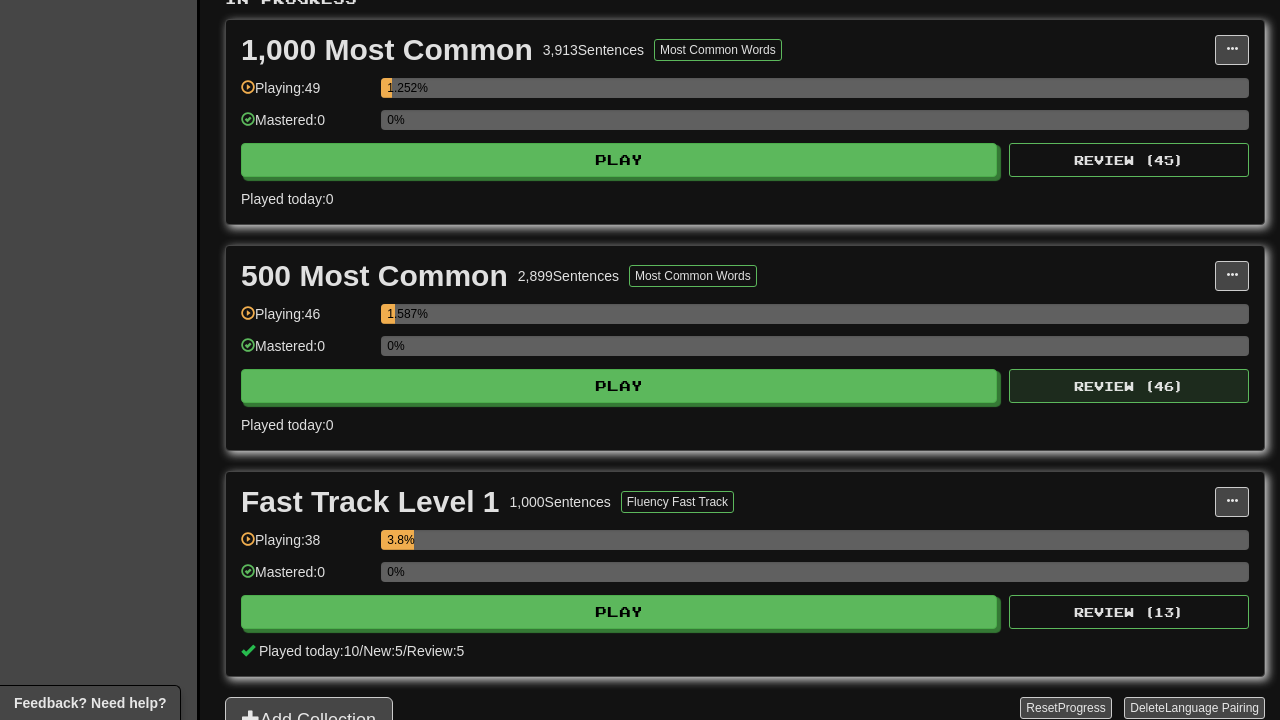 click on "Review ( 46 )" at bounding box center (1129, 386) 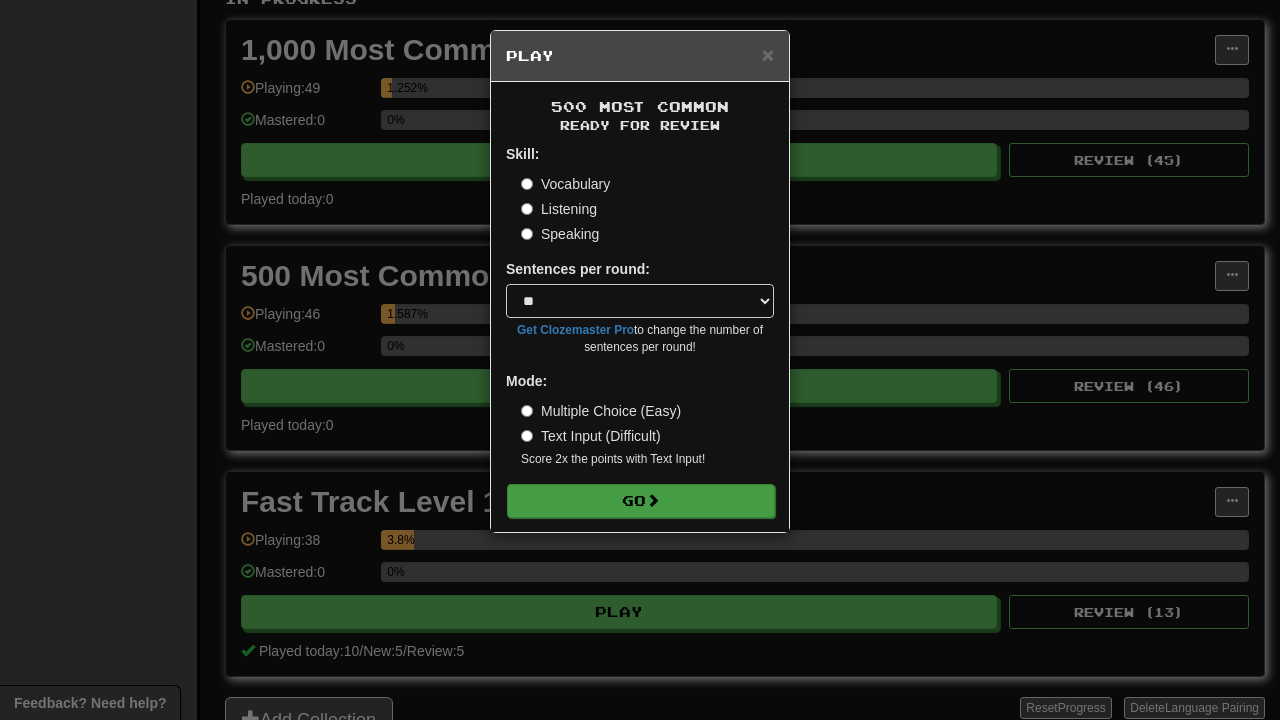 click on "Go" at bounding box center (641, 501) 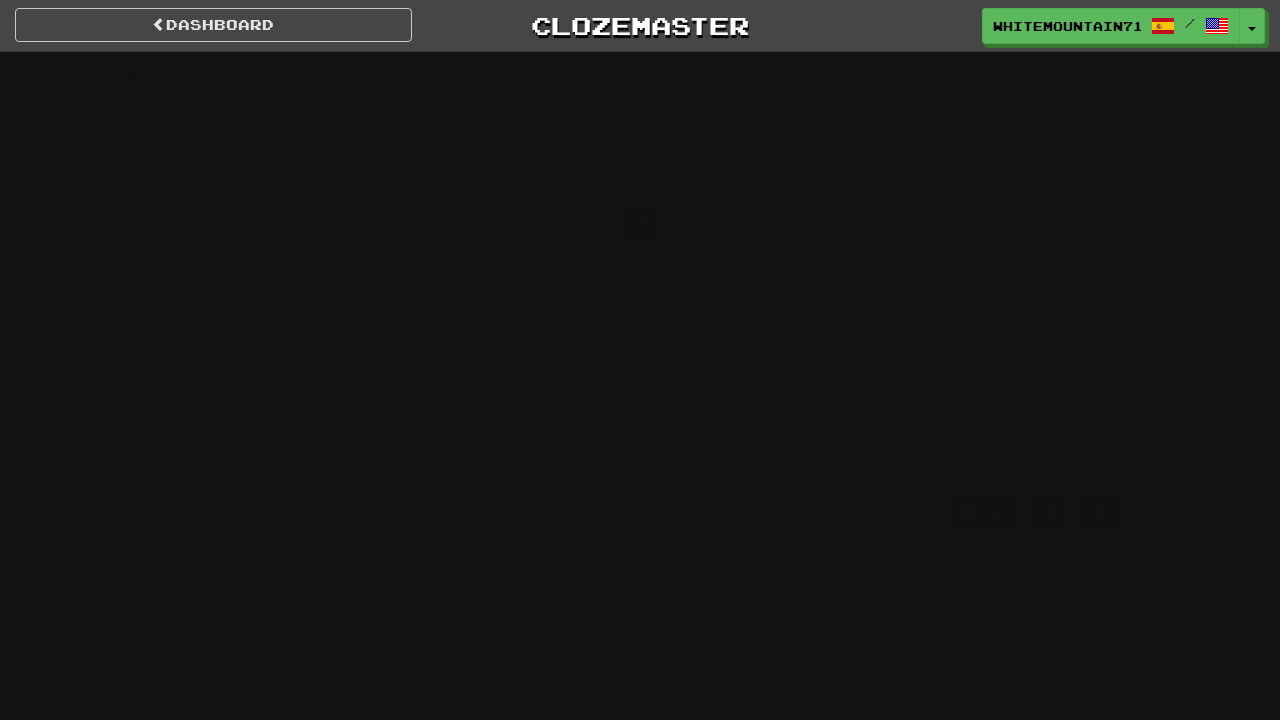 scroll, scrollTop: 0, scrollLeft: 0, axis: both 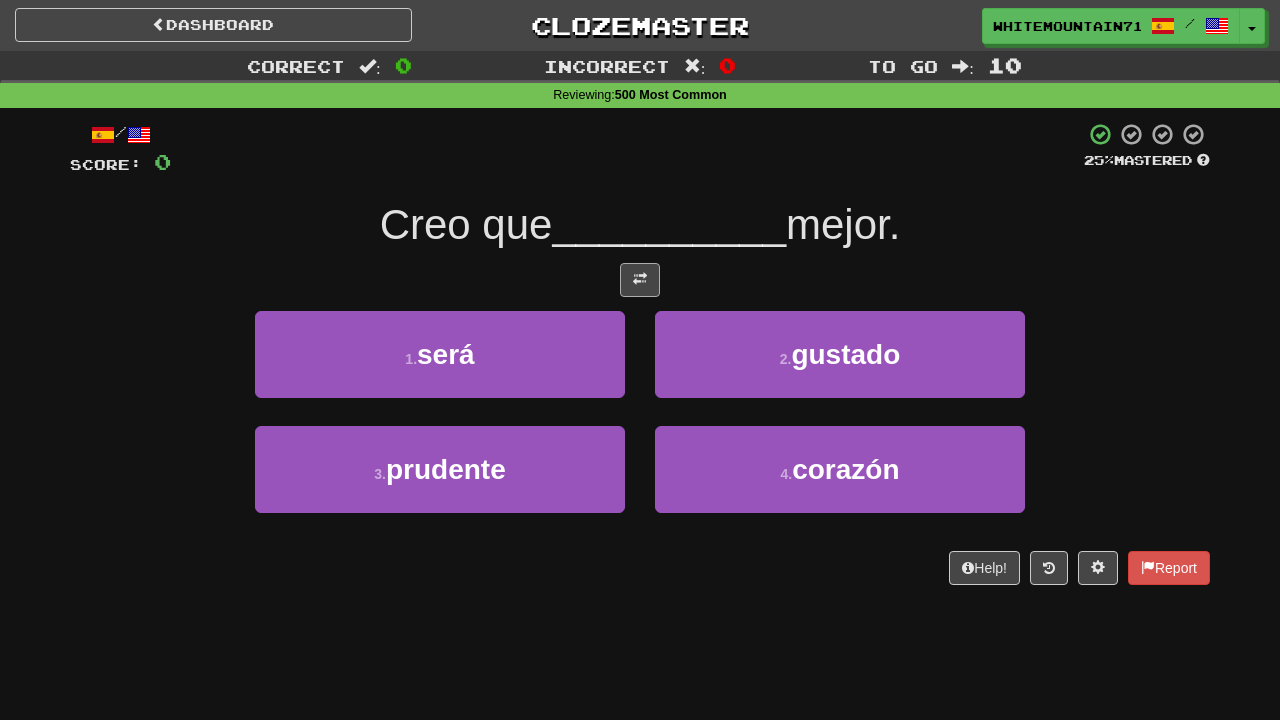click at bounding box center [640, 280] 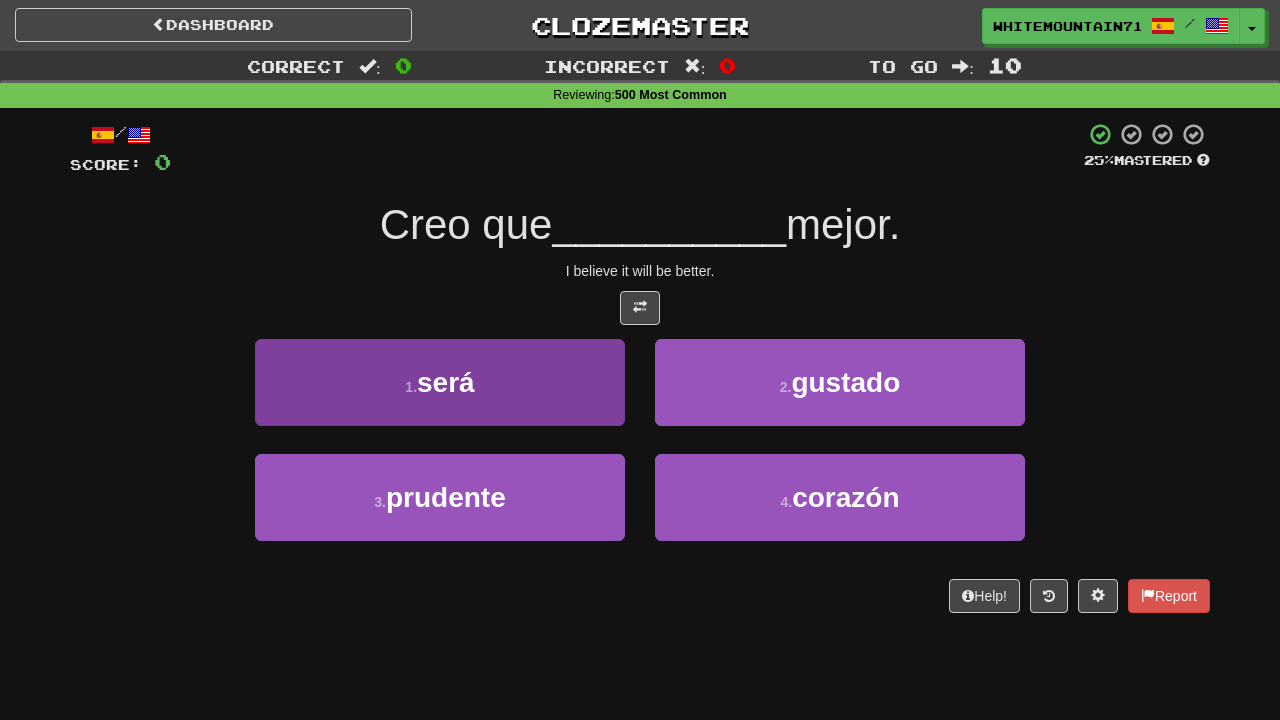 click on "1 .  será" at bounding box center (440, 382) 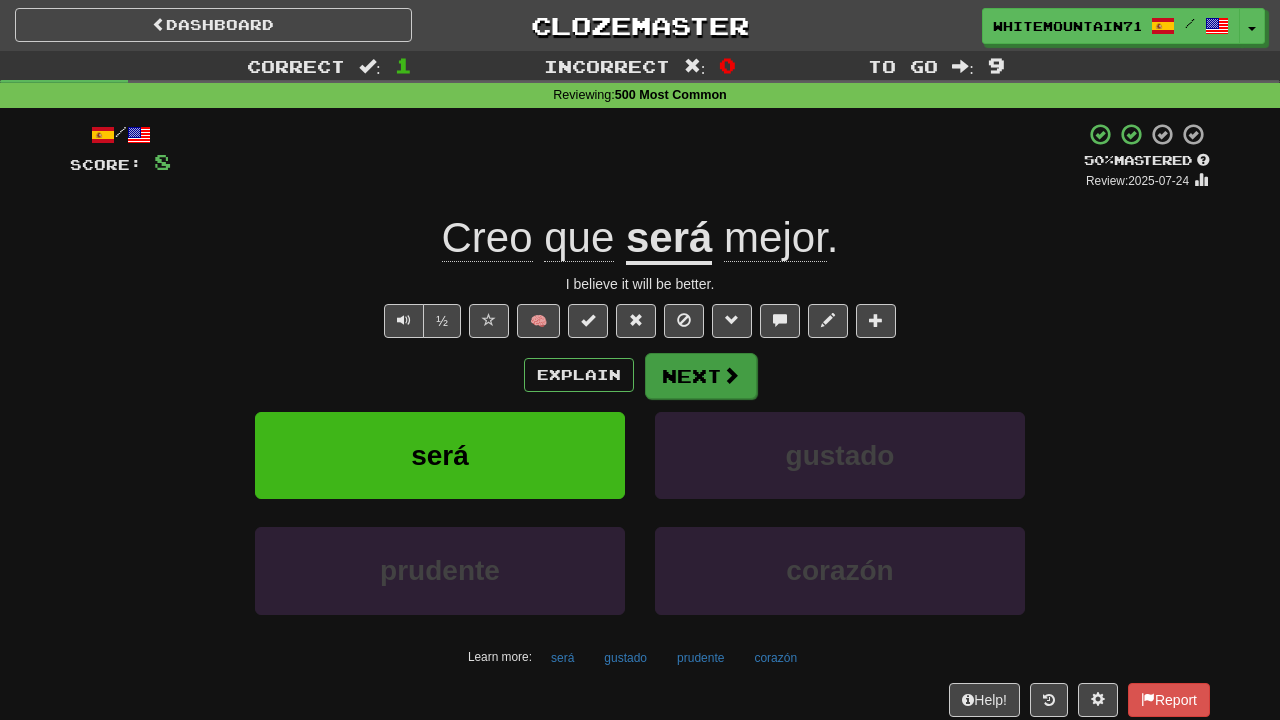 click on "Next" at bounding box center (701, 376) 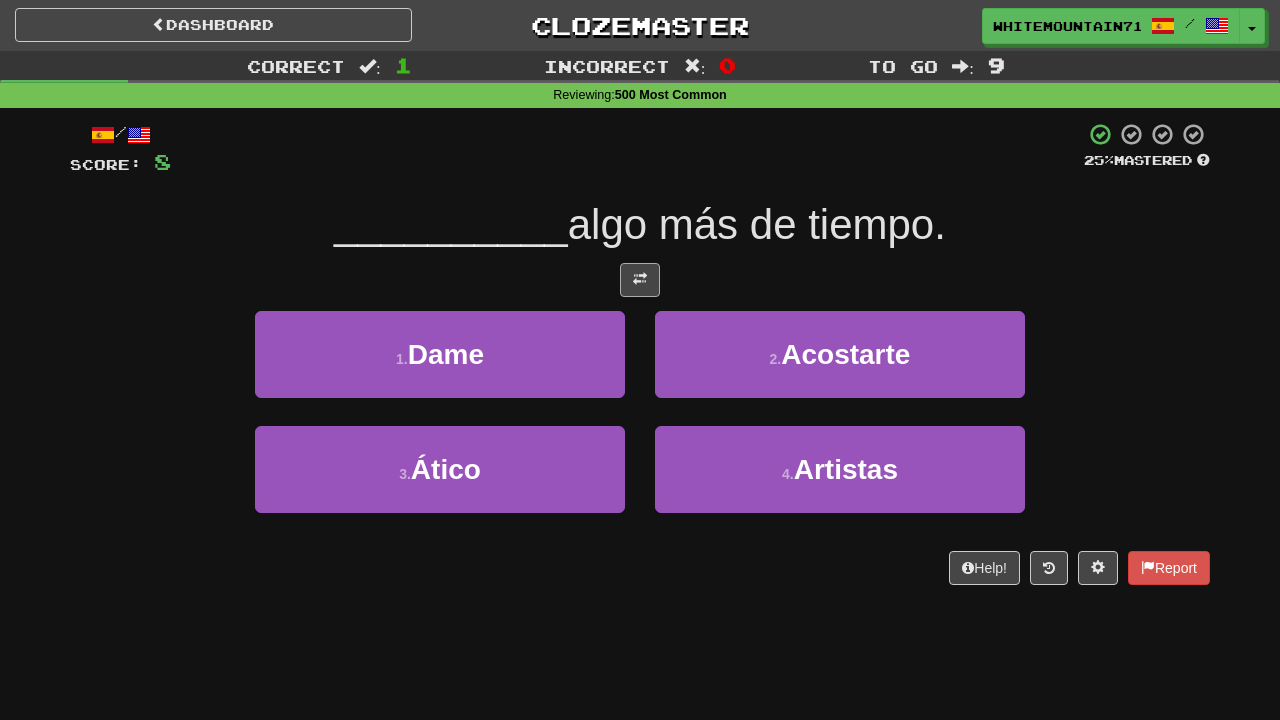 click at bounding box center (640, 279) 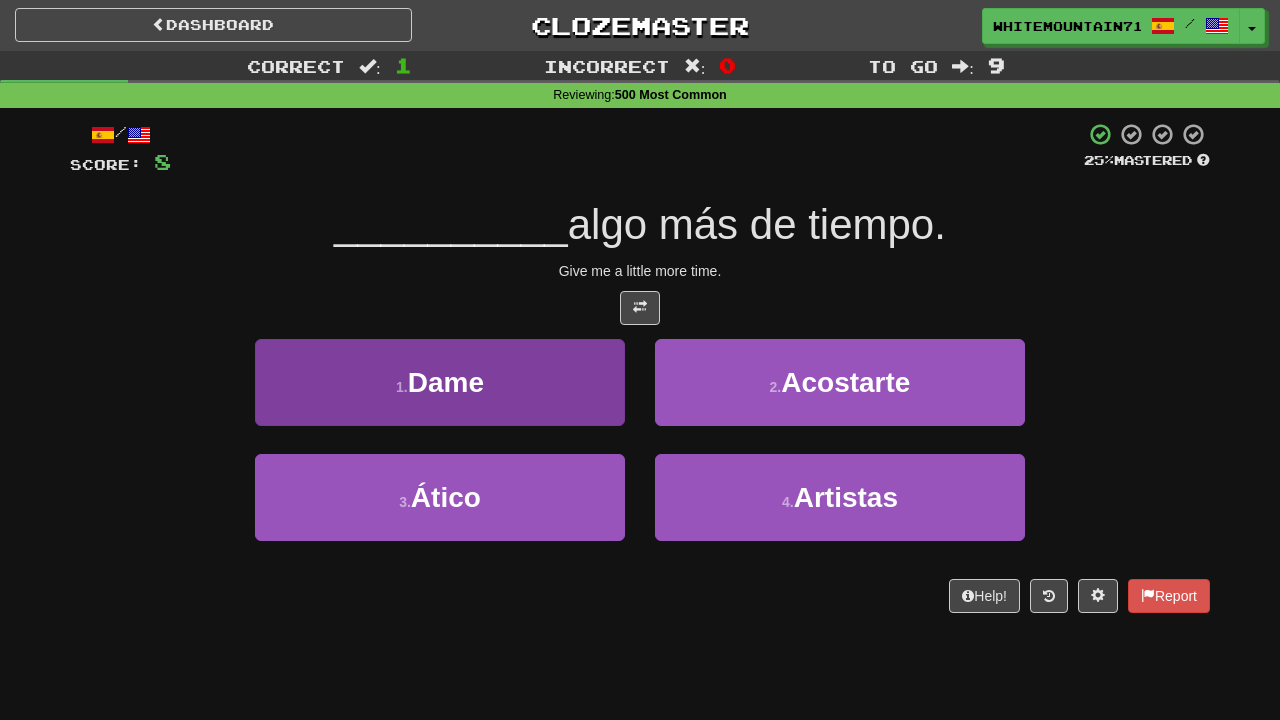 click on "1 .  Dame" at bounding box center (440, 382) 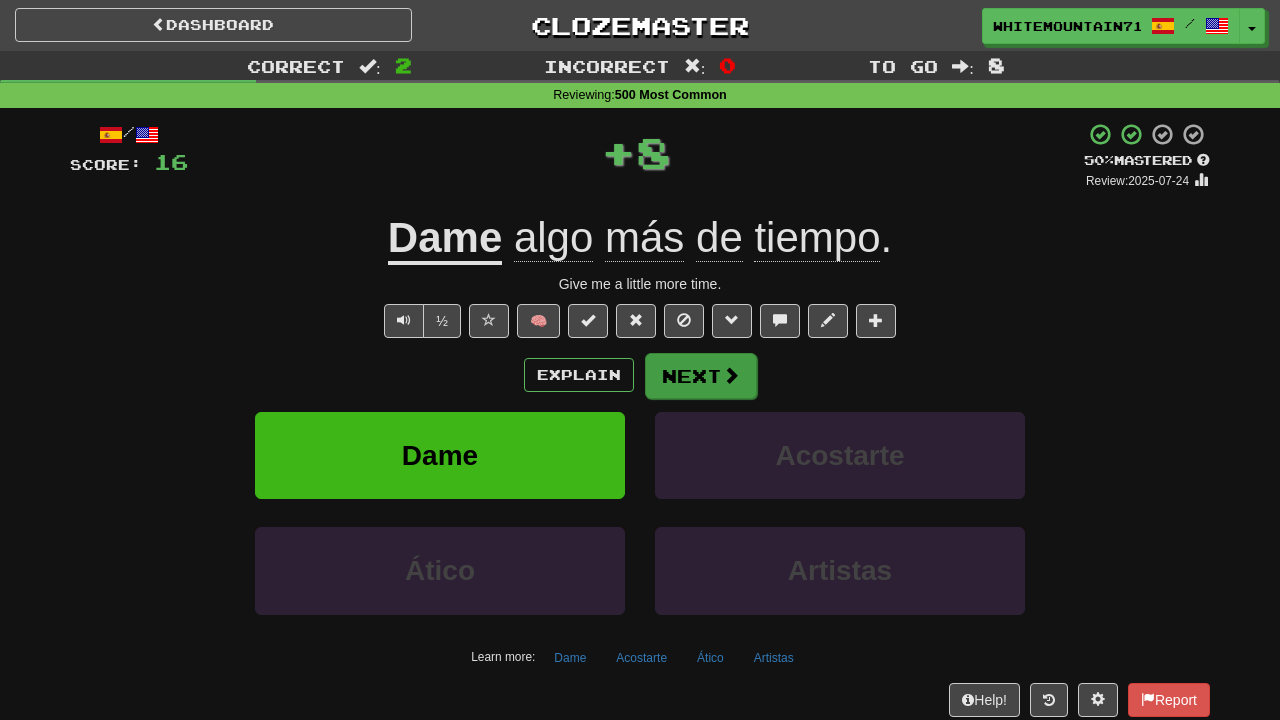 click on "Next" at bounding box center [701, 376] 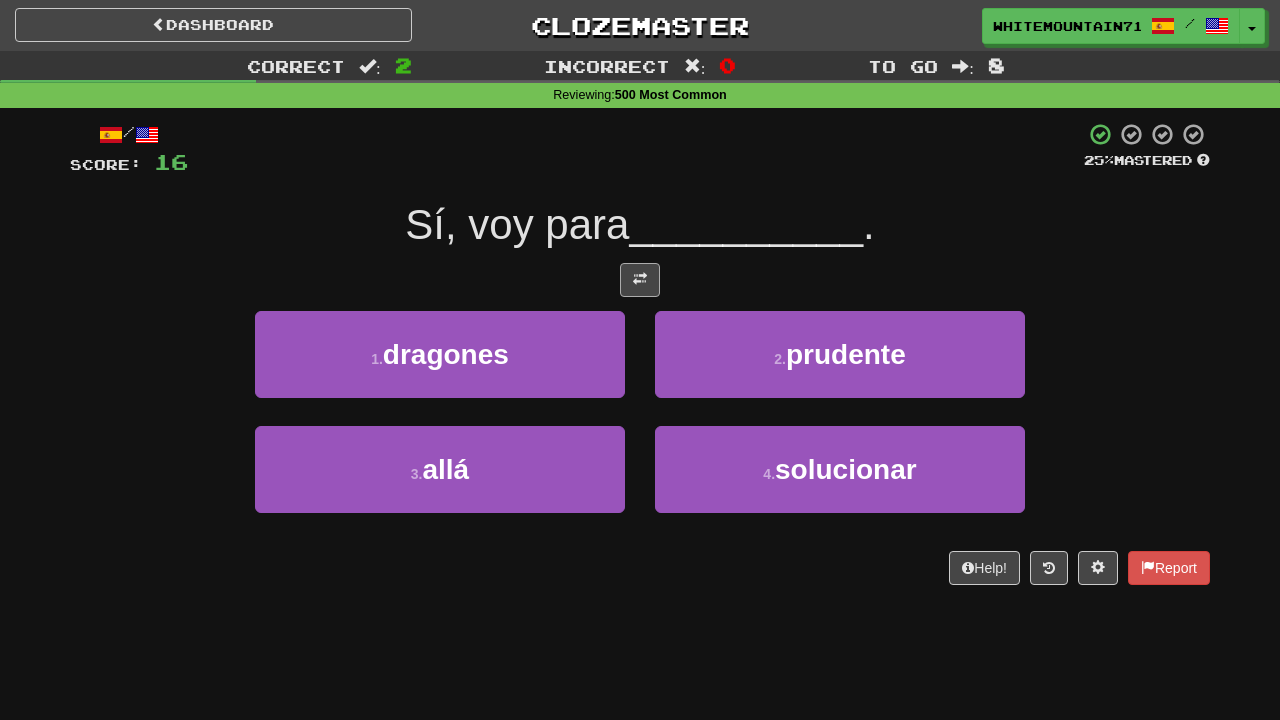 click at bounding box center (640, 279) 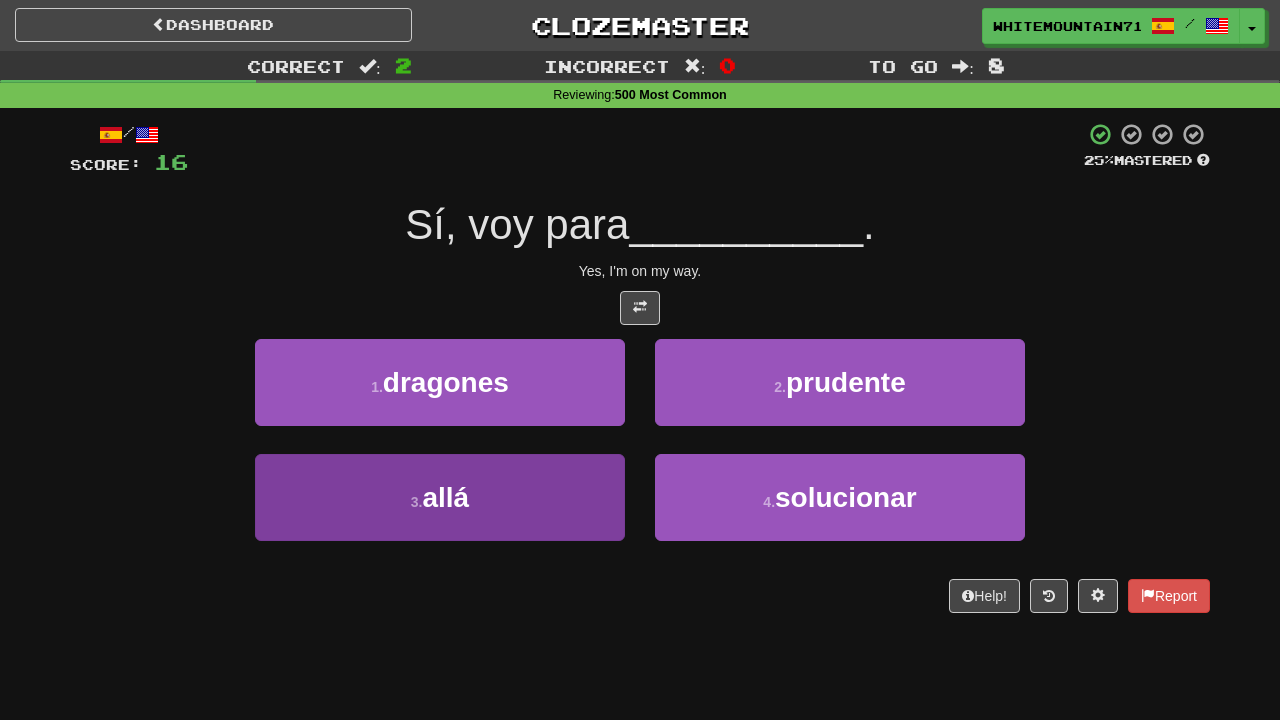 click on "3 .  allá" at bounding box center [440, 497] 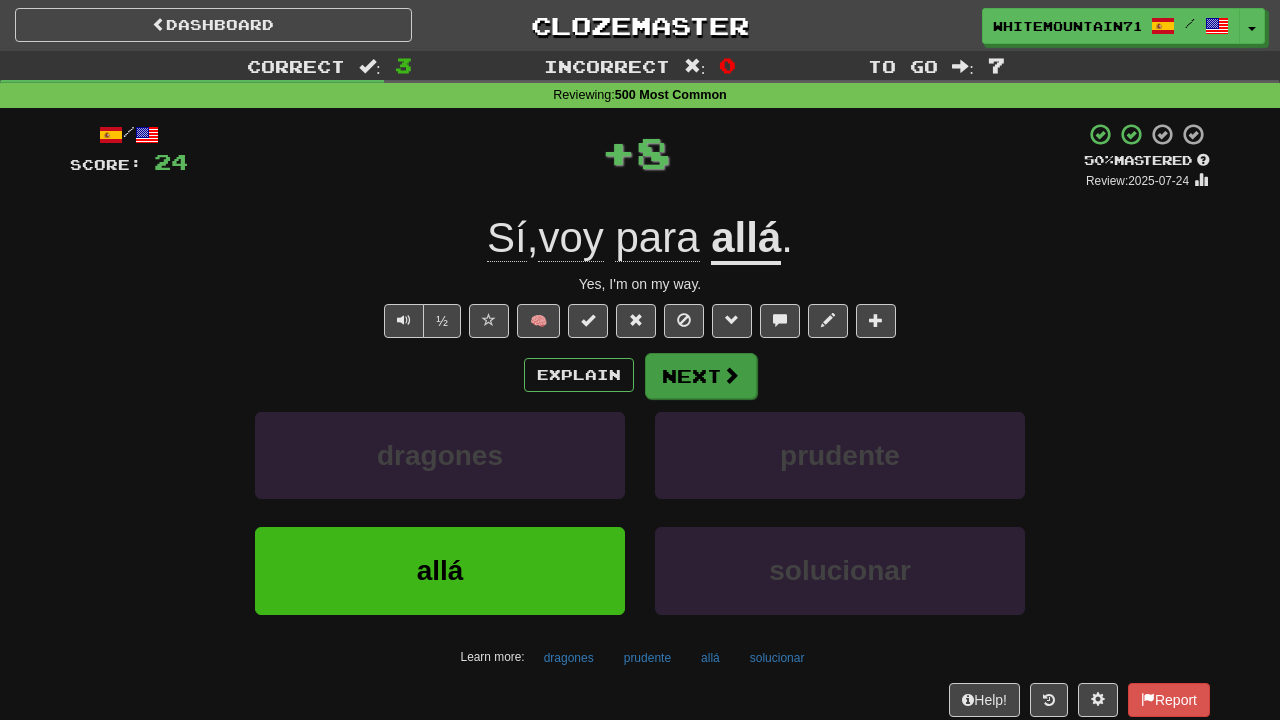 click on "Next" at bounding box center (701, 376) 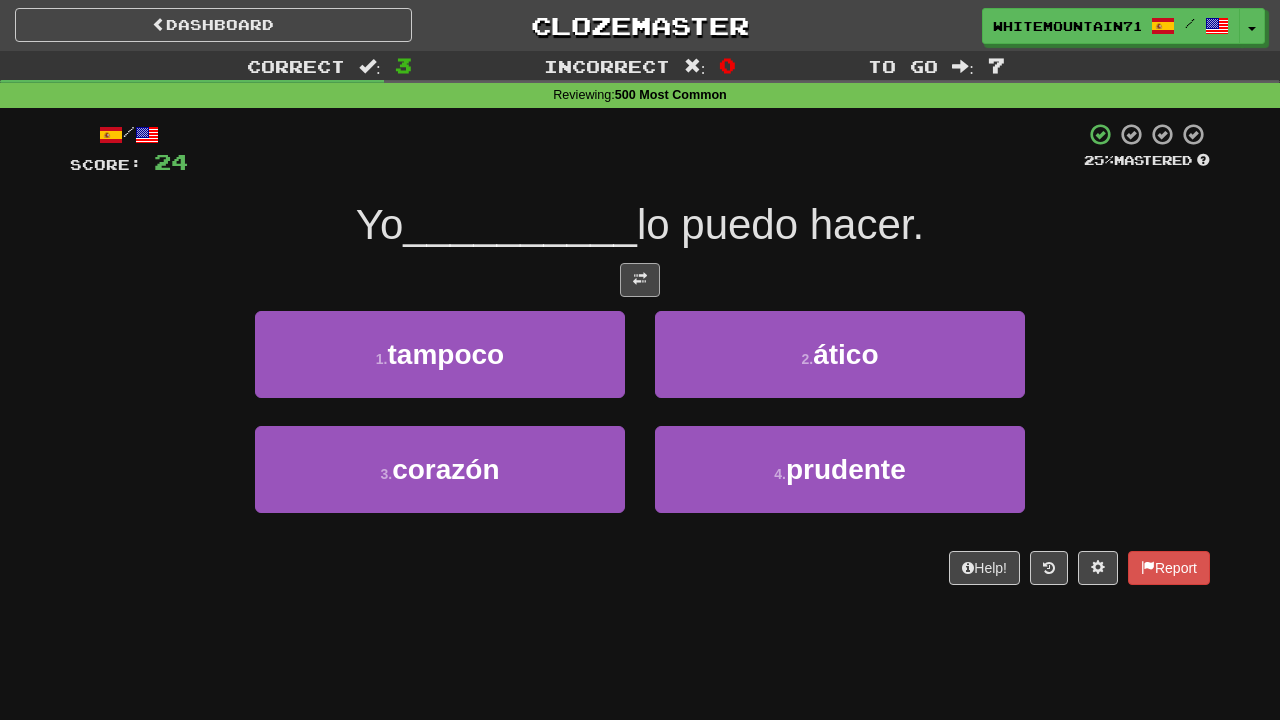 click at bounding box center (640, 279) 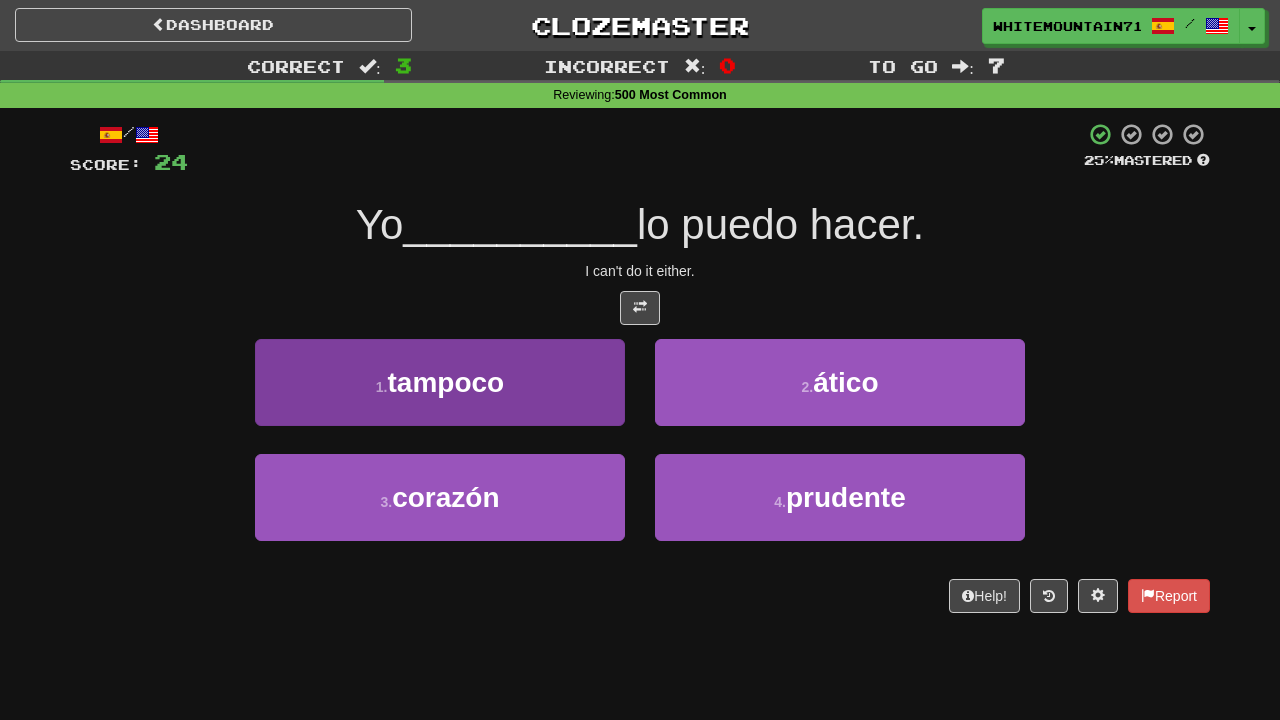 click on "1 .  tampoco" at bounding box center (440, 382) 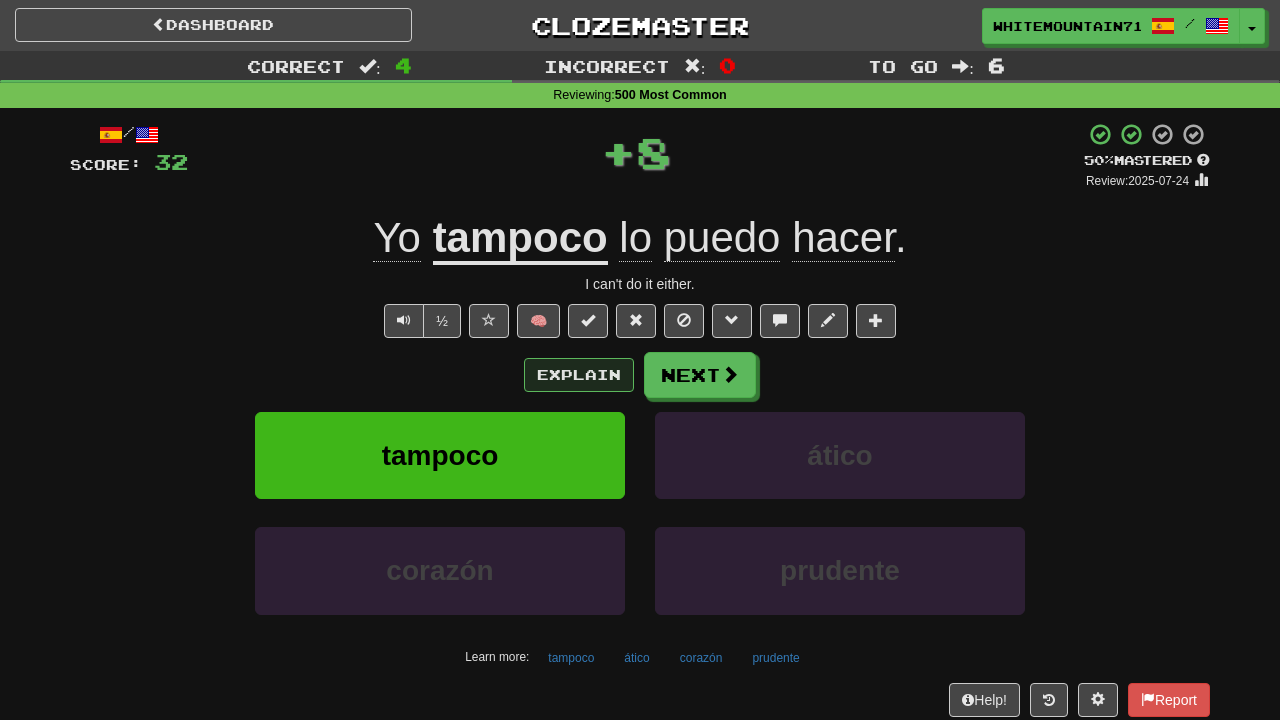 click on "Explain" at bounding box center (579, 375) 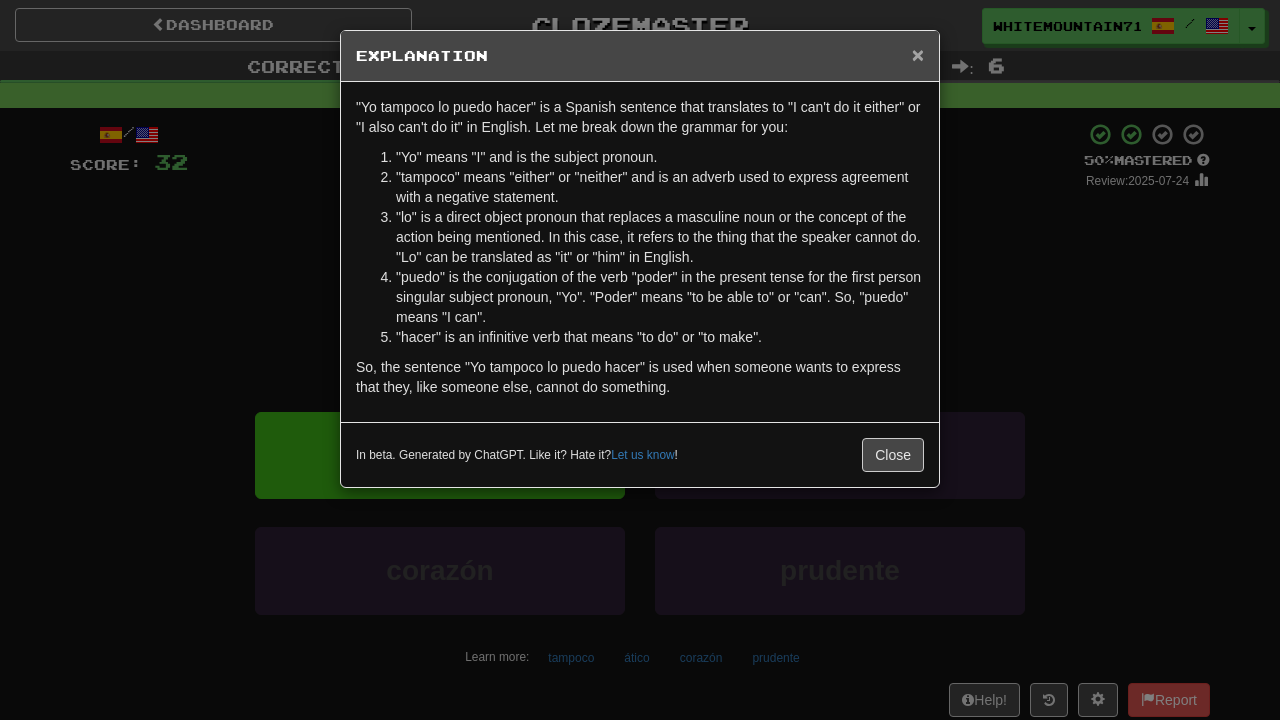 click on "×" at bounding box center (918, 54) 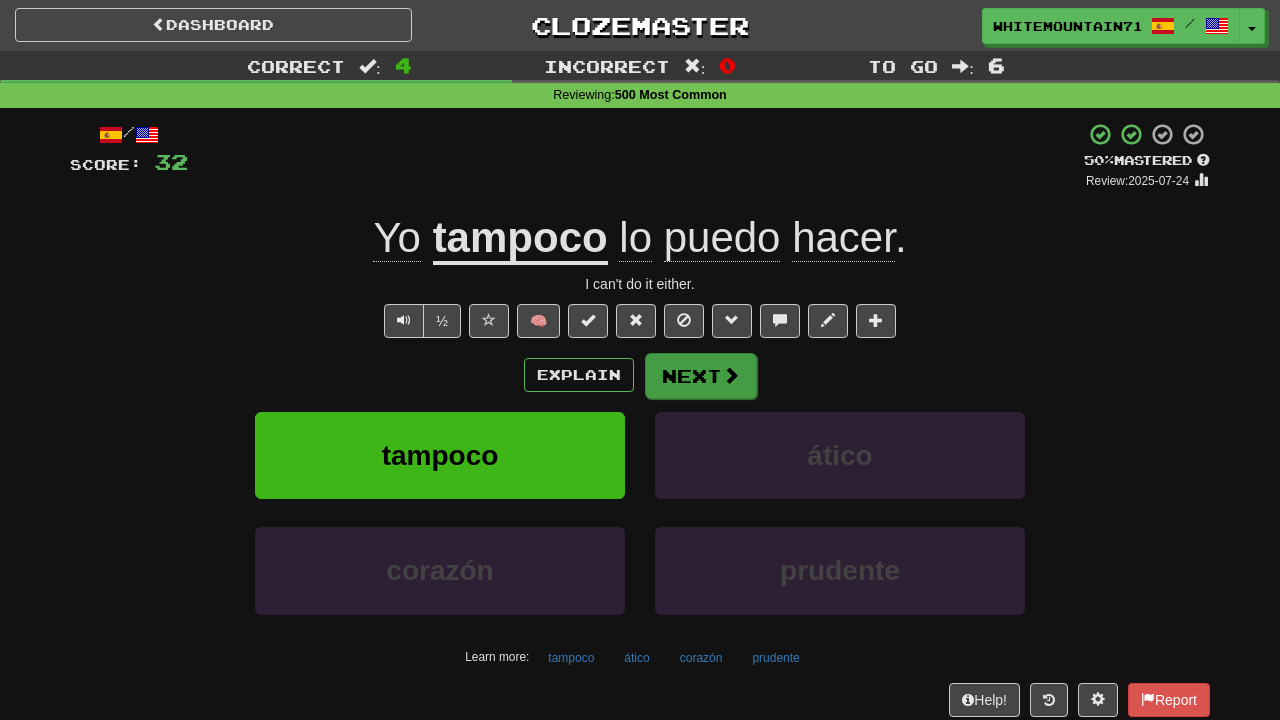 click at bounding box center (731, 375) 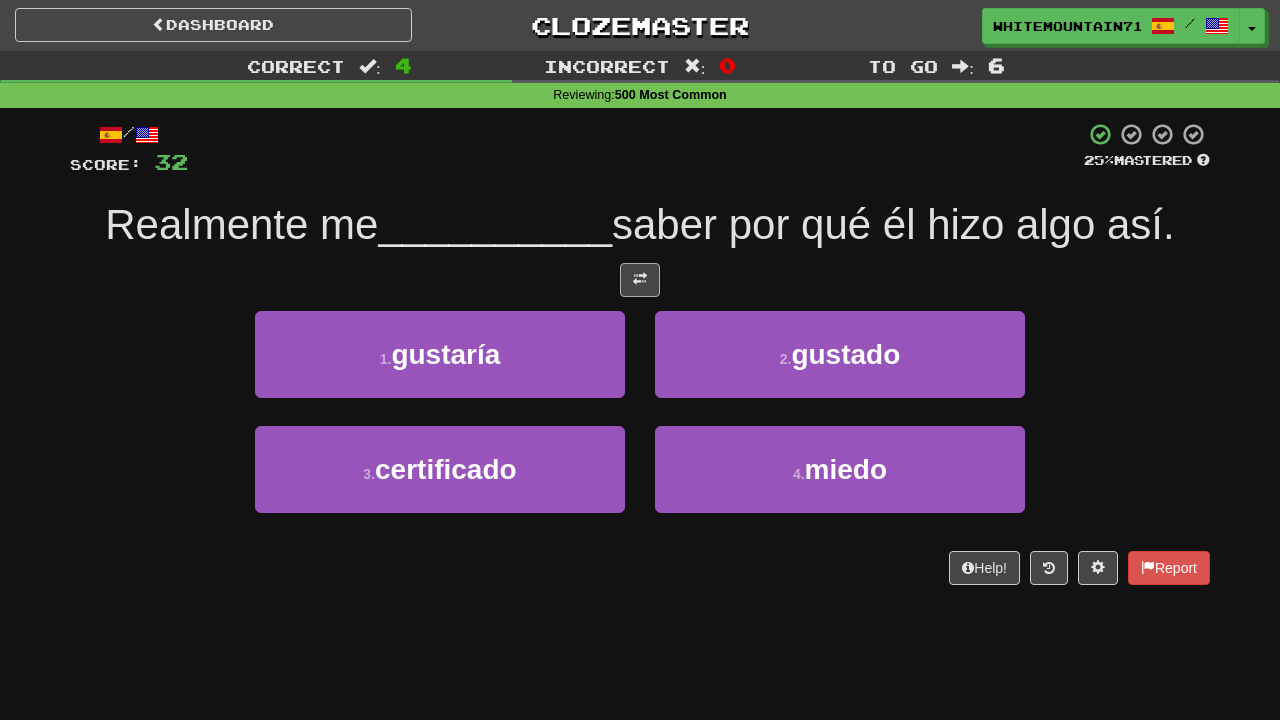 click at bounding box center [640, 280] 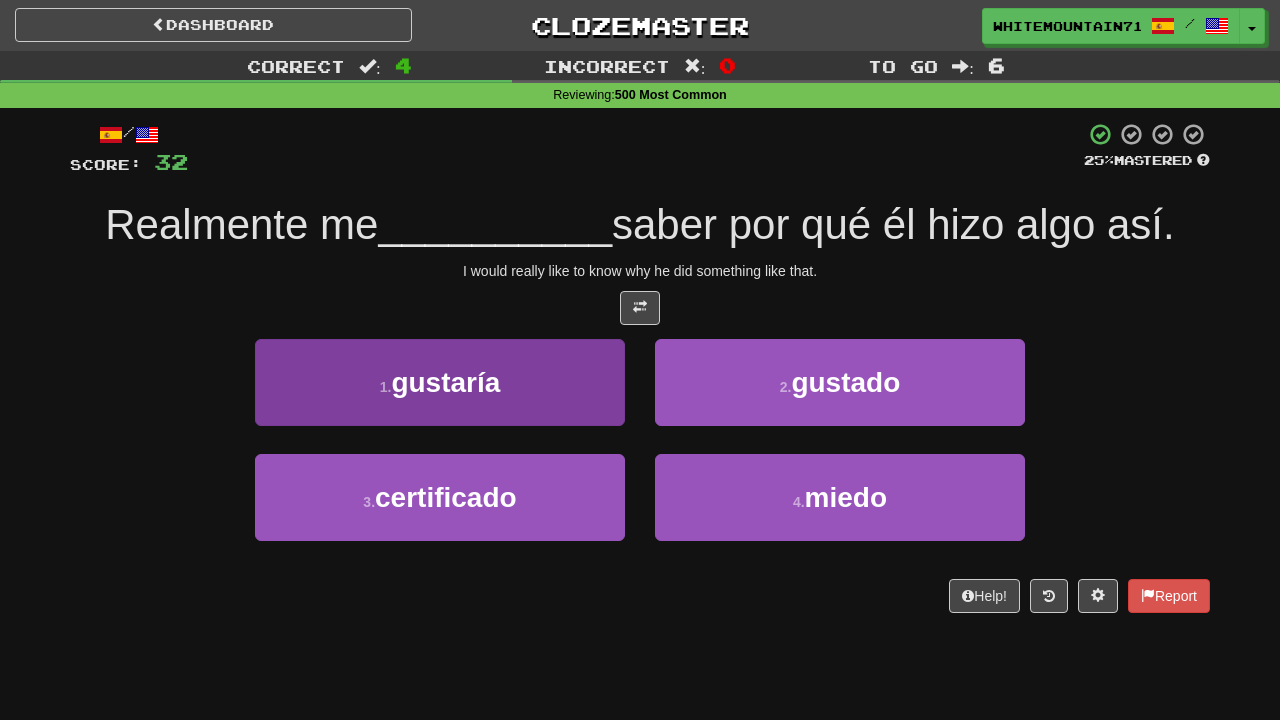 click on "1 .  gustaría" at bounding box center (440, 396) 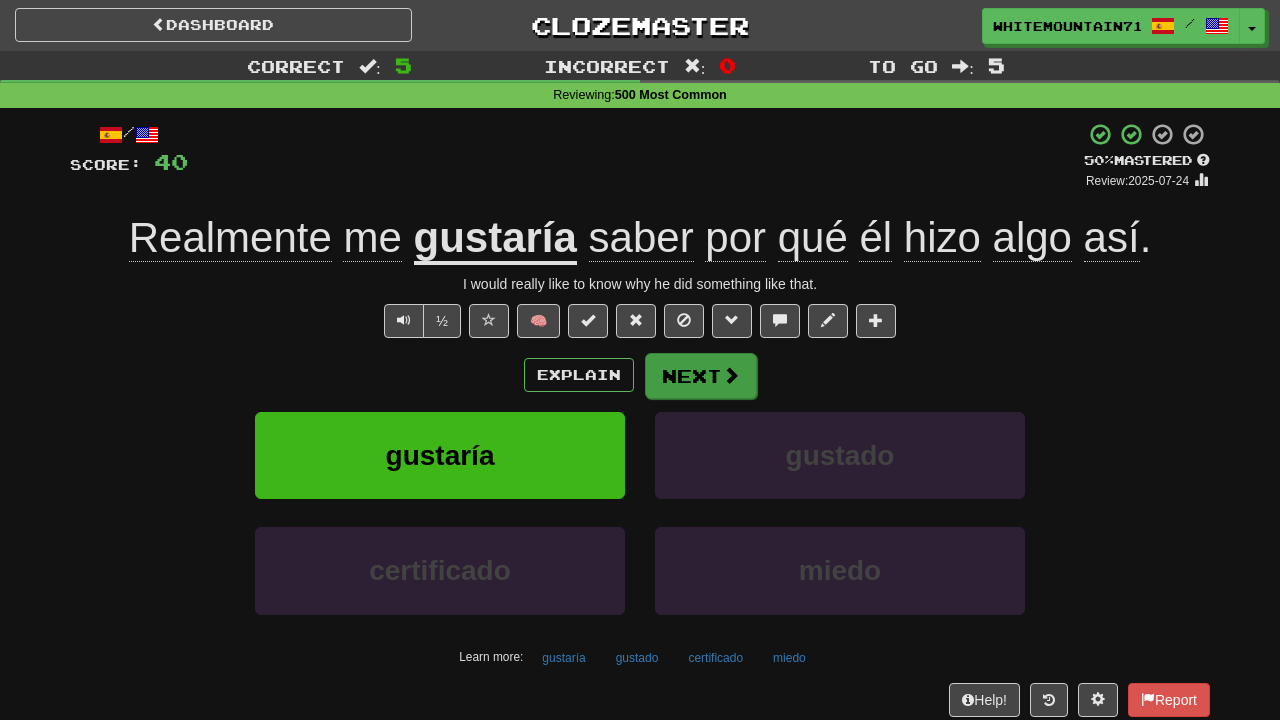 click on "Next" at bounding box center (701, 376) 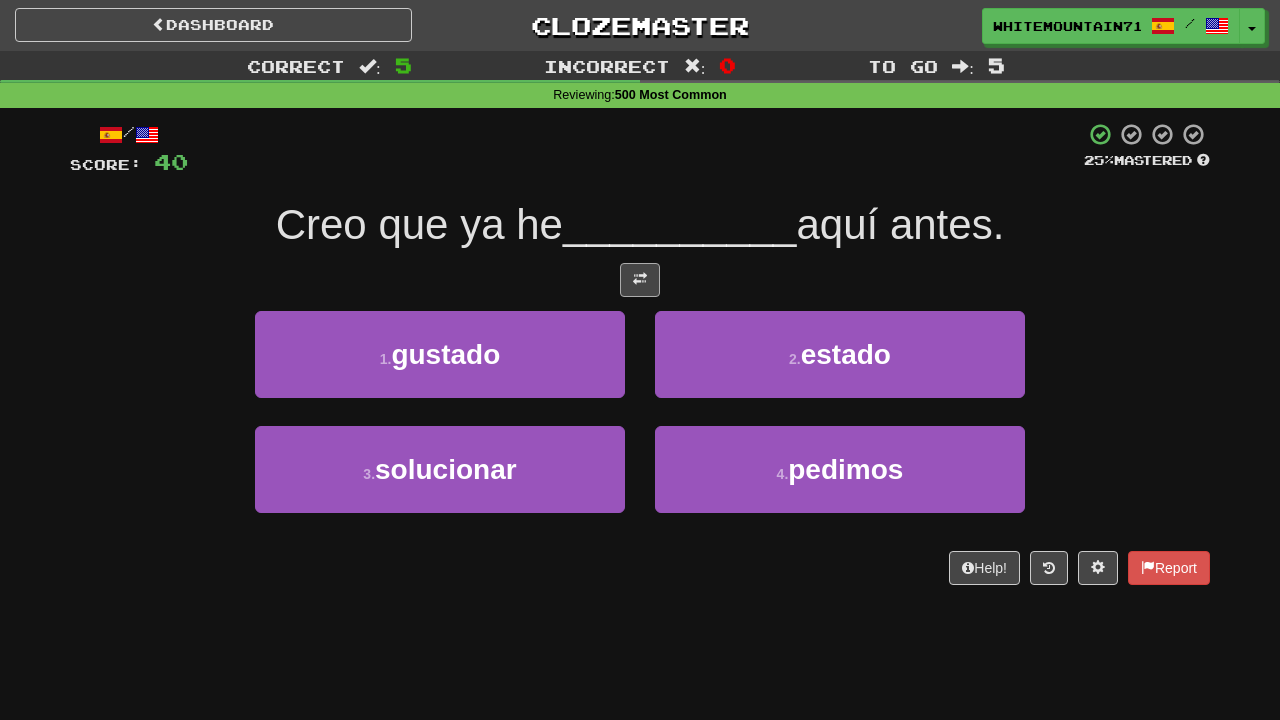 click at bounding box center (640, 280) 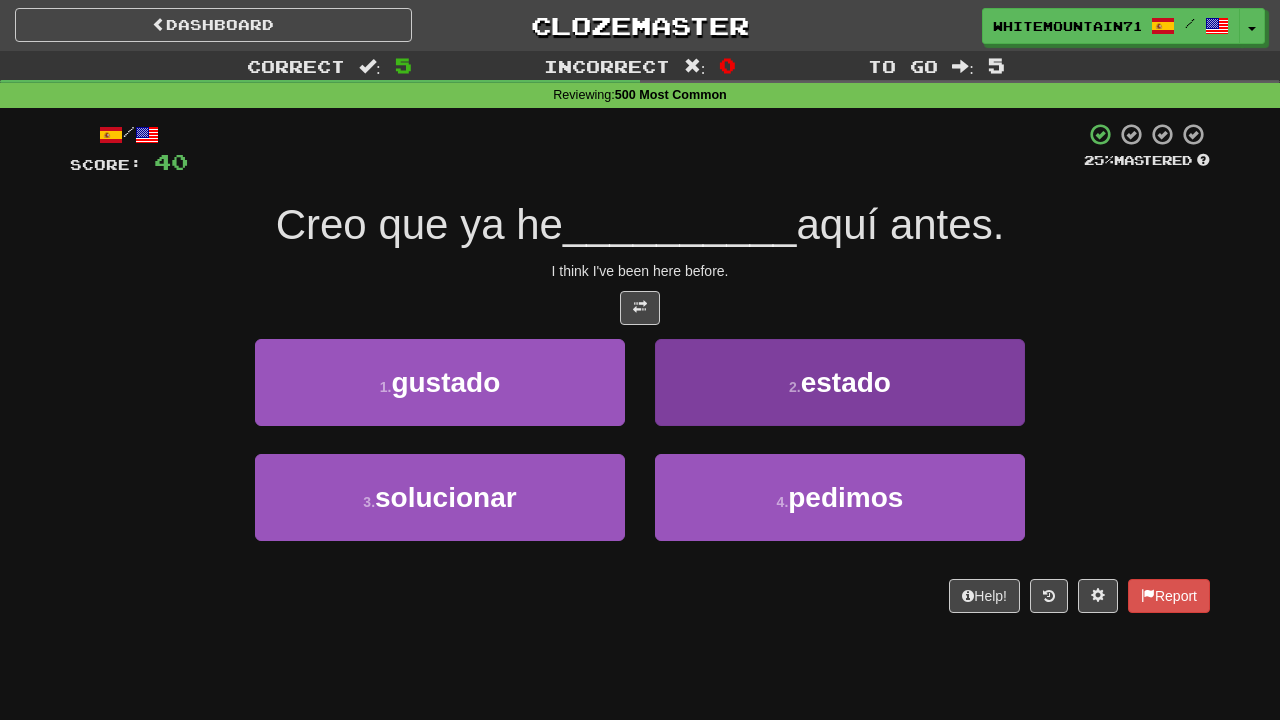 click on "2 .  estado" at bounding box center [840, 382] 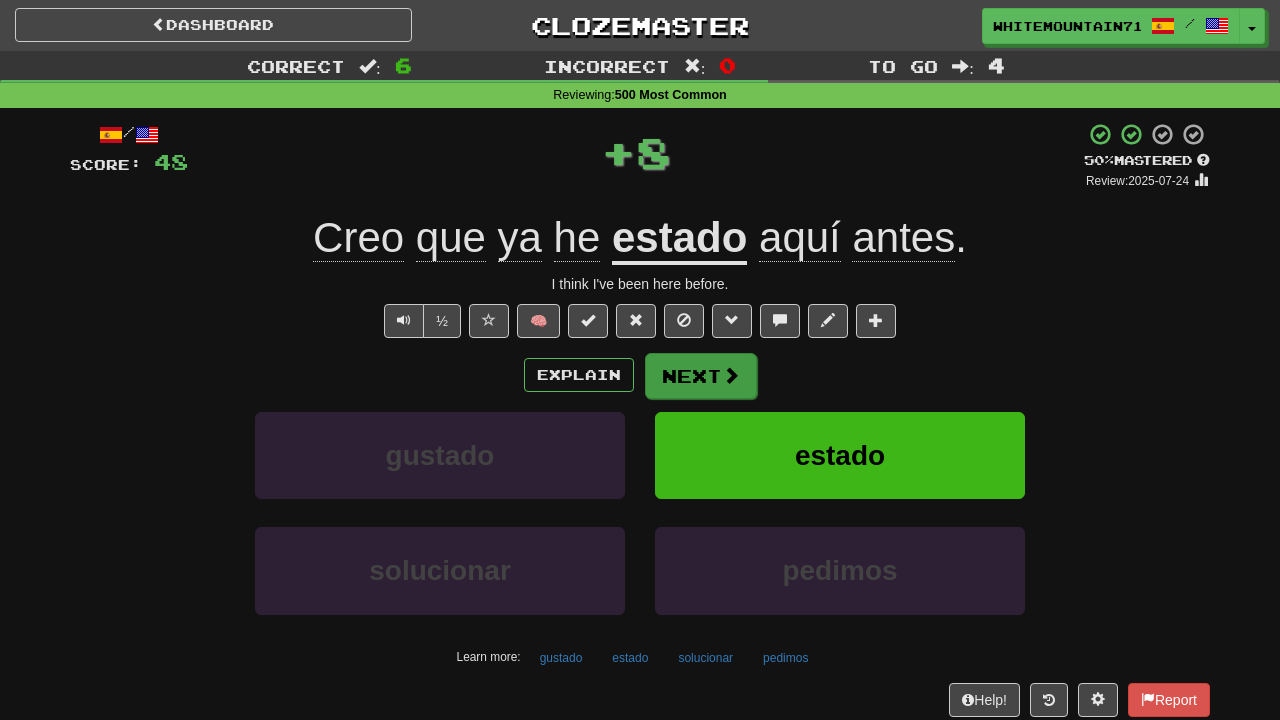 click on "Next" at bounding box center [701, 376] 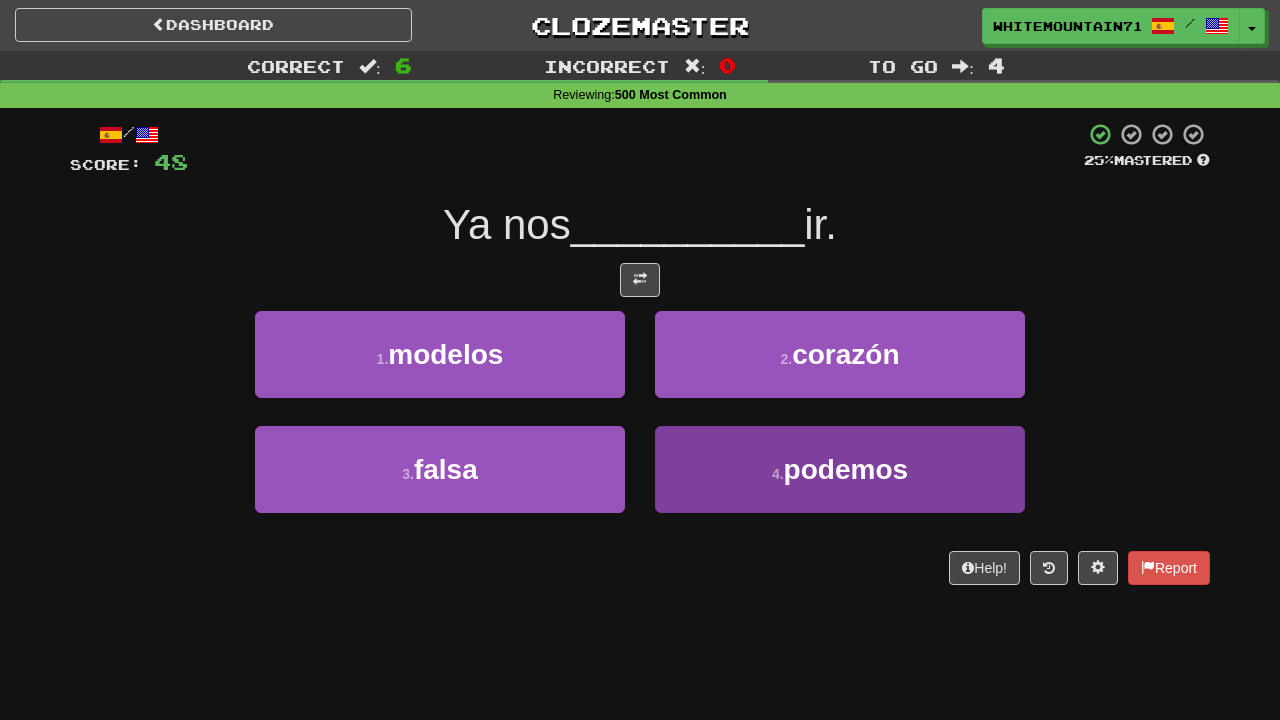 click on "4 .  podemos" at bounding box center [840, 469] 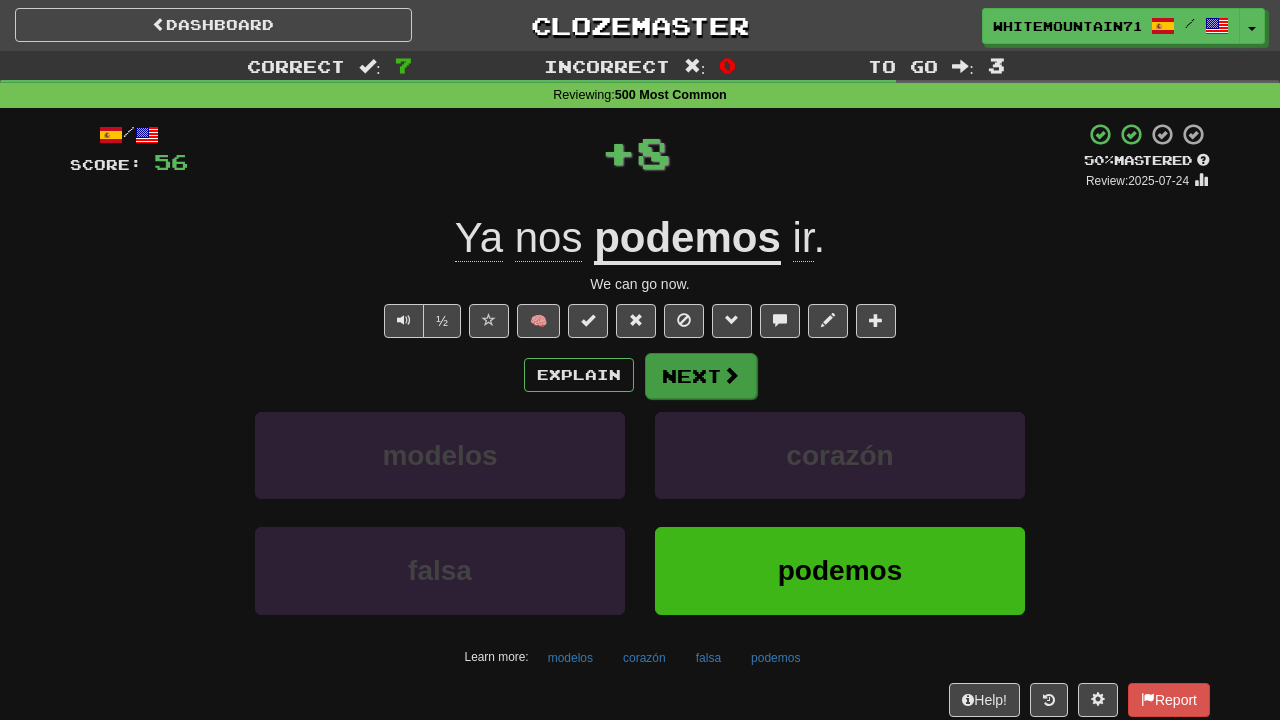 click on "Next" at bounding box center (701, 376) 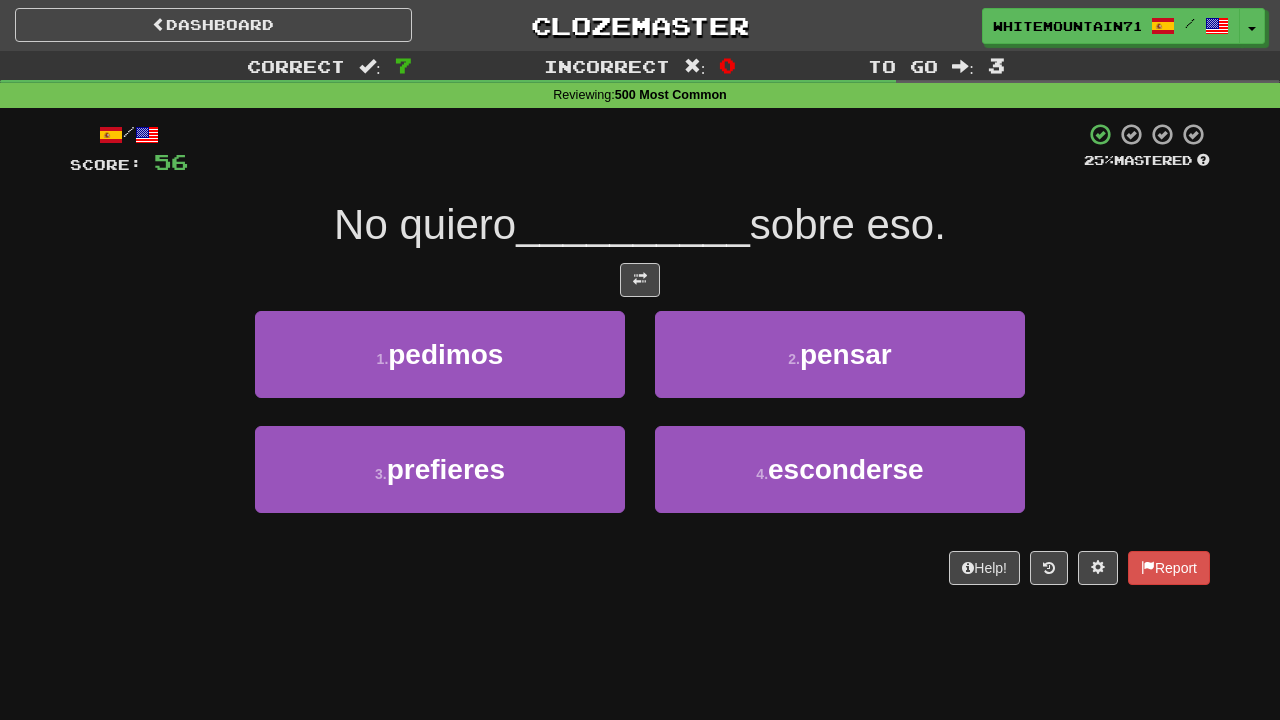 drag, startPoint x: 689, startPoint y: 379, endPoint x: 744, endPoint y: 226, distance: 162.58536 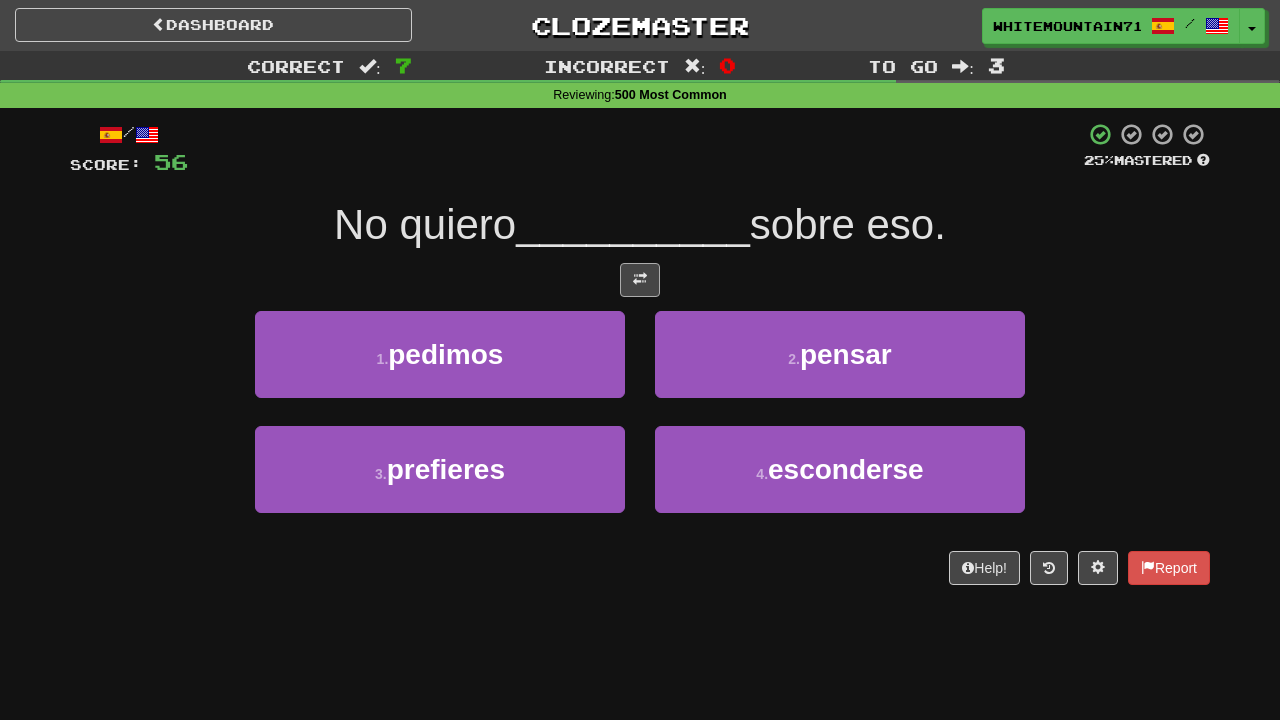 click at bounding box center (640, 280) 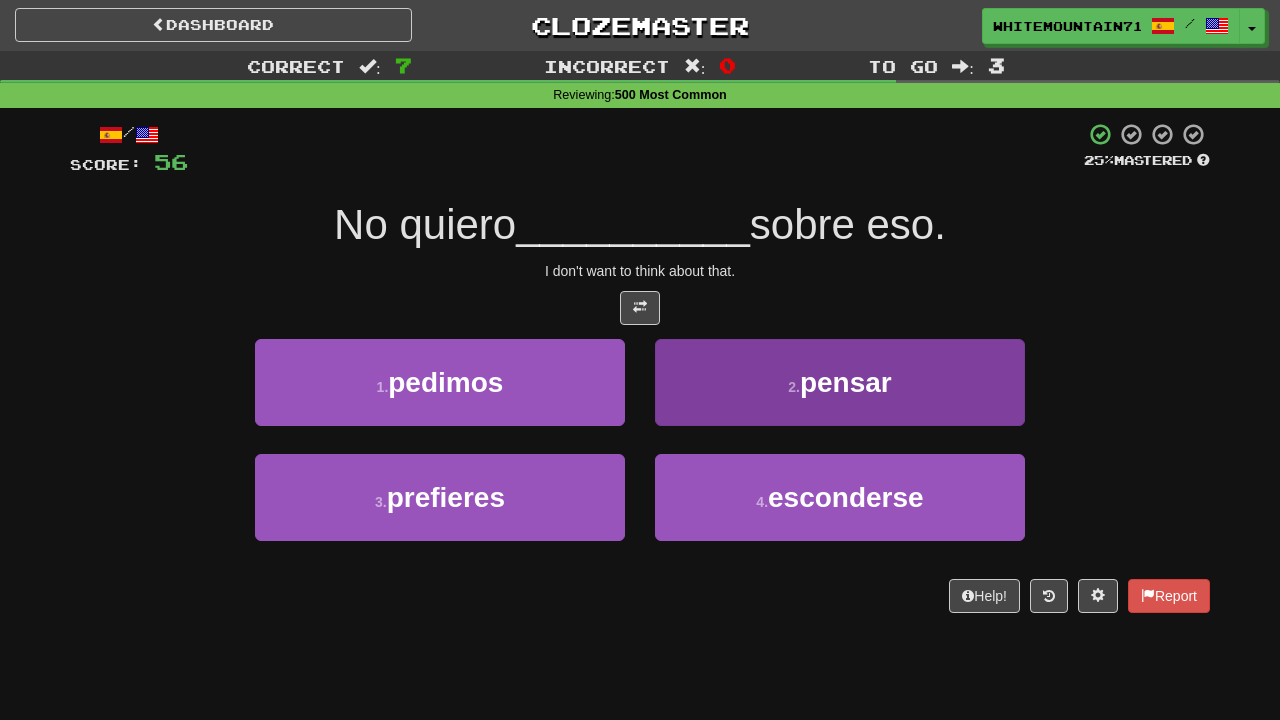 click on "2 .  pensar" at bounding box center [840, 382] 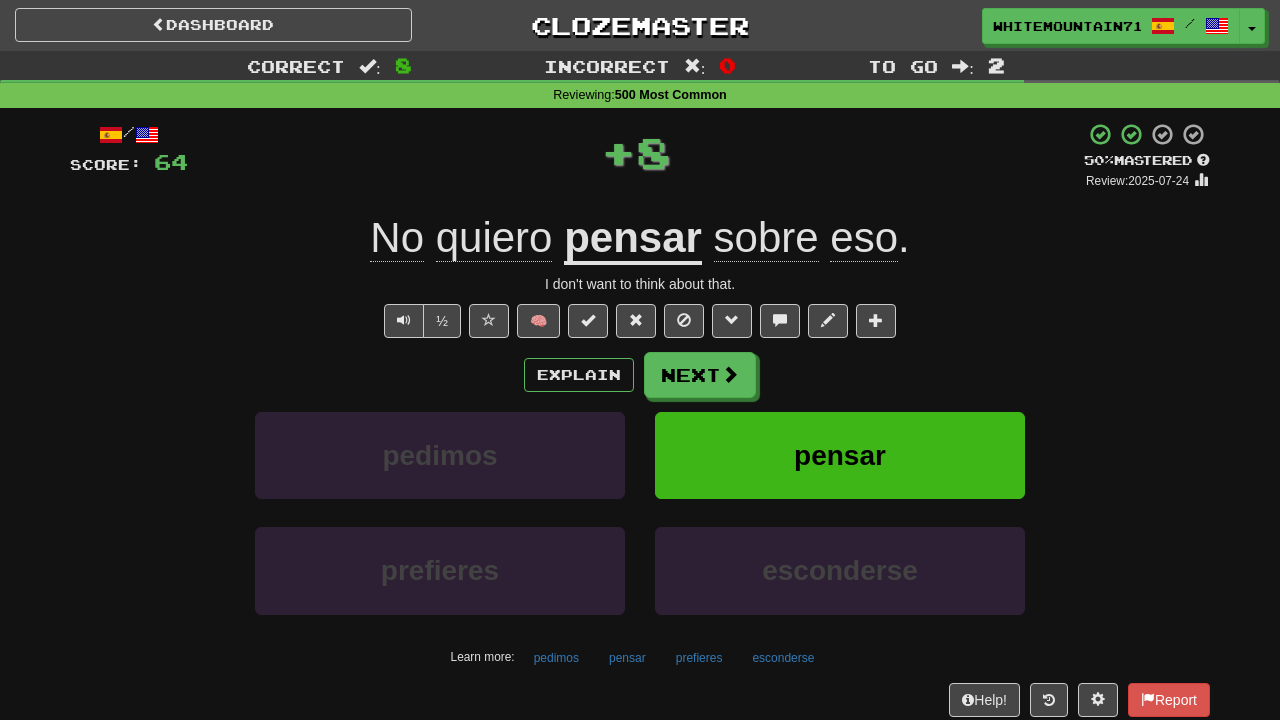 drag, startPoint x: 667, startPoint y: 389, endPoint x: 666, endPoint y: 349, distance: 40.012497 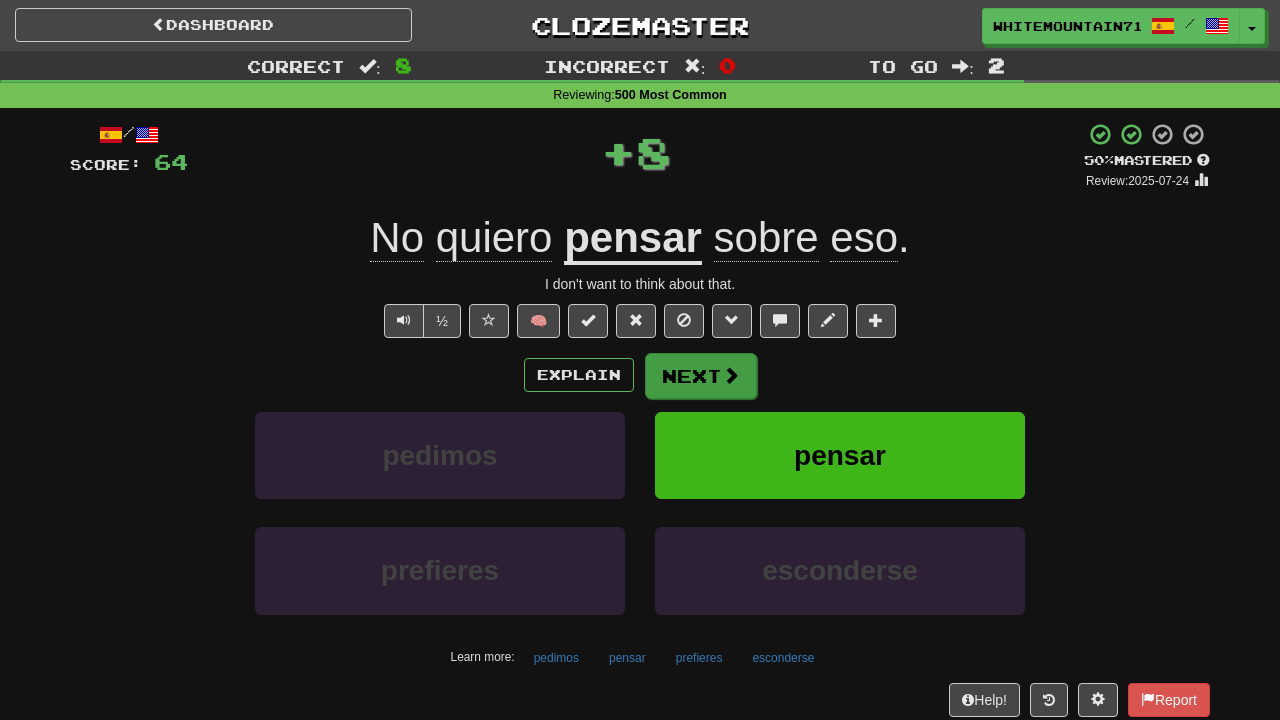 click on "Next" at bounding box center (701, 376) 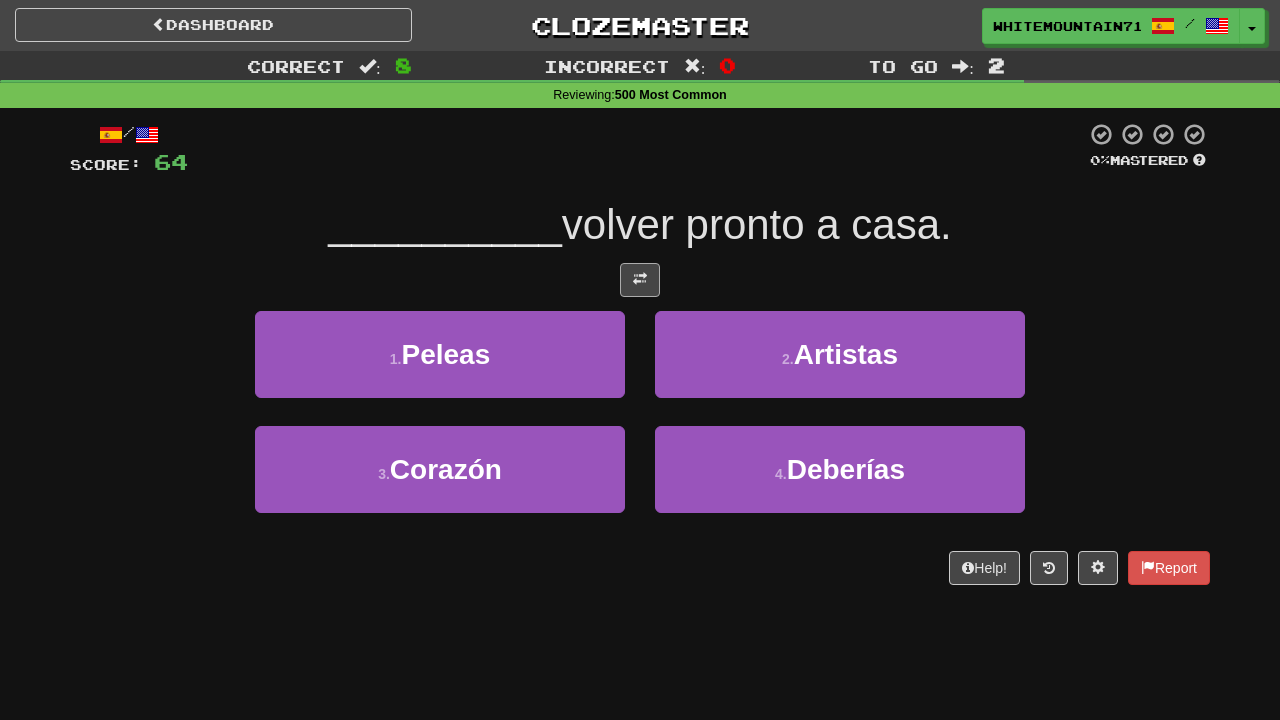 click at bounding box center [640, 279] 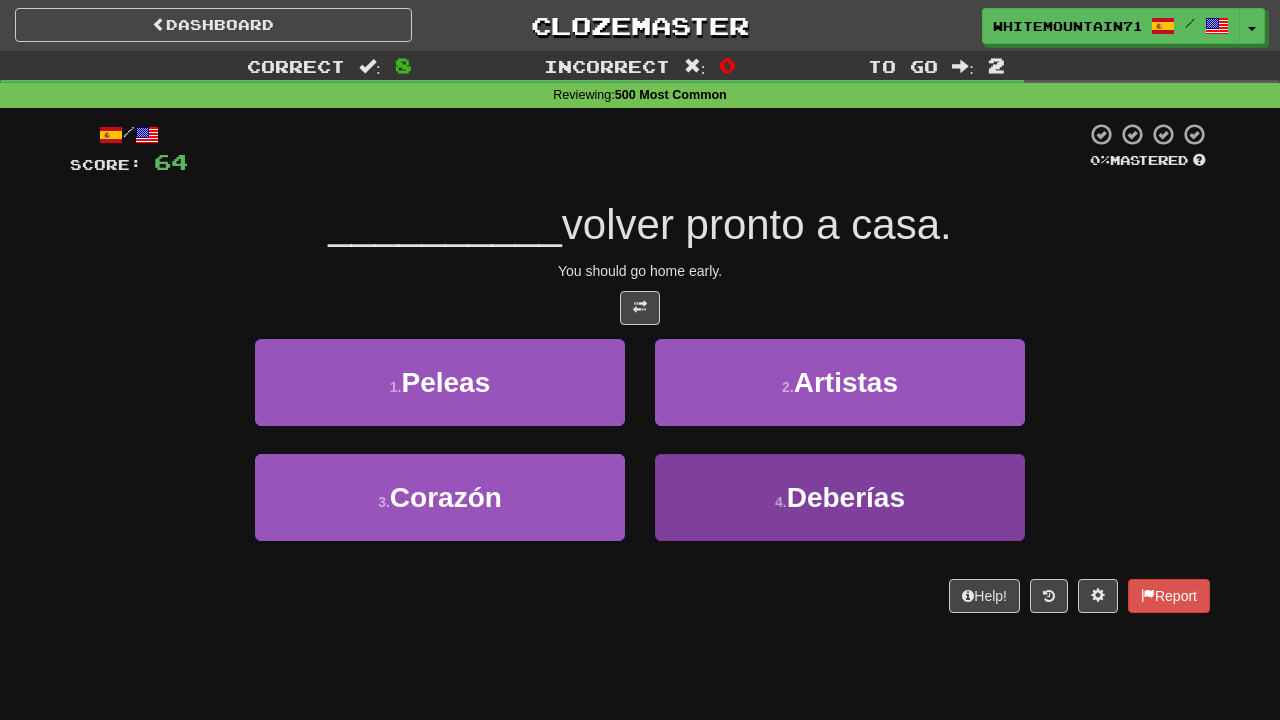 click on "4 .  Deberías" at bounding box center [840, 497] 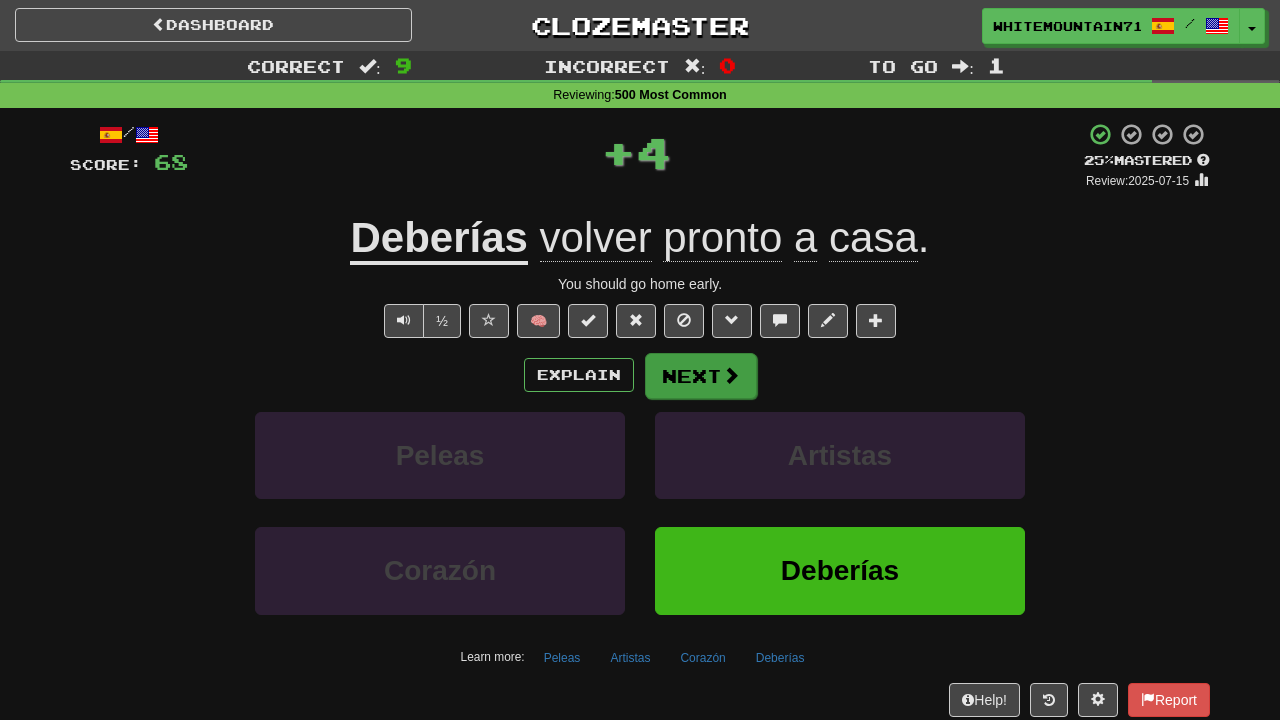 click on "Next" at bounding box center (701, 376) 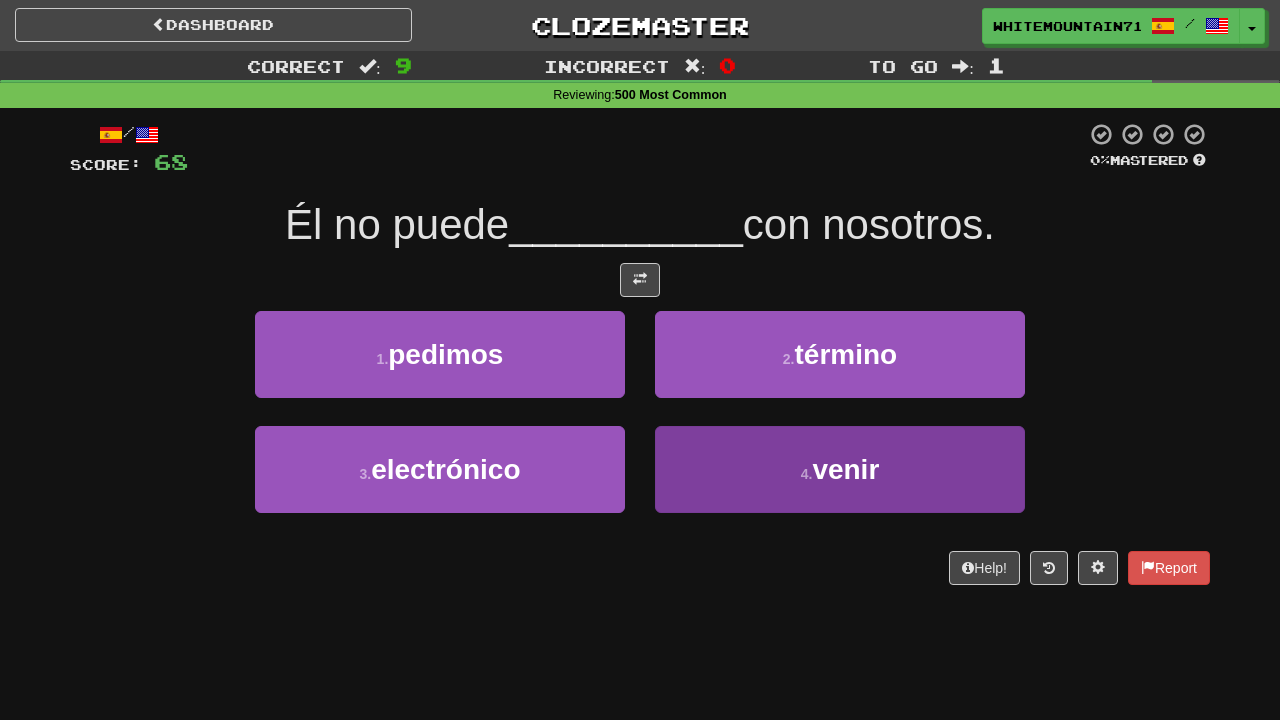click on "4 .  venir" at bounding box center [840, 469] 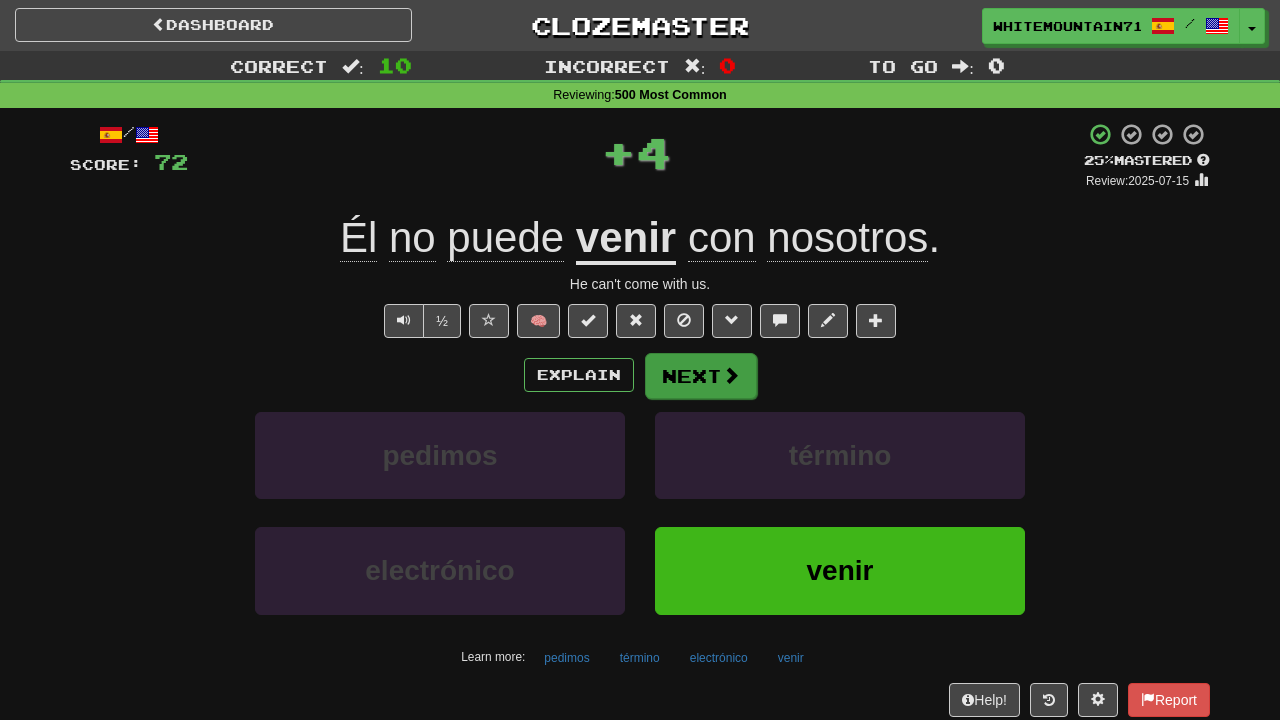 click on "Next" at bounding box center (701, 376) 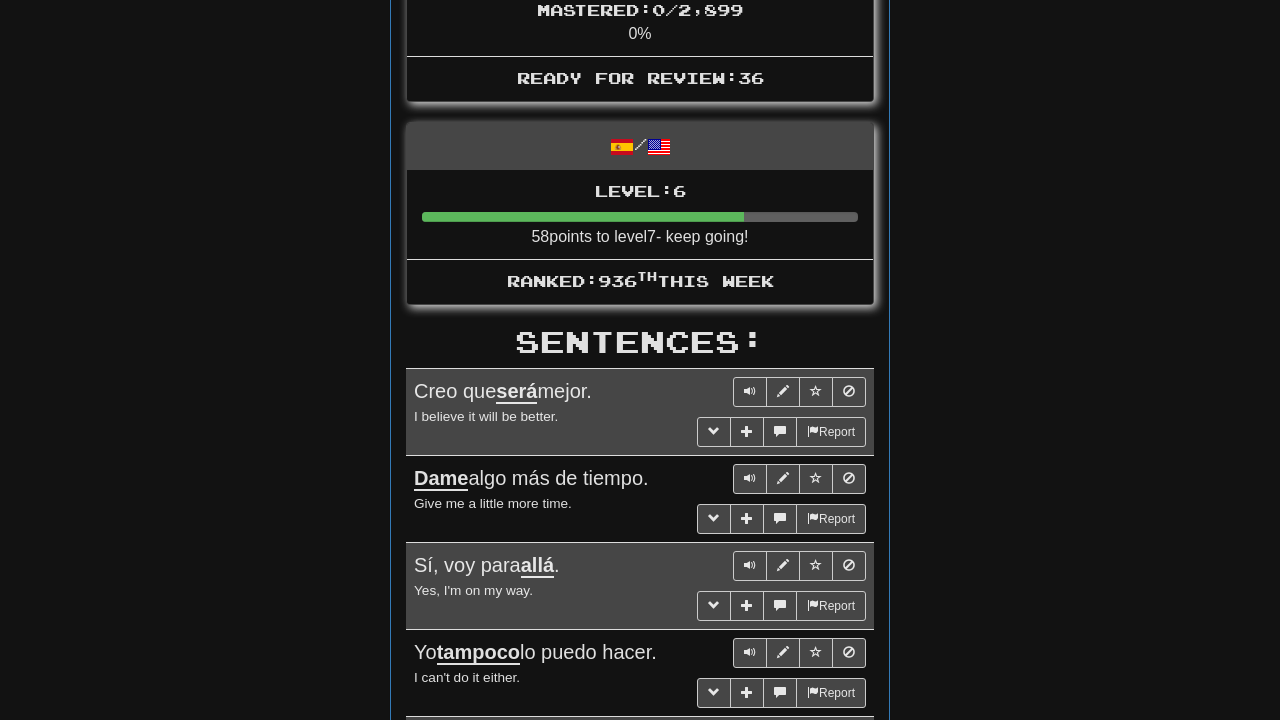 scroll, scrollTop: 835, scrollLeft: 0, axis: vertical 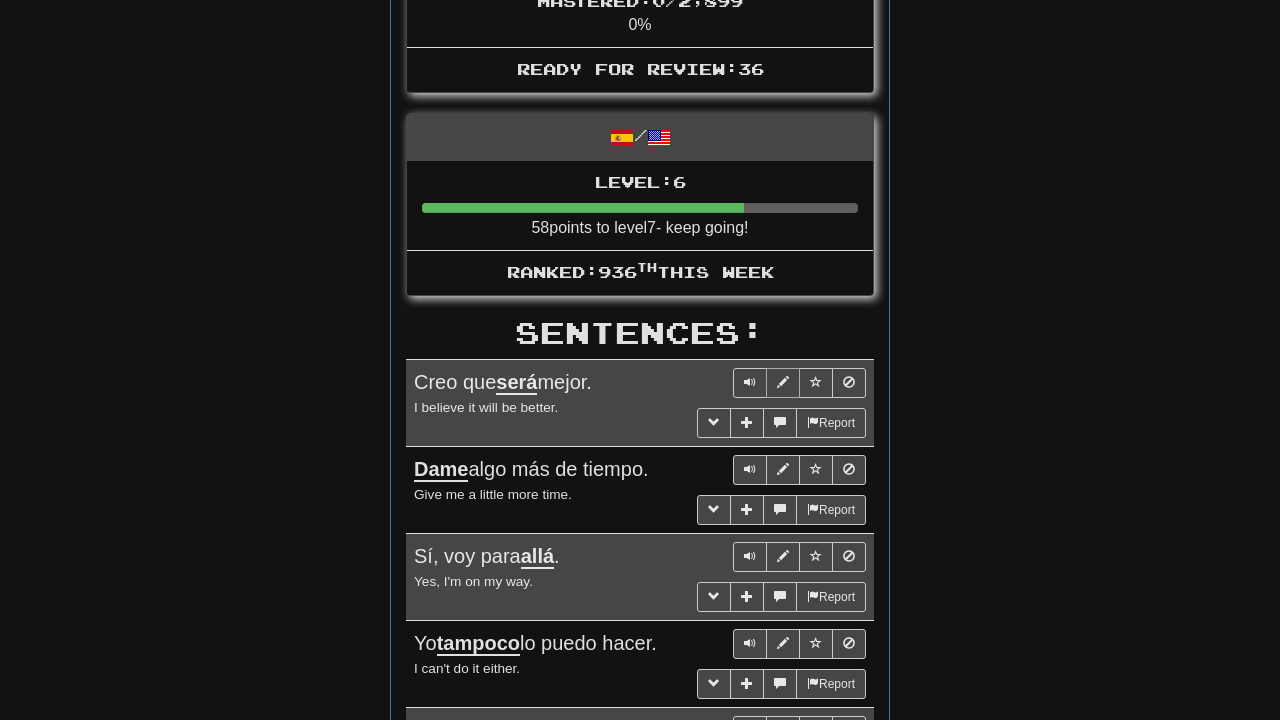 click at bounding box center (783, 382) 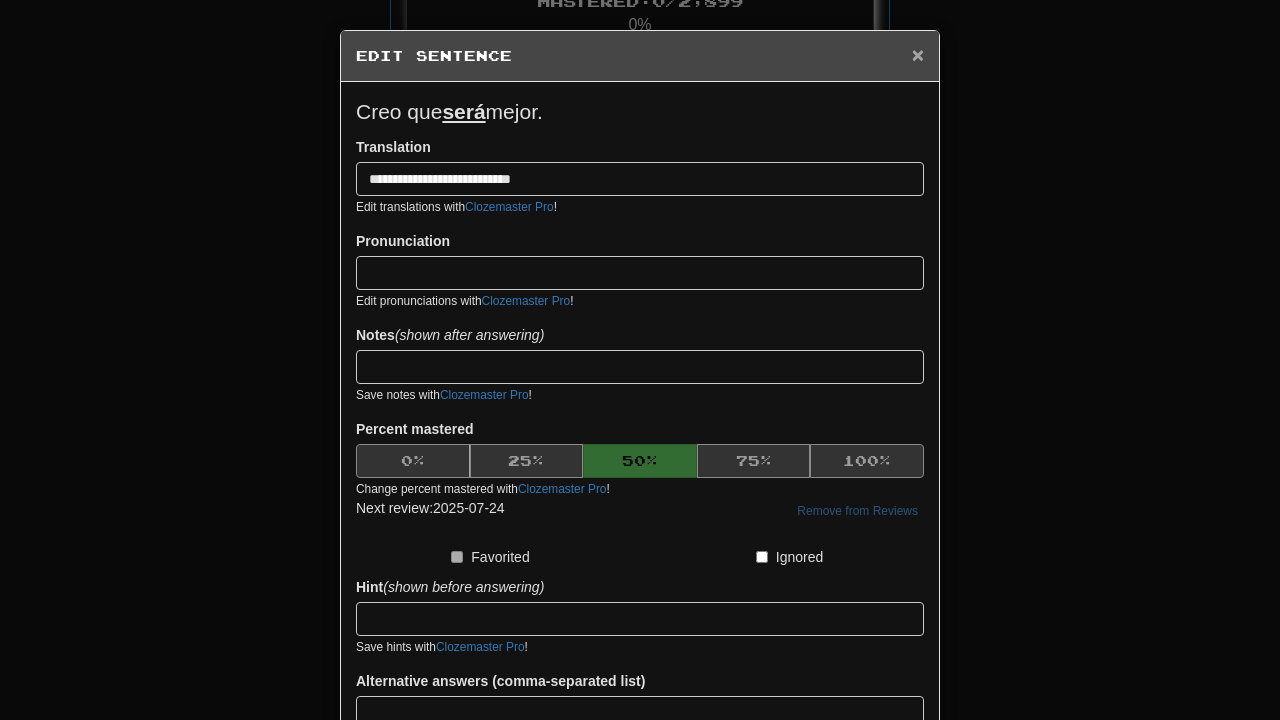 click on "×" at bounding box center [918, 54] 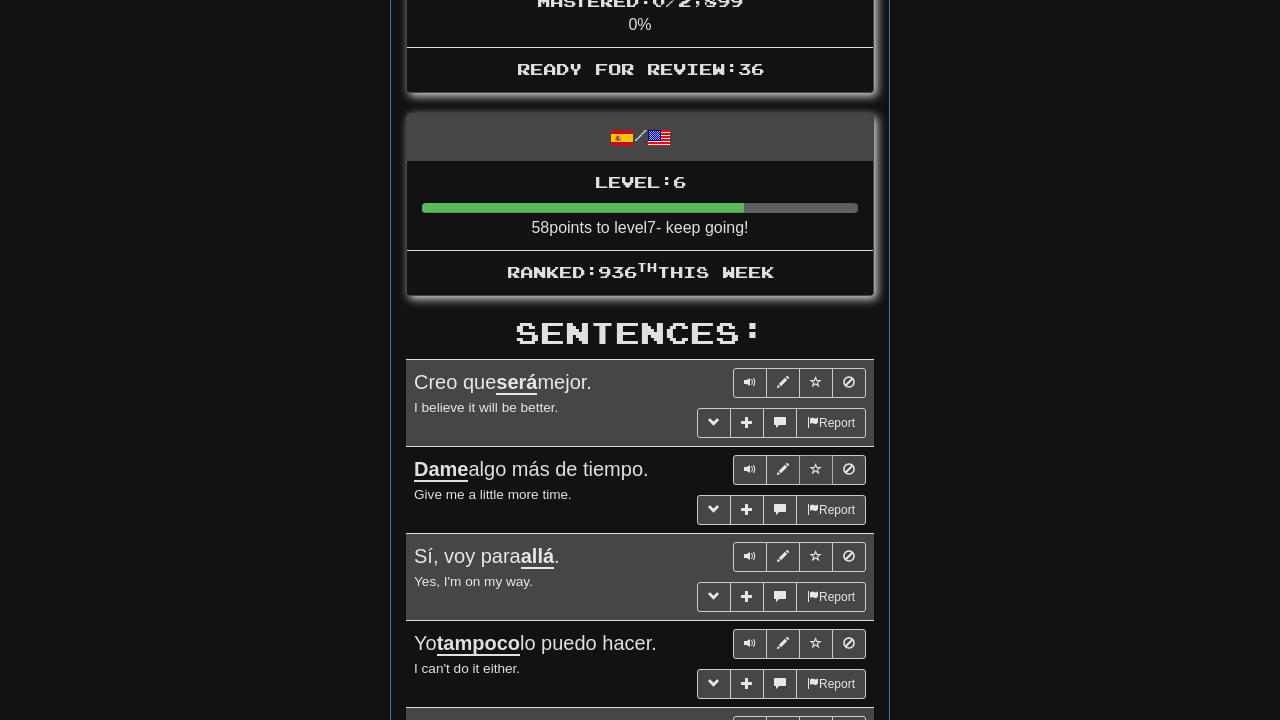 click at bounding box center [816, 469] 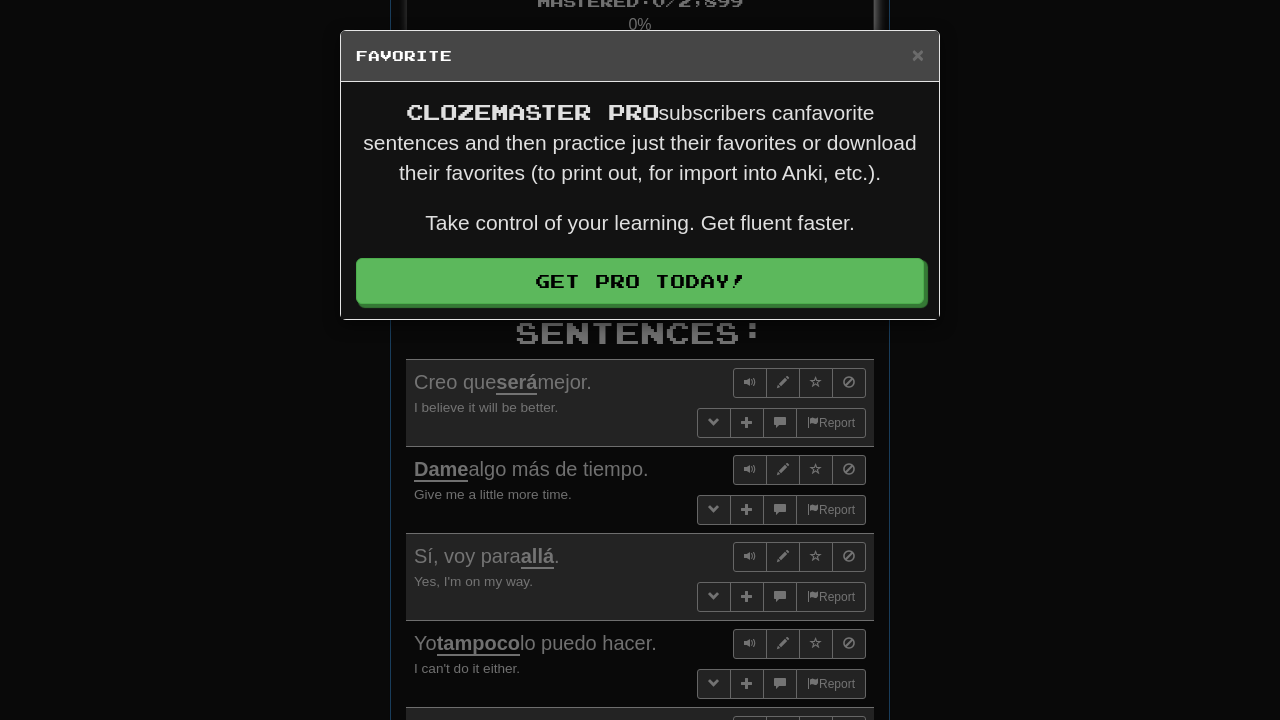 click on "× Favorite" at bounding box center (640, 56) 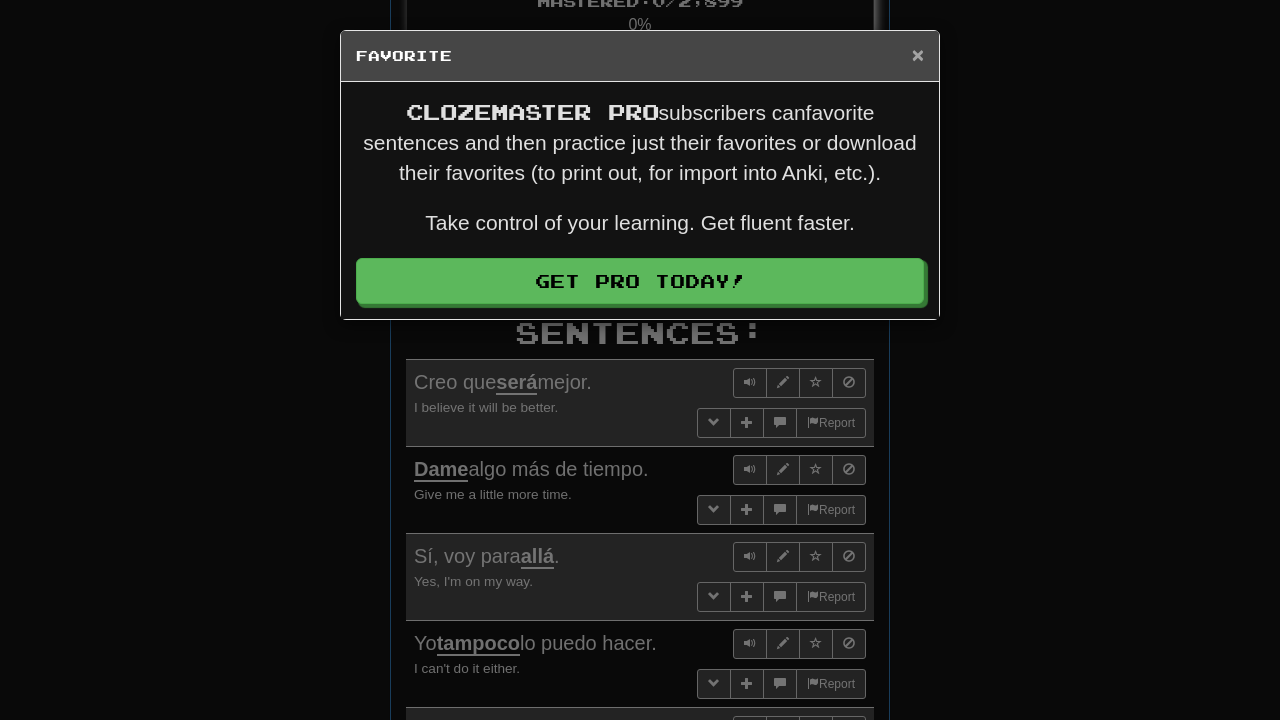 click on "×" at bounding box center (918, 54) 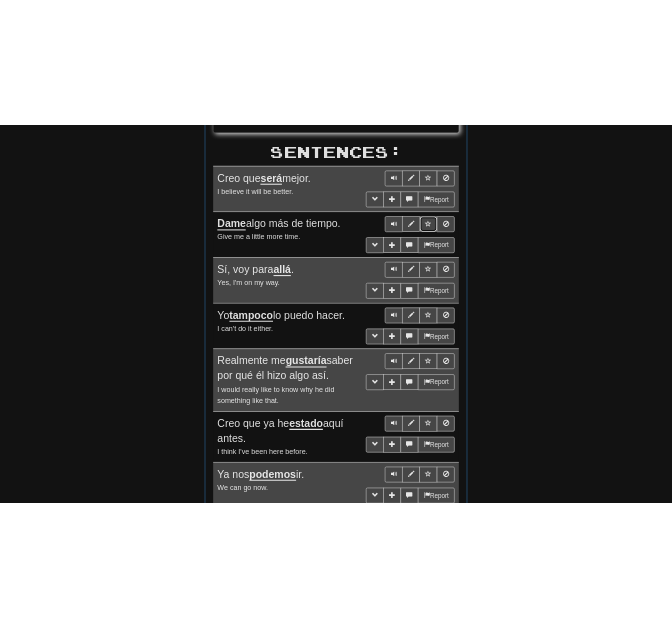 scroll, scrollTop: 1130, scrollLeft: 0, axis: vertical 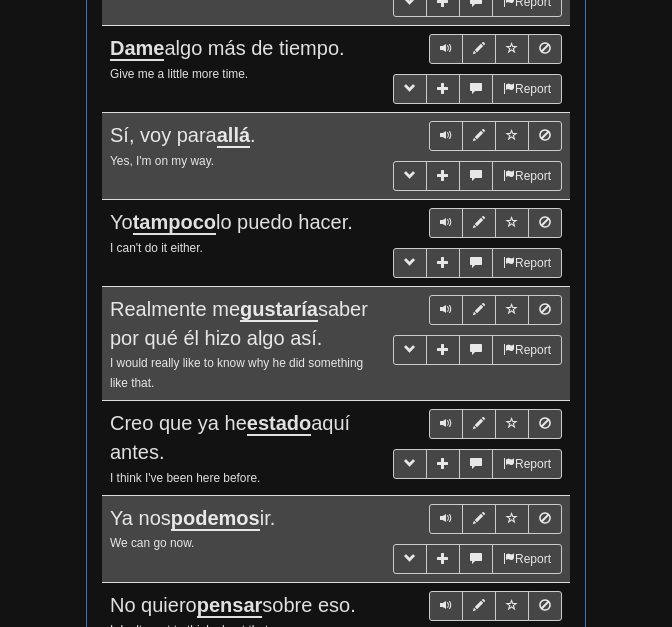 drag, startPoint x: 114, startPoint y: 220, endPoint x: 364, endPoint y: 220, distance: 250 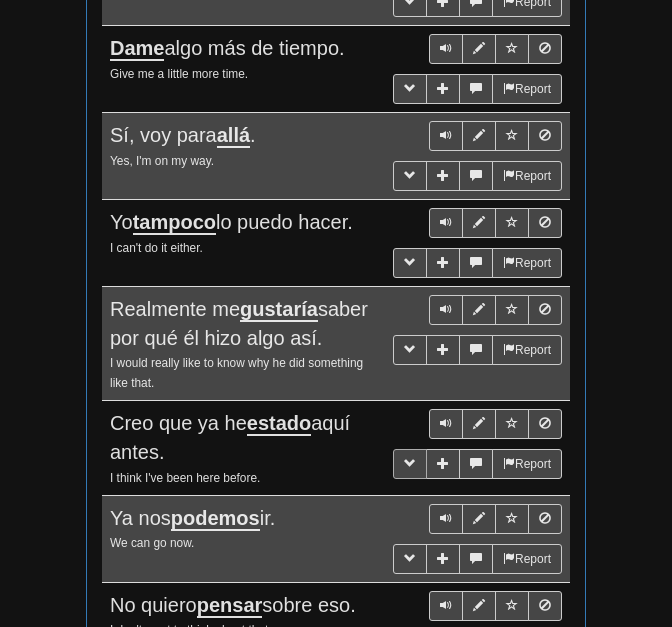 click at bounding box center [410, 464] 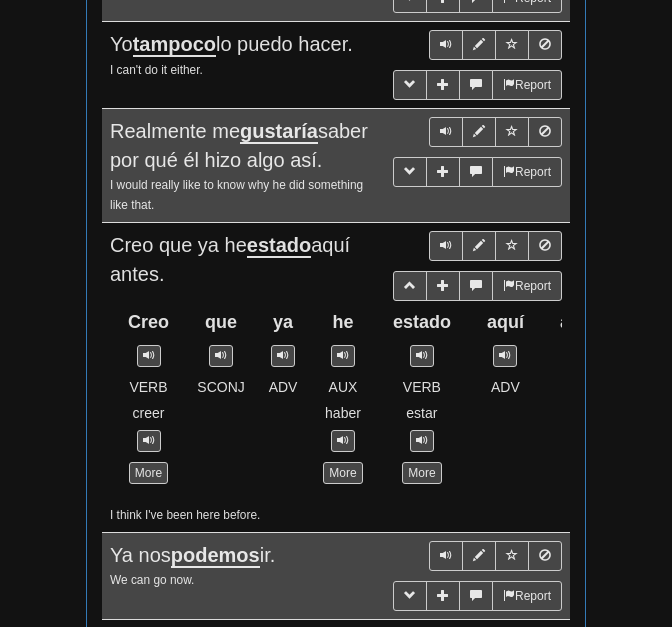 scroll, scrollTop: 1360, scrollLeft: 0, axis: vertical 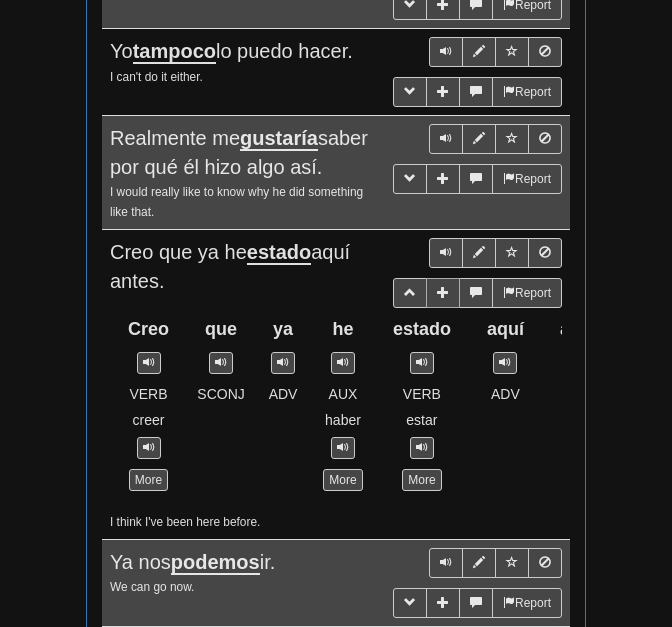 click at bounding box center [443, 292] 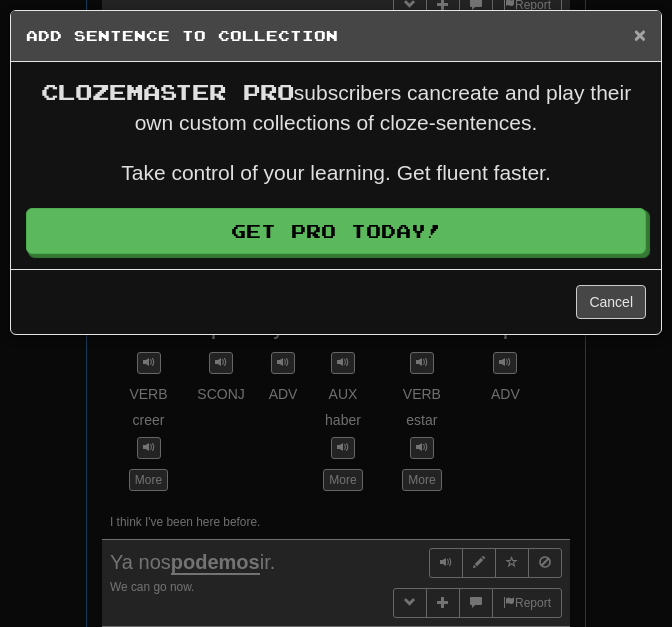 click on "×" at bounding box center (640, 34) 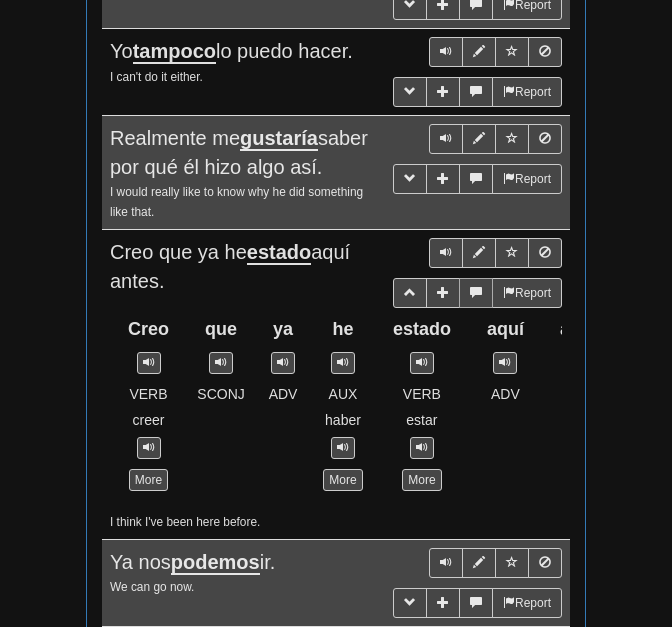 click at bounding box center (476, 292) 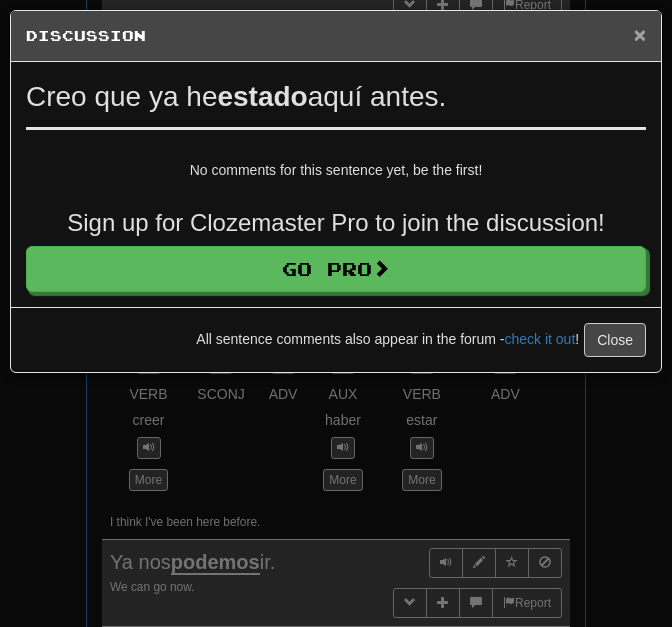 click on "×" at bounding box center (640, 34) 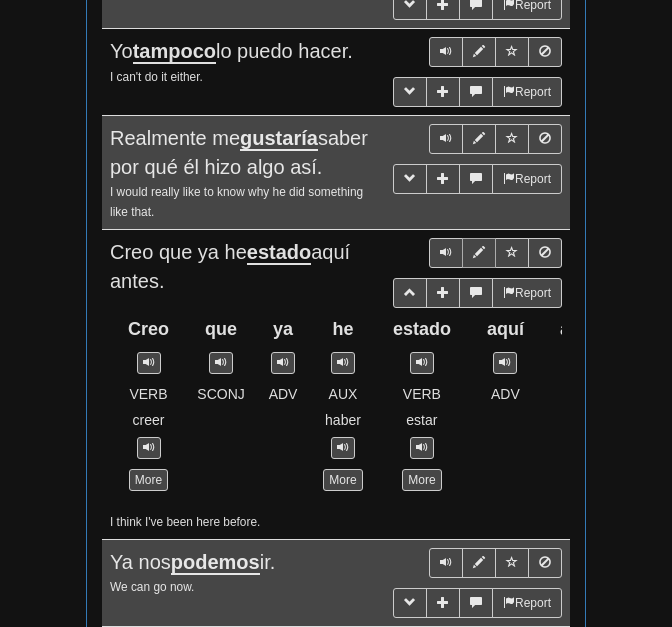click at bounding box center (479, 252) 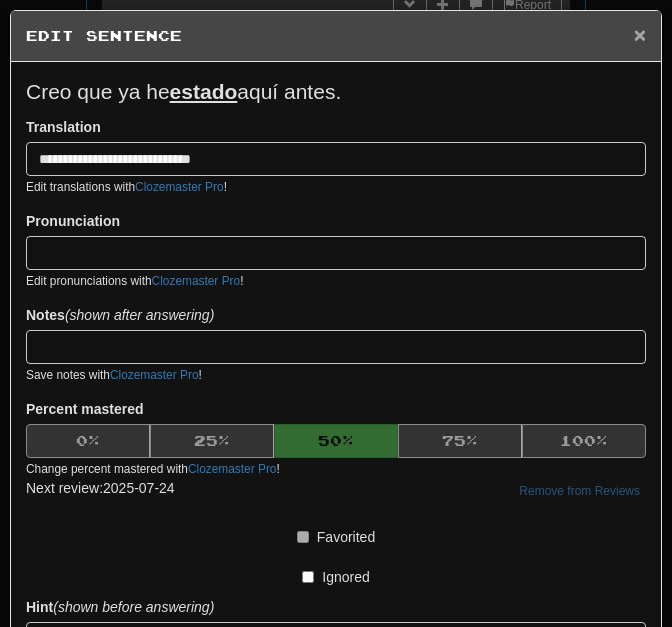 scroll, scrollTop: 0, scrollLeft: 0, axis: both 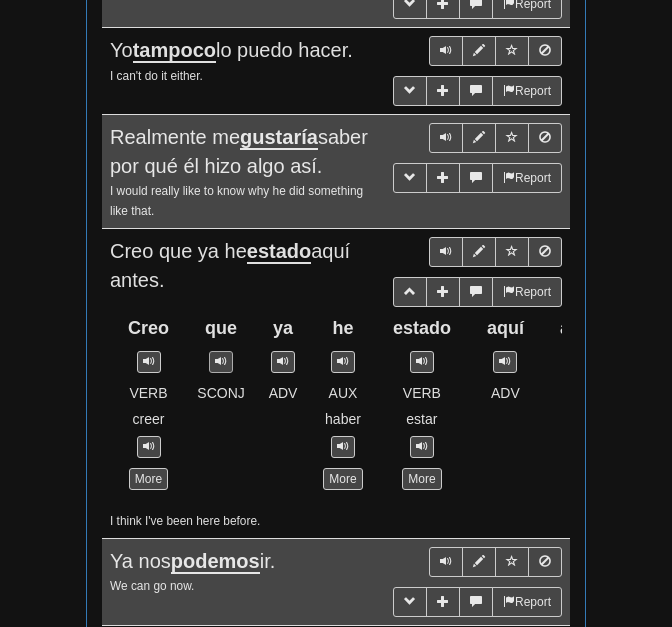 click at bounding box center (221, 361) 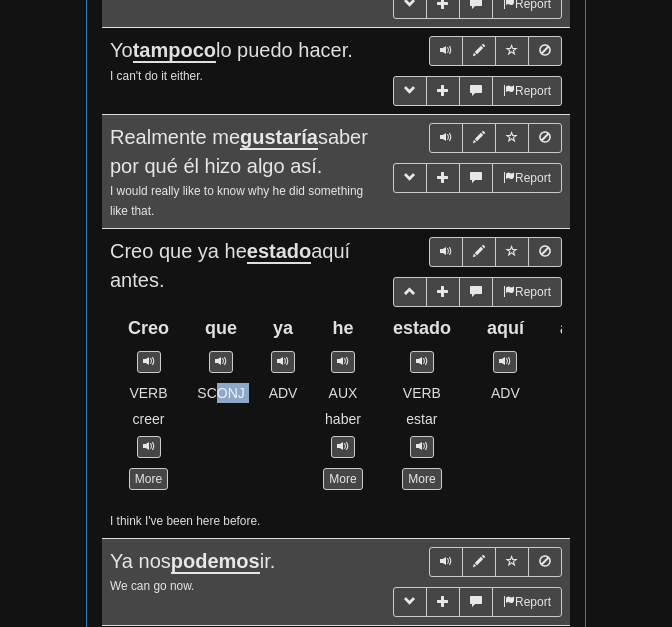 drag, startPoint x: 220, startPoint y: 389, endPoint x: 293, endPoint y: 419, distance: 78.92401 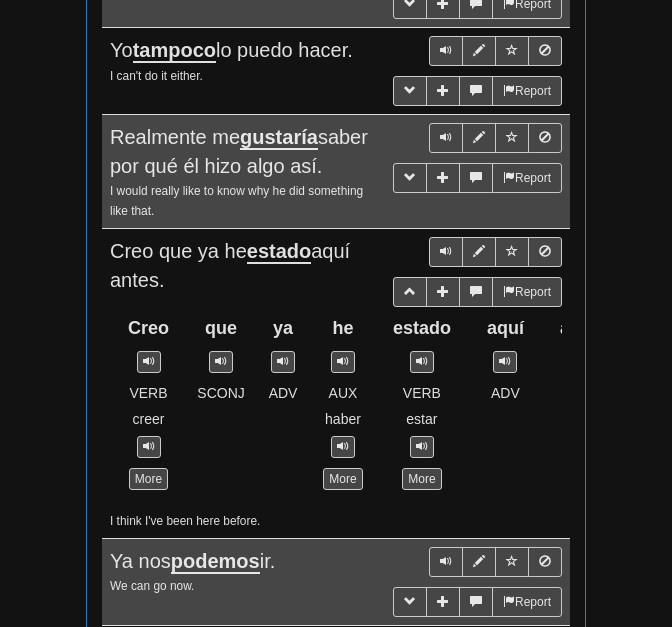 click on "Creo VERB creer More que SCONJ ya ADV he AUX haber More estado VERB estar More aquí ADV antes ADV . PUNCT More" at bounding box center [336, 398] 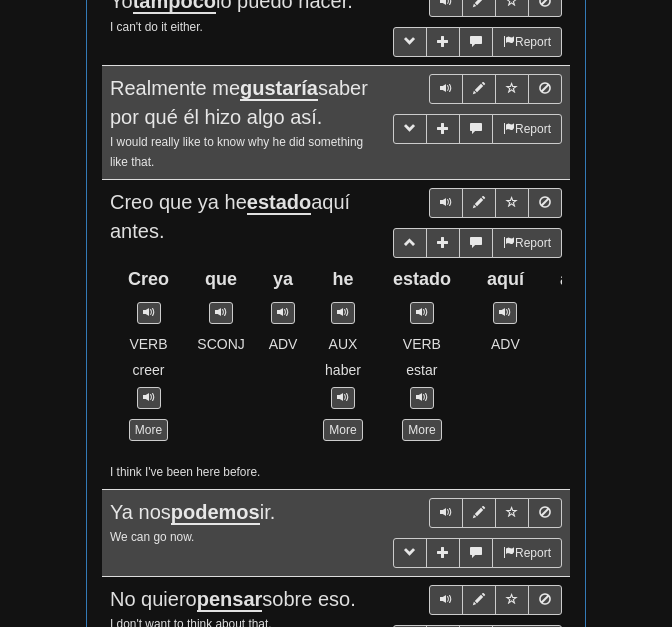 scroll, scrollTop: 1415, scrollLeft: 0, axis: vertical 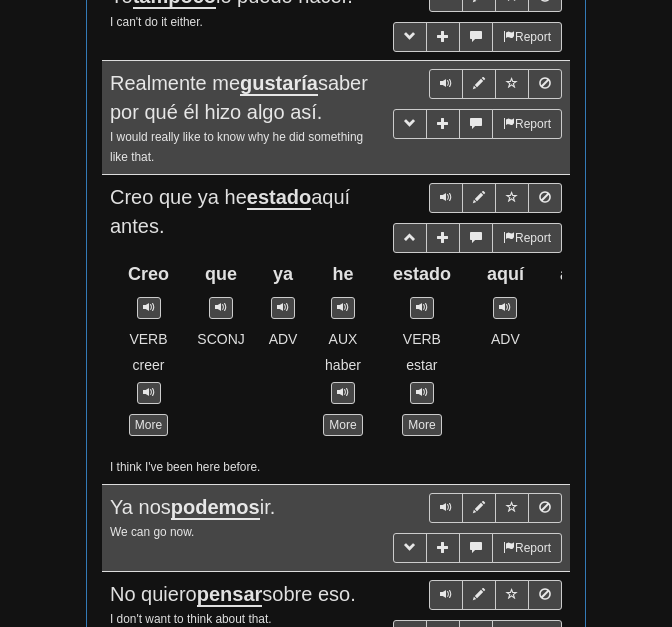 click at bounding box center [283, 313] 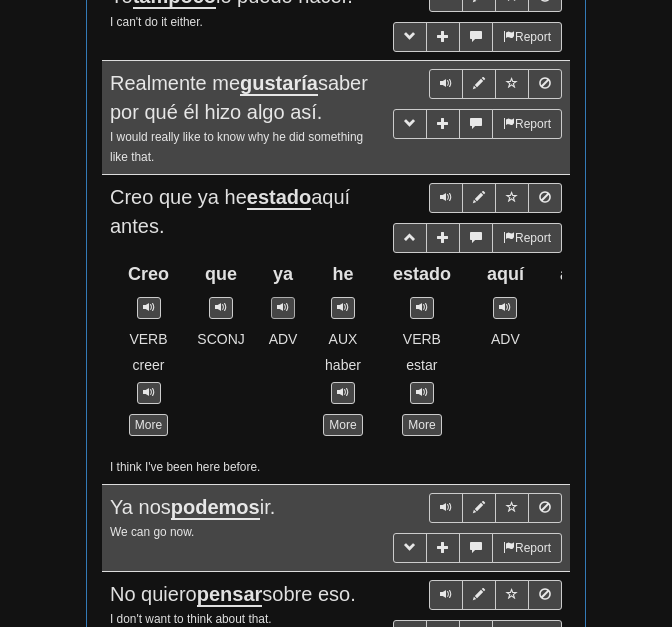 click at bounding box center (283, 307) 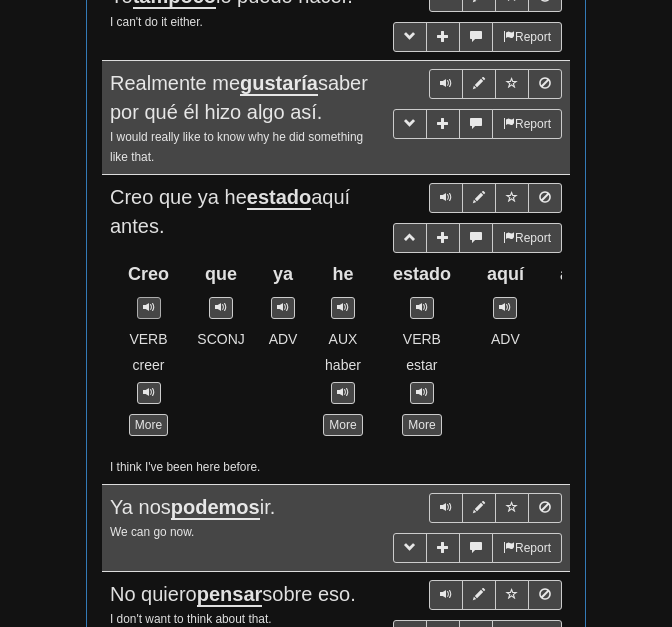 click at bounding box center [149, 308] 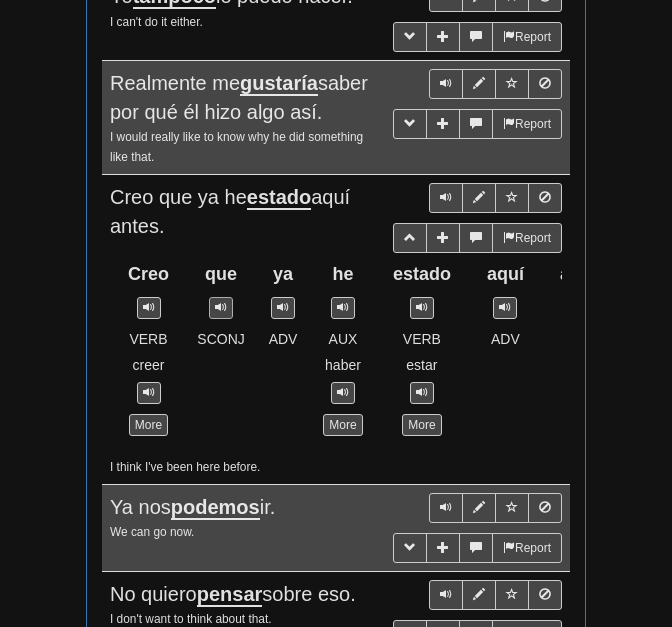 click at bounding box center [221, 307] 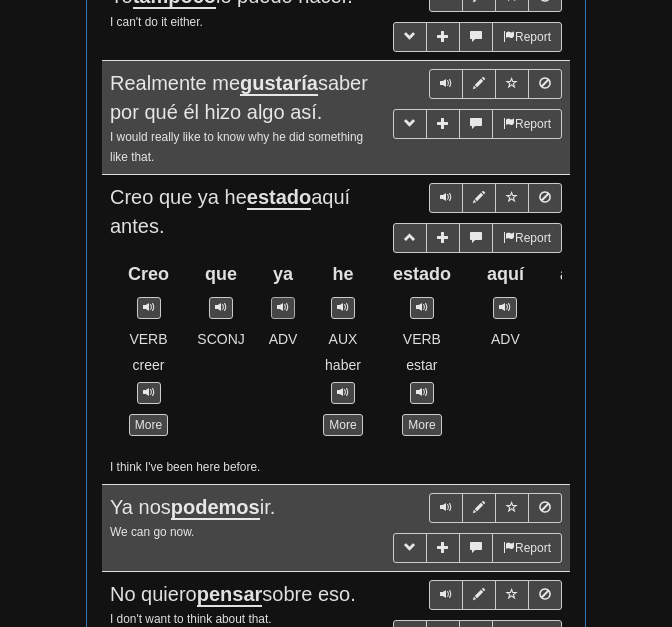 click at bounding box center (283, 307) 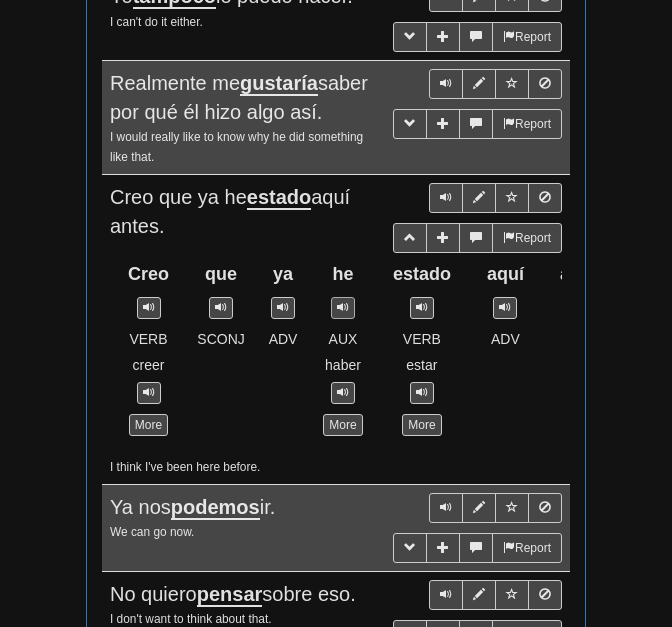 click at bounding box center [343, 308] 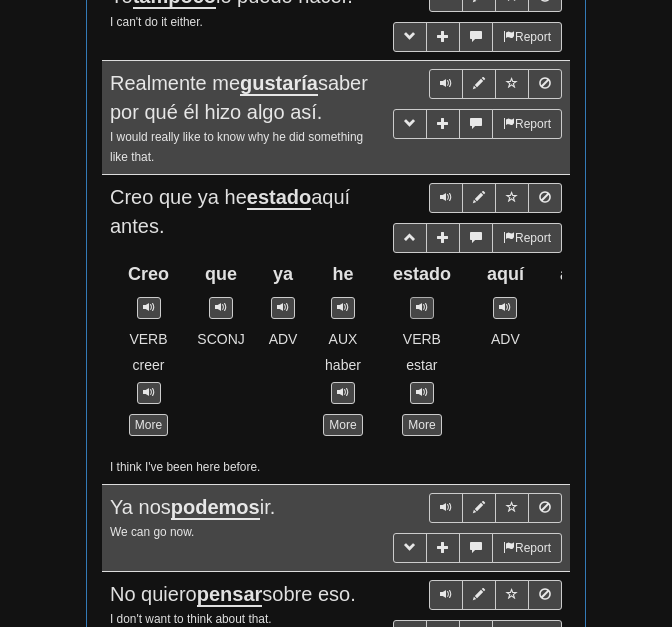 click at bounding box center [422, 307] 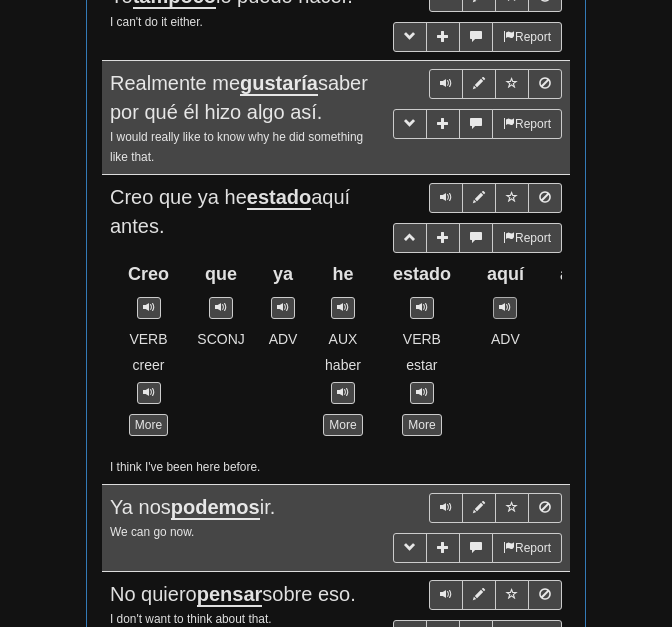 click at bounding box center [505, 308] 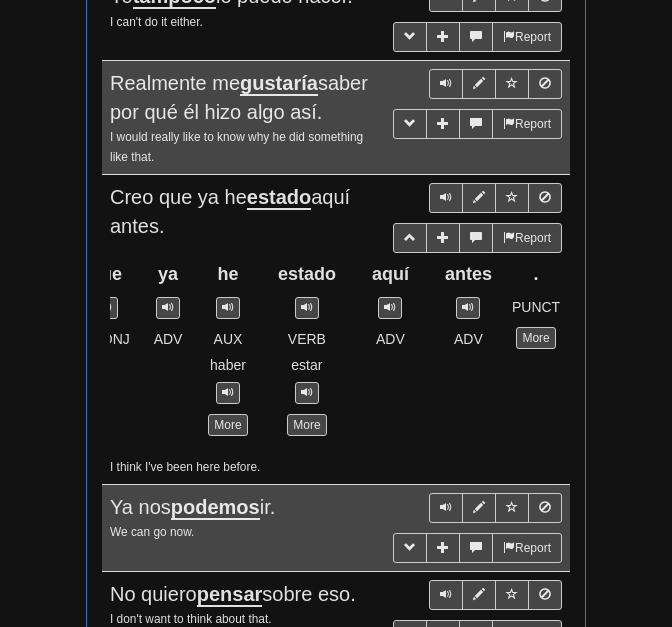 scroll, scrollTop: 0, scrollLeft: 115, axis: horizontal 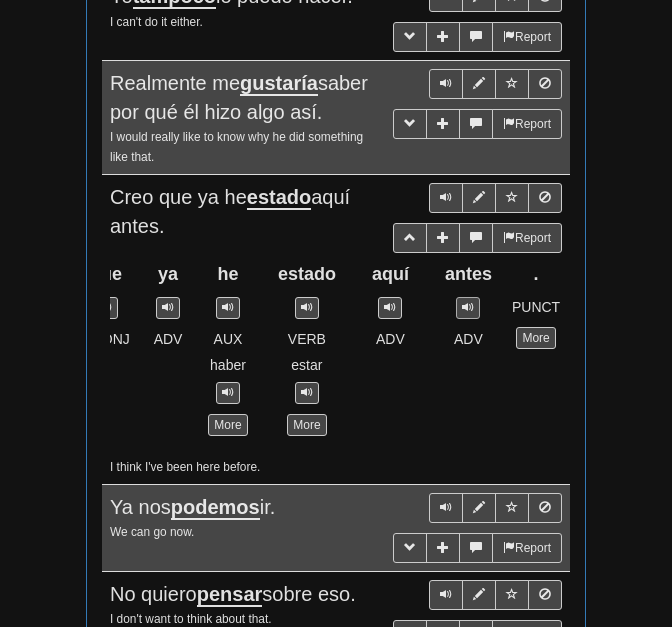click at bounding box center (468, 307) 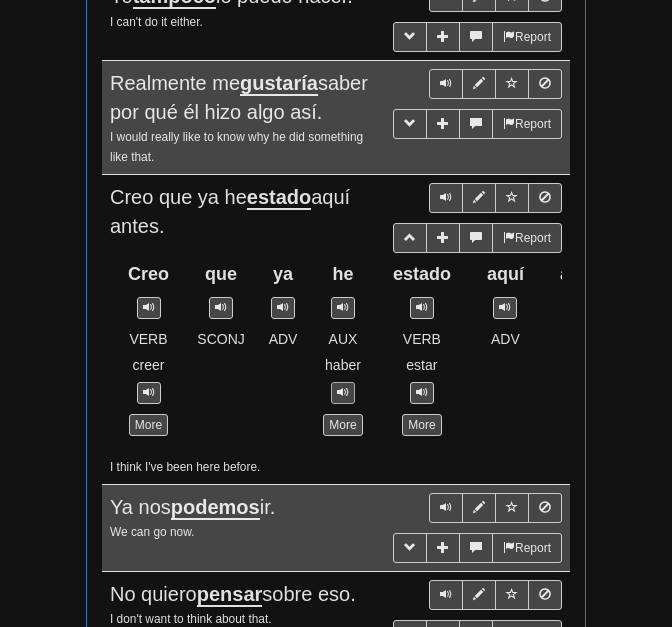 scroll, scrollTop: 0, scrollLeft: 0, axis: both 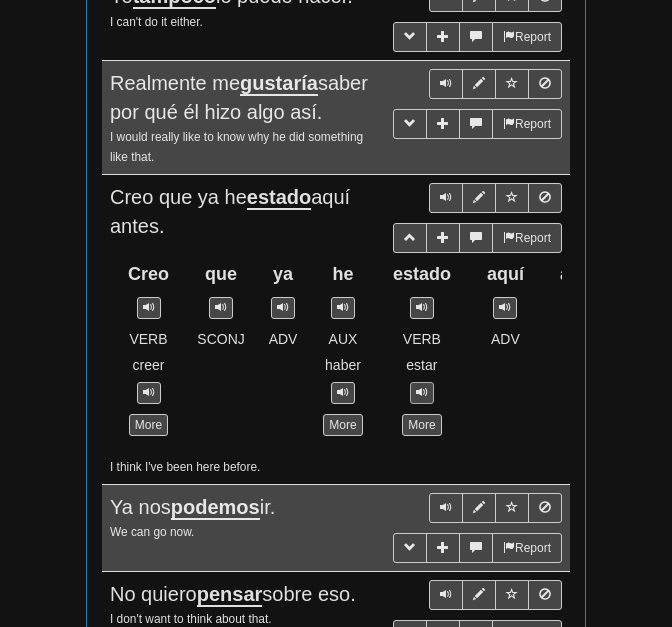 click at bounding box center (422, 392) 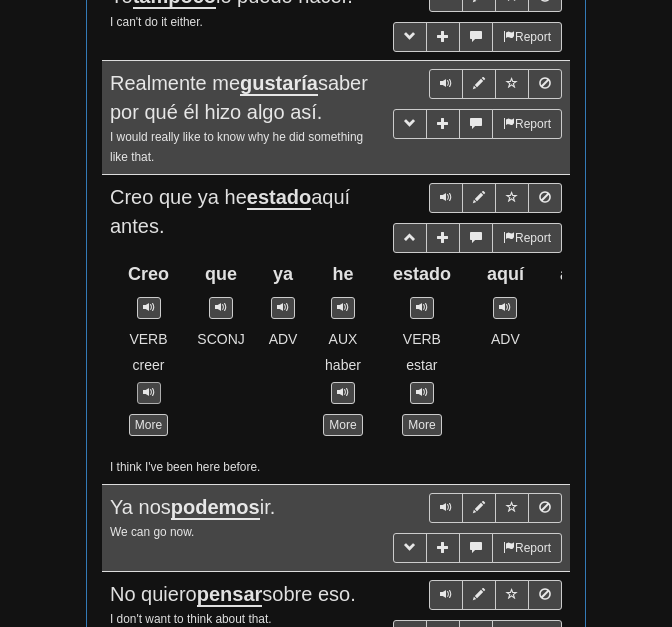 click at bounding box center (149, 392) 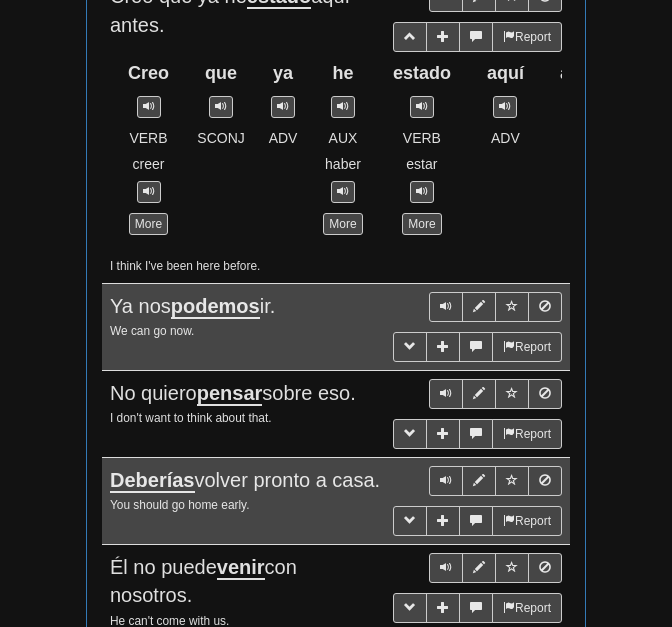 scroll, scrollTop: 1622, scrollLeft: 0, axis: vertical 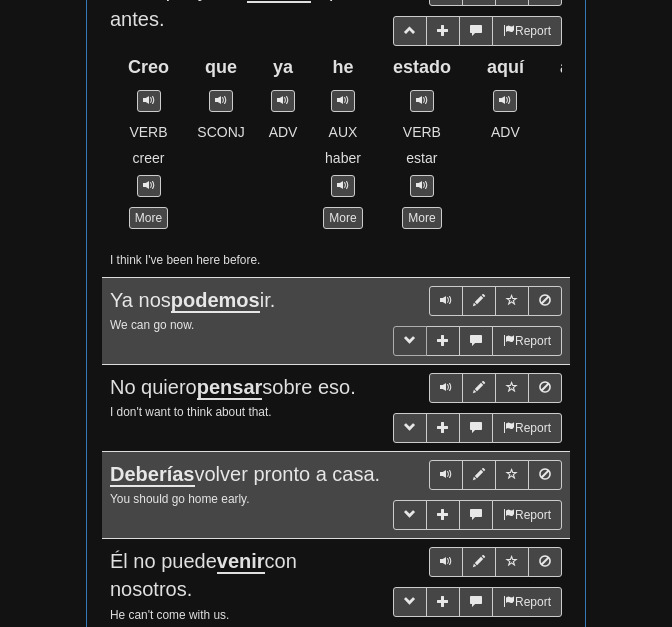 click at bounding box center [410, 341] 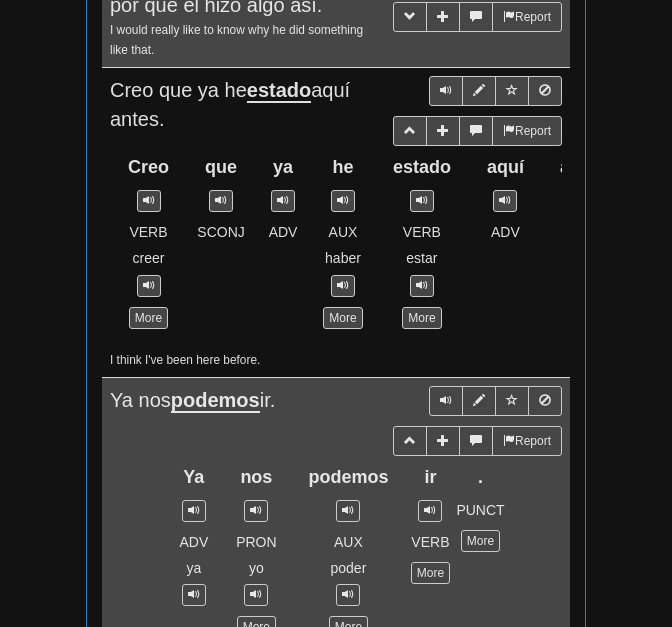scroll, scrollTop: 1528, scrollLeft: 0, axis: vertical 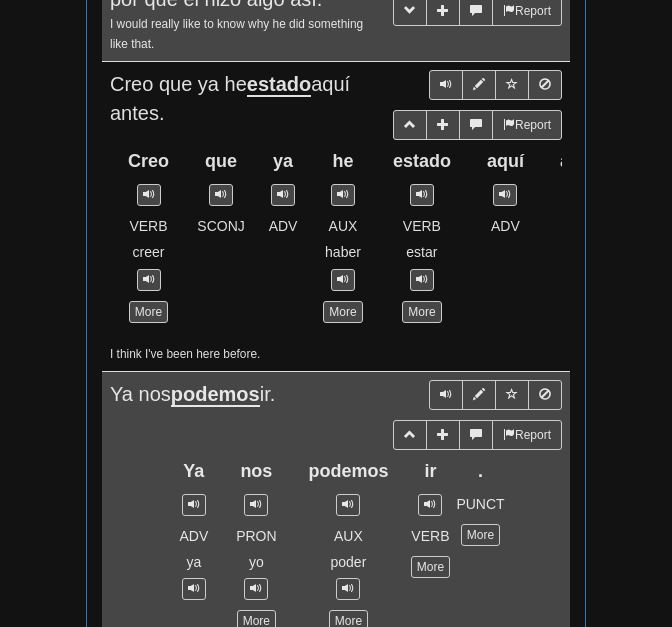 click on "Creo que ya he  estado  aquí antes." at bounding box center (230, 98) 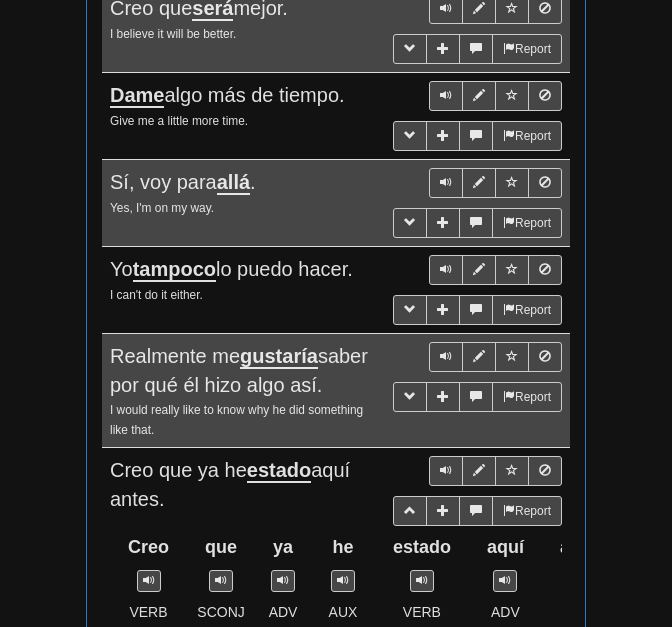scroll, scrollTop: 1152, scrollLeft: 0, axis: vertical 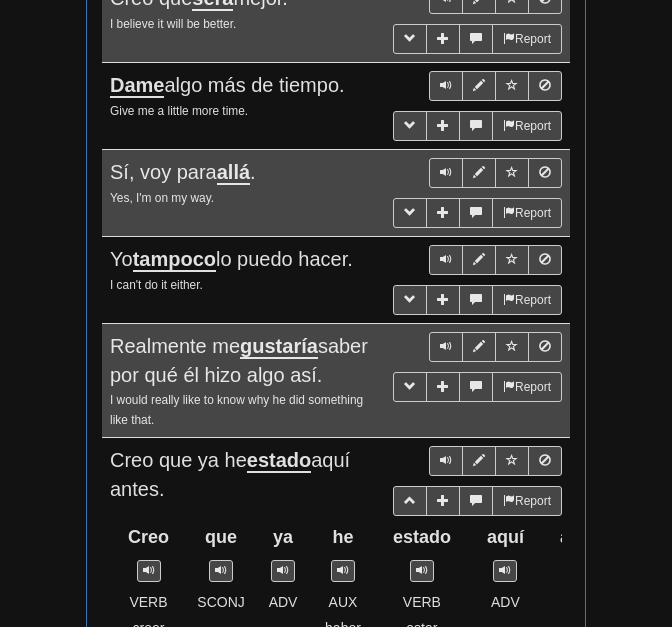 click on "Creo que ya he  estado  aquí antes." at bounding box center (230, 474) 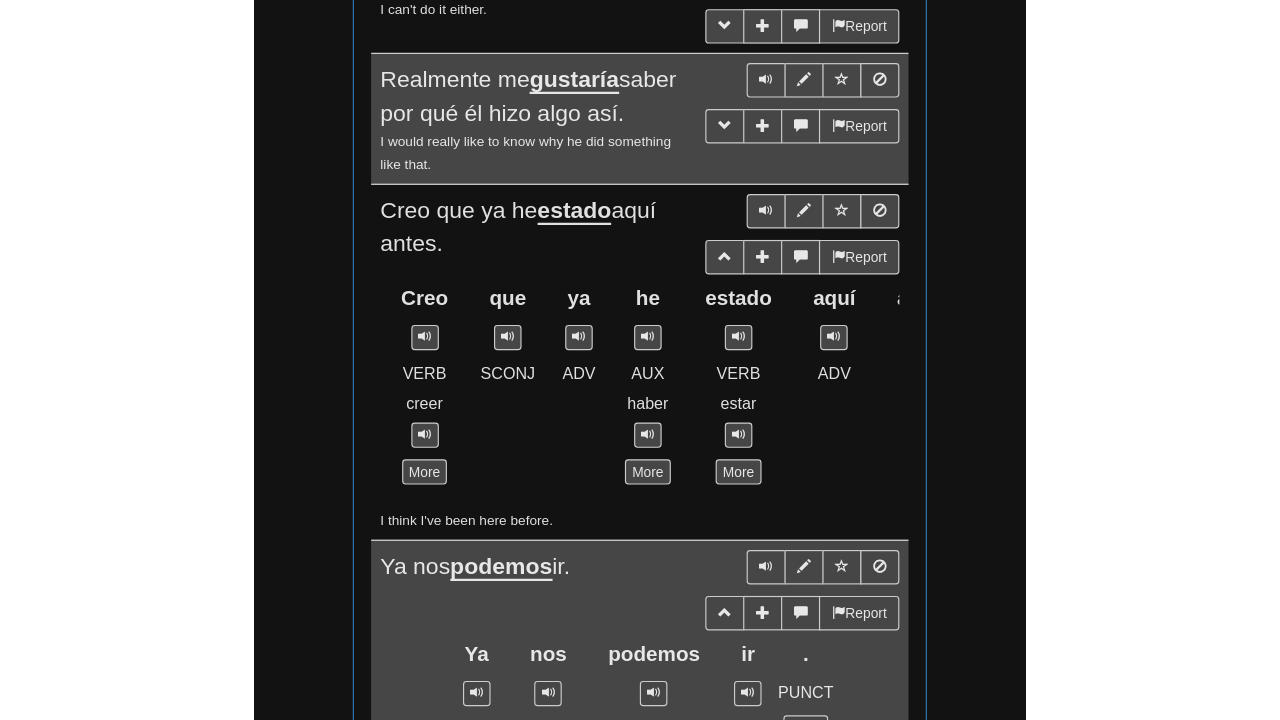 scroll, scrollTop: 1430, scrollLeft: 0, axis: vertical 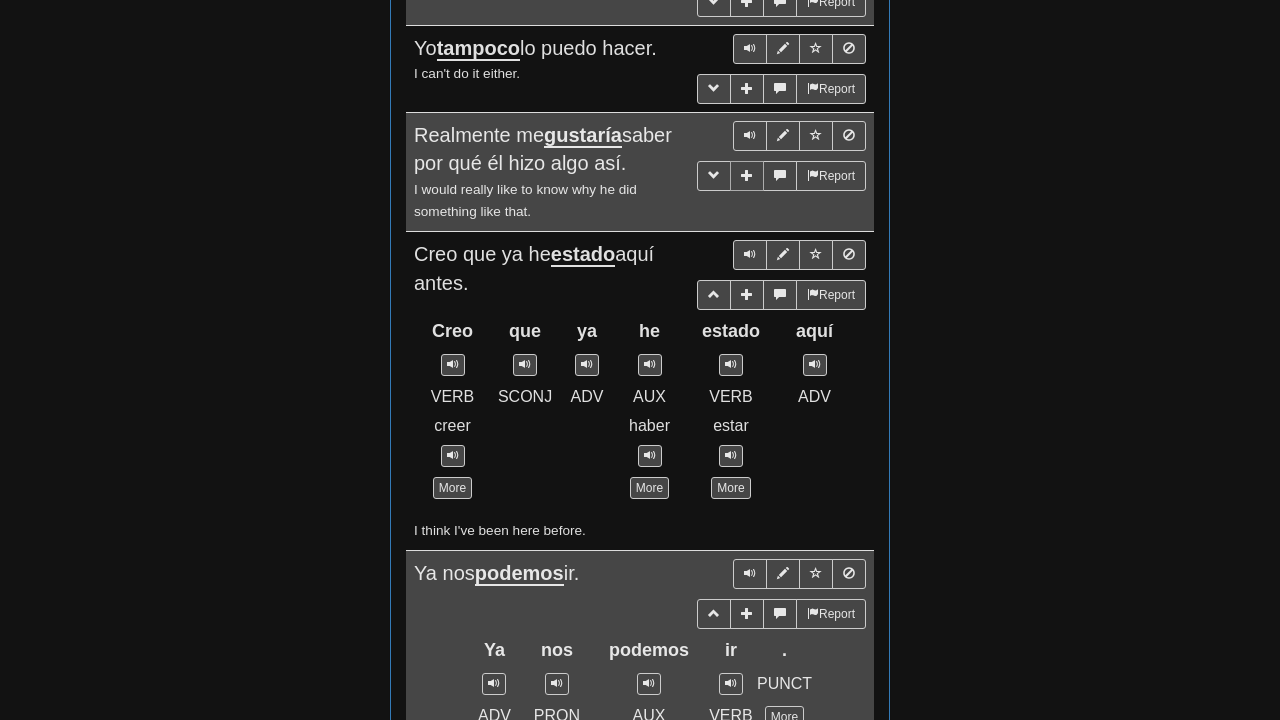 click at bounding box center (747, 175) 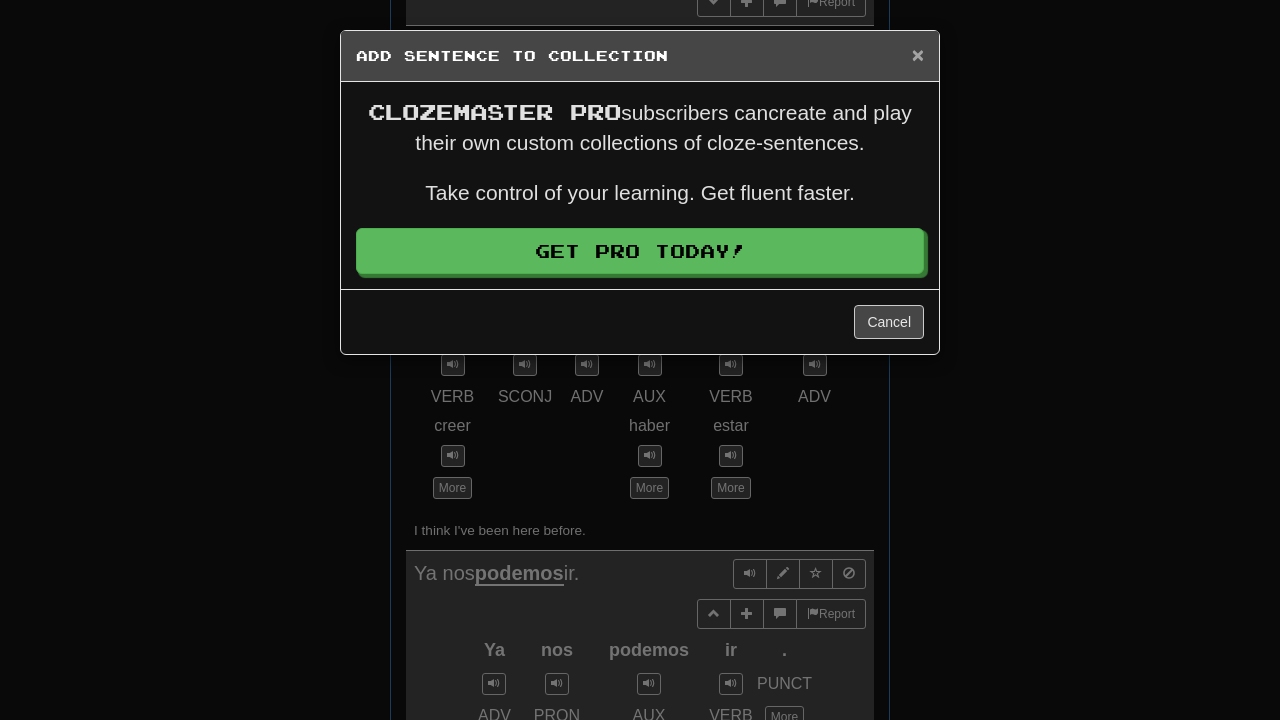 click on "×" at bounding box center (918, 54) 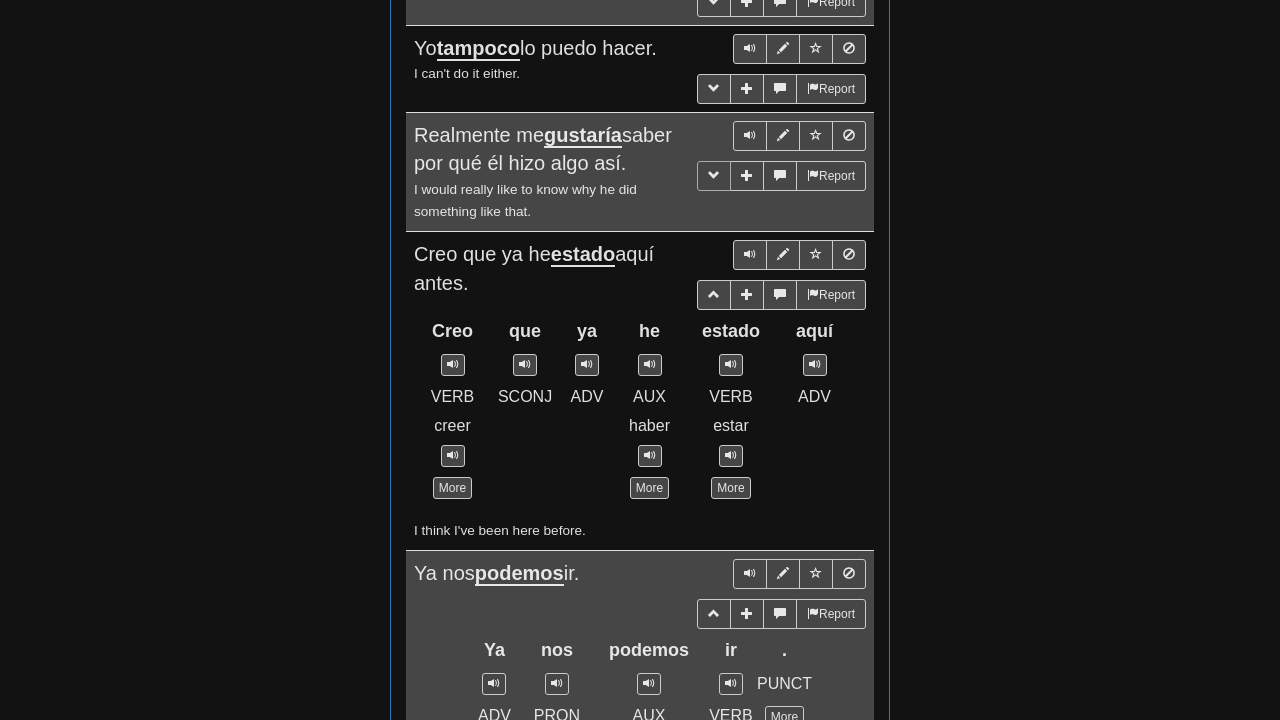 click at bounding box center (714, 176) 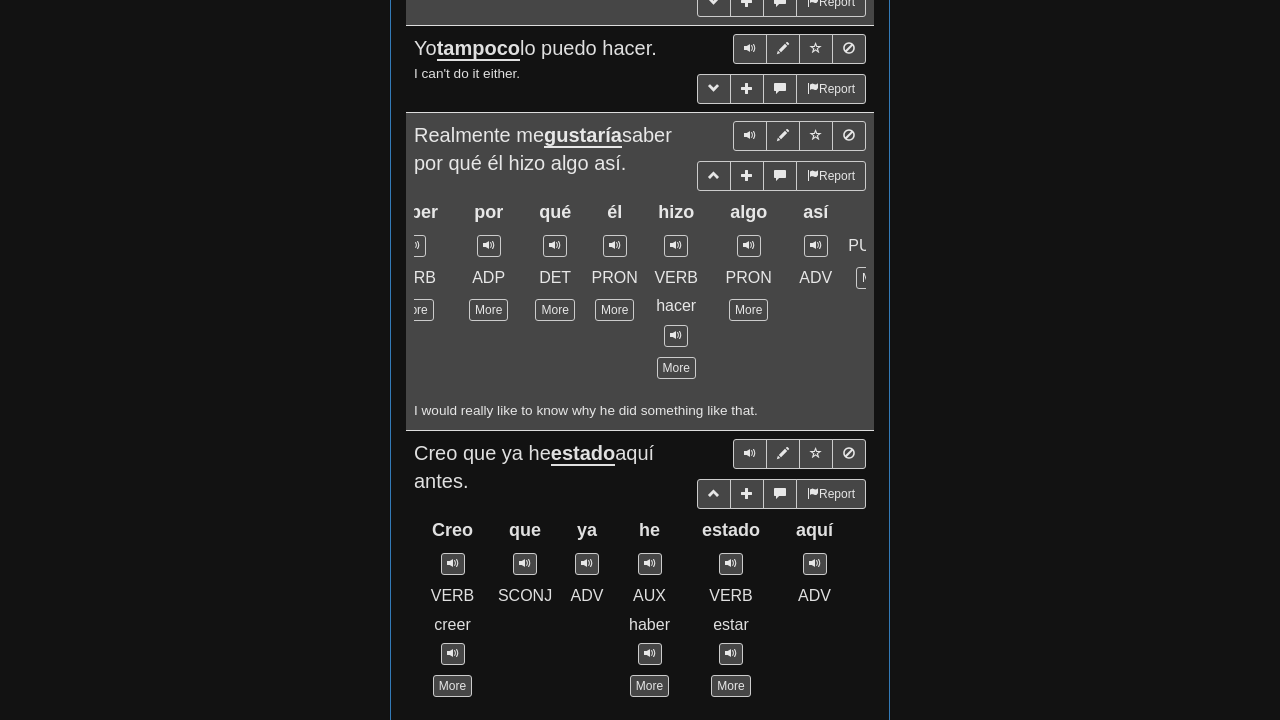 scroll, scrollTop: 0, scrollLeft: 351, axis: horizontal 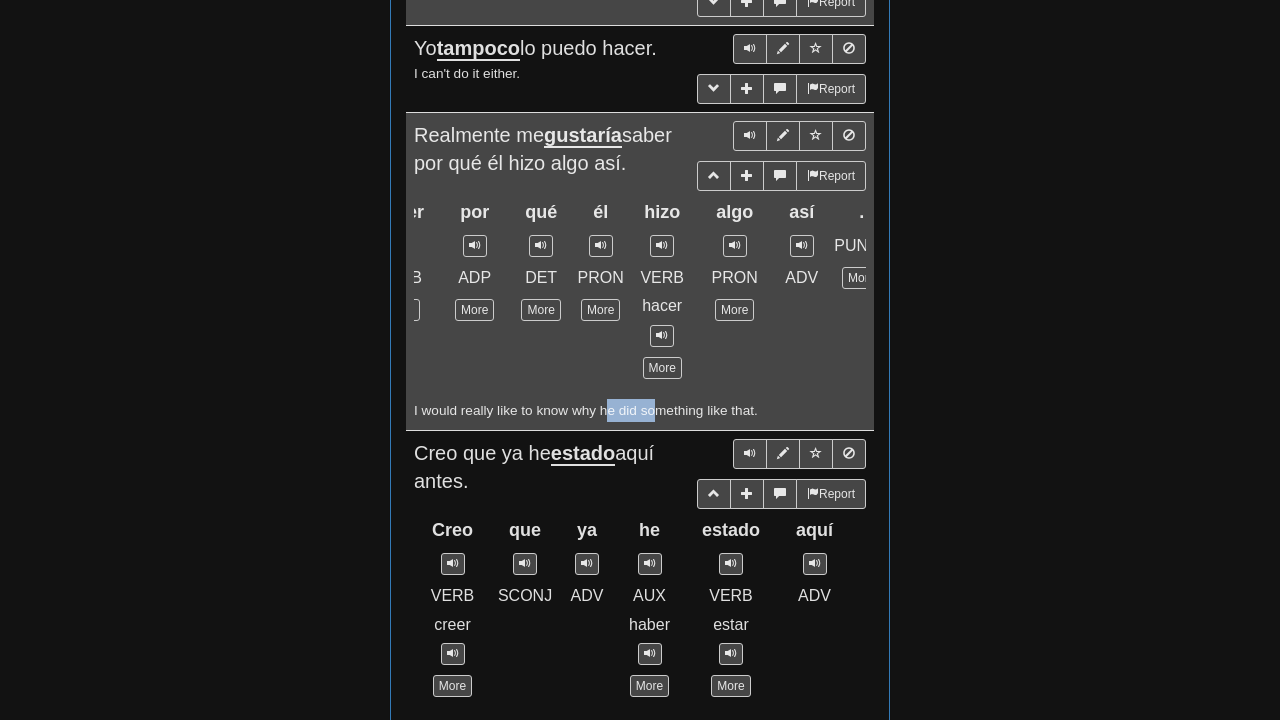 drag, startPoint x: 663, startPoint y: 407, endPoint x: 610, endPoint y: 404, distance: 53.08484 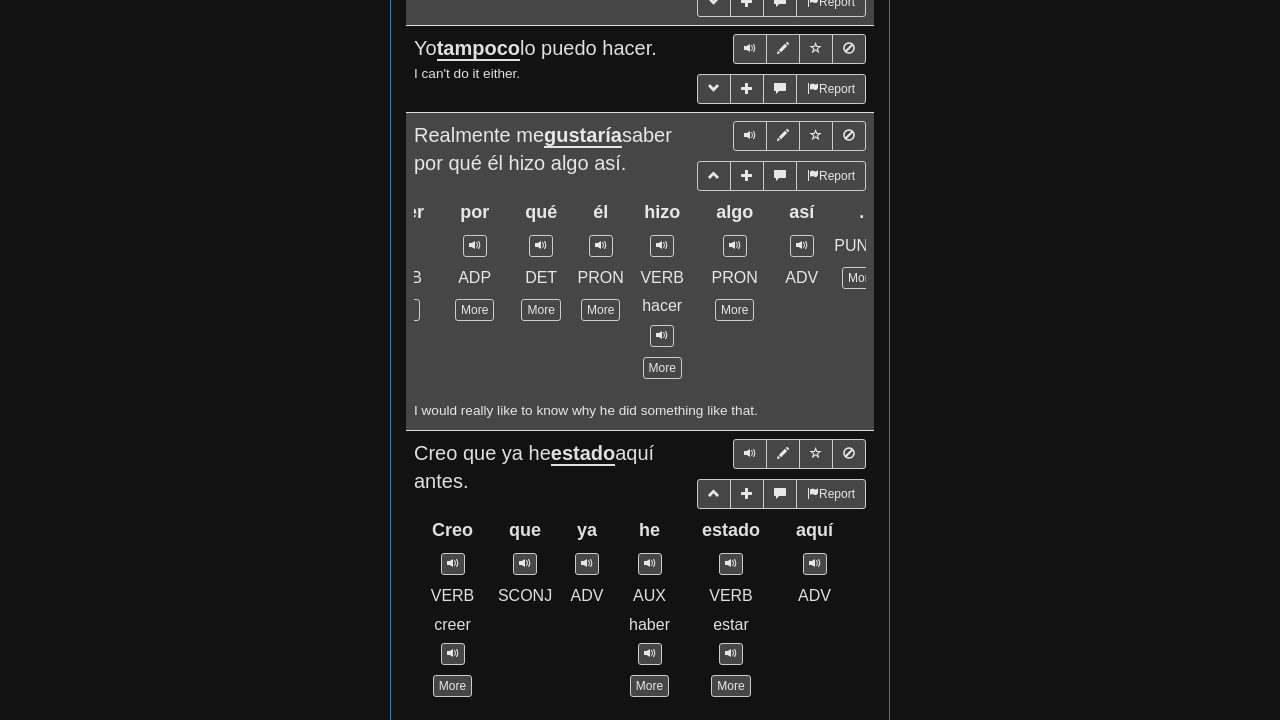 click on "Realmente ADV realmente me PRON yo More gustaría VERB gustar More saber VERB More por ADP More qué DET More él PRON More hizo VERB hacer More algo PRON More así ADV . PUNCT More" at bounding box center [640, 295] 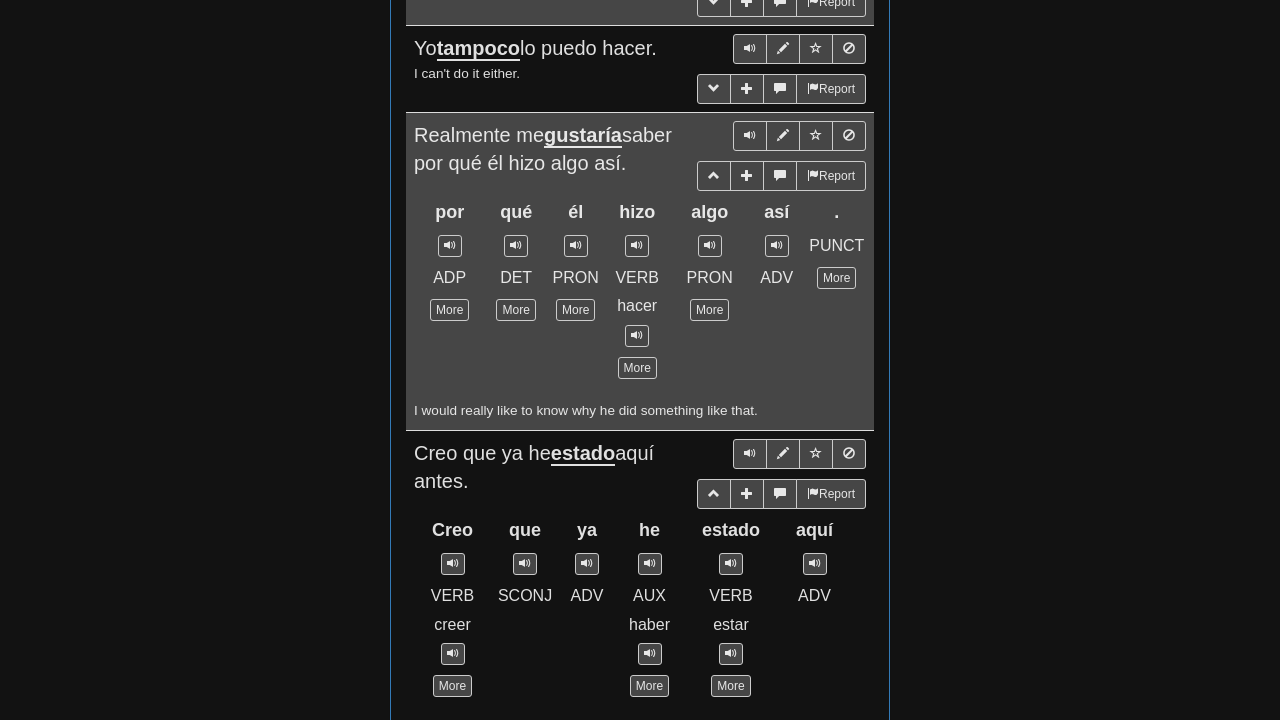 scroll, scrollTop: 0, scrollLeft: 377, axis: horizontal 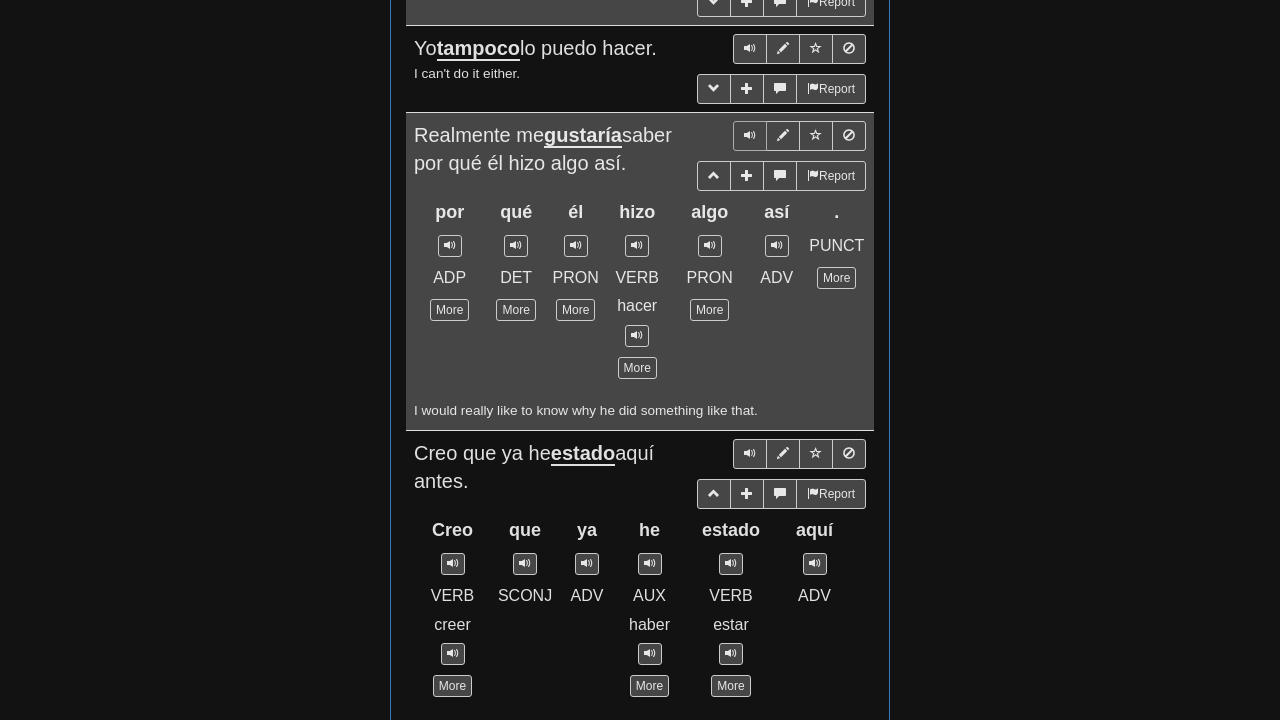 click at bounding box center (750, 136) 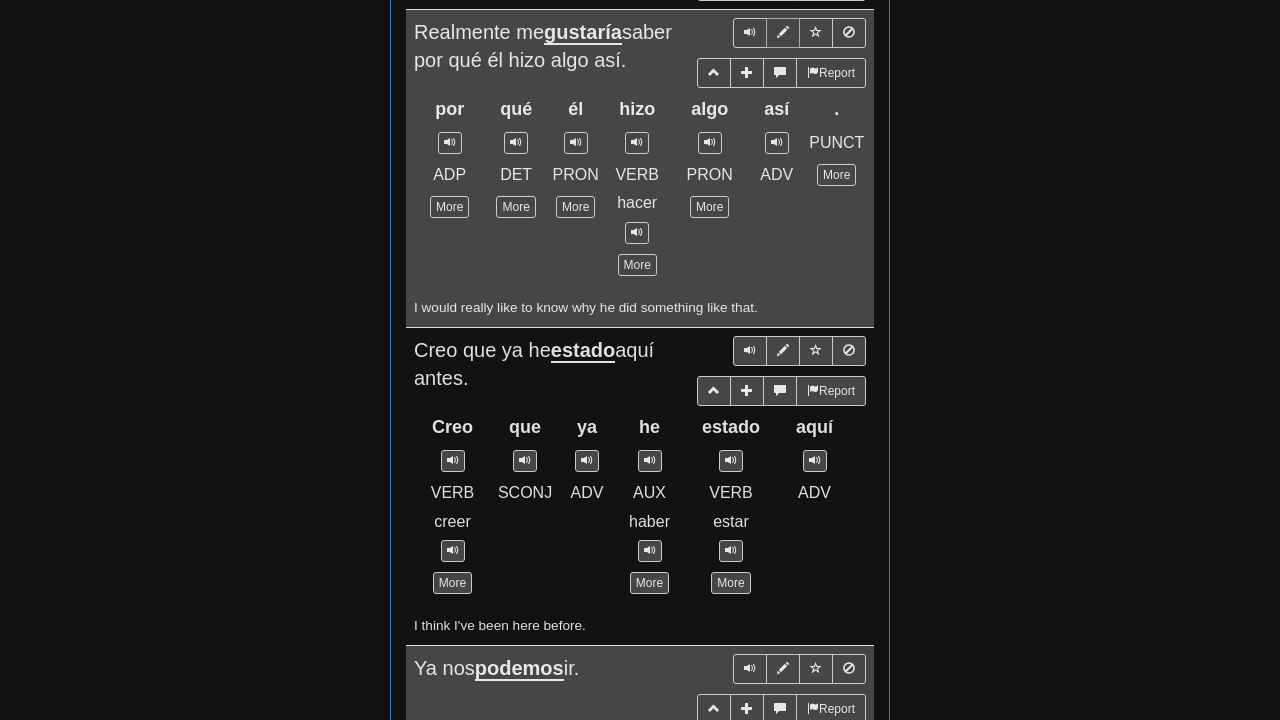 scroll, scrollTop: 1534, scrollLeft: 0, axis: vertical 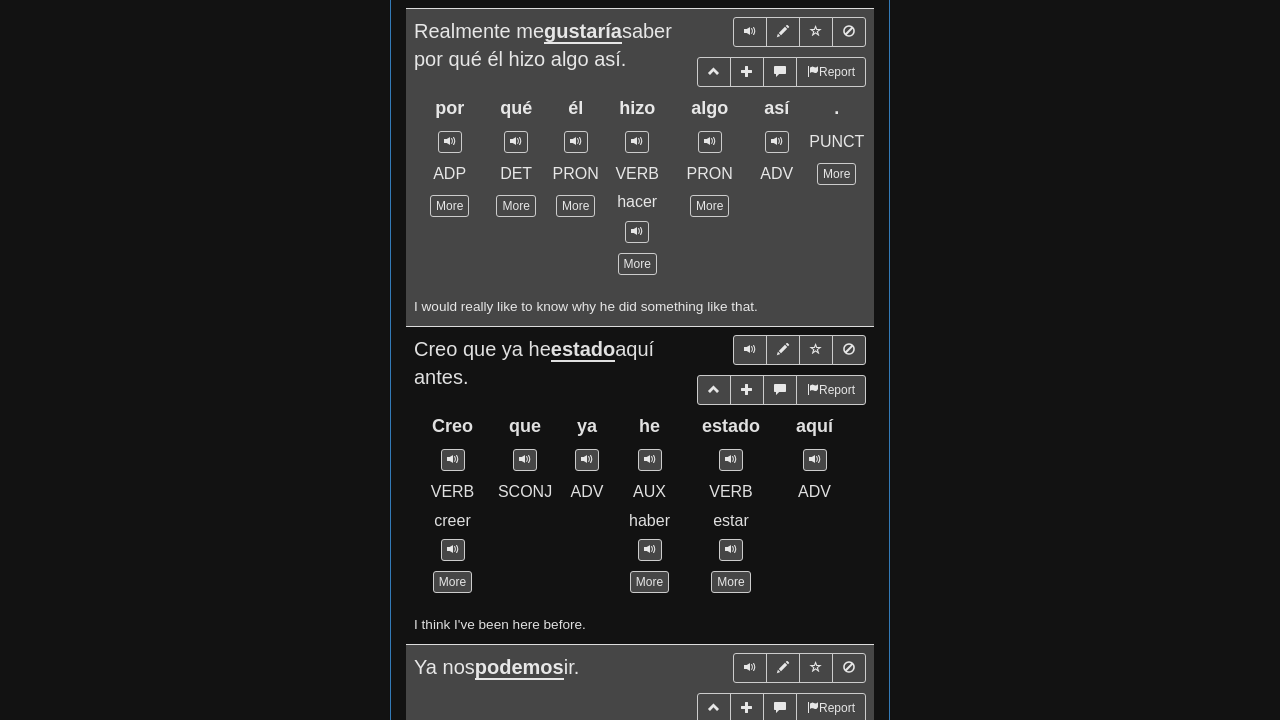 click on "Creo que ya he  estado  aquí antes." at bounding box center [534, 363] 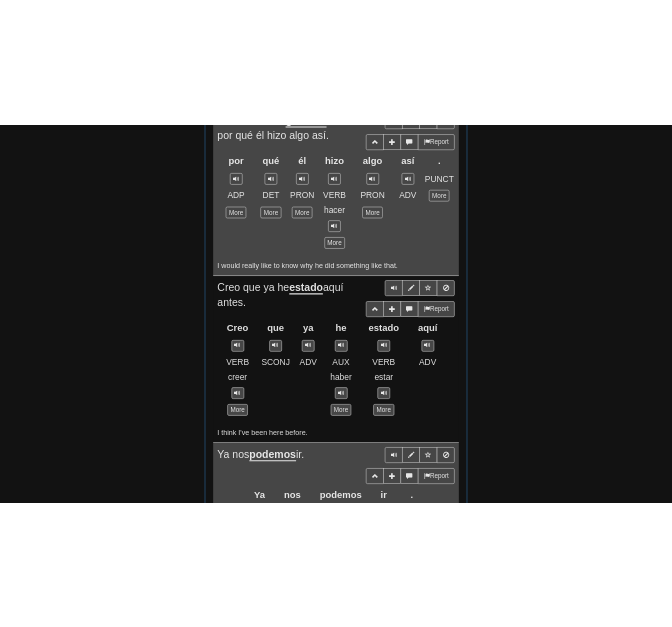 scroll, scrollTop: 1574, scrollLeft: 0, axis: vertical 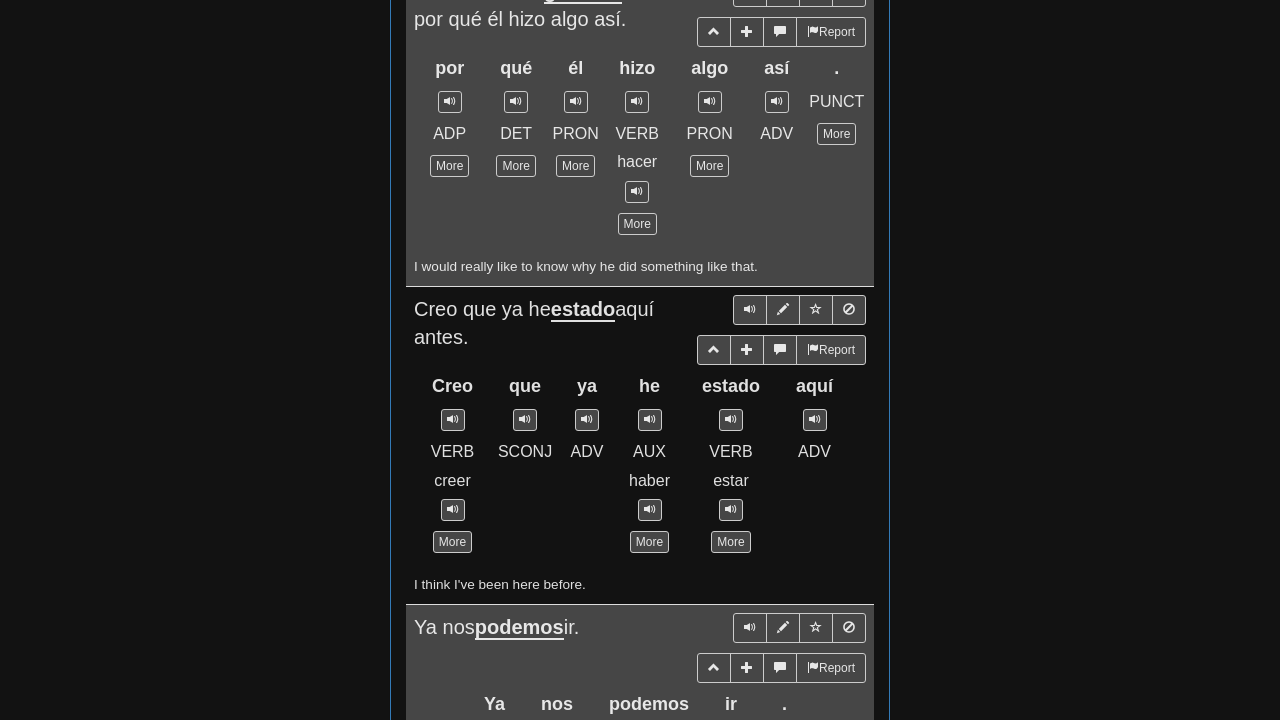 drag, startPoint x: 414, startPoint y: 301, endPoint x: 508, endPoint y: 330, distance: 98.37174 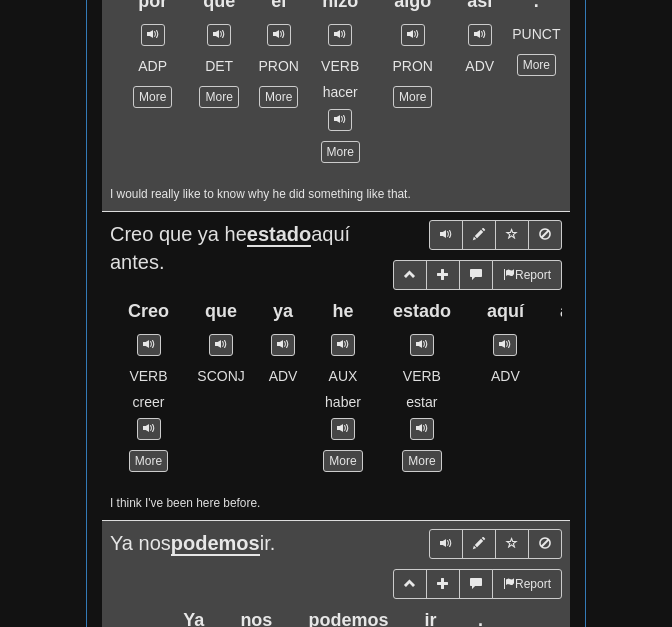scroll, scrollTop: 0, scrollLeft: 370, axis: horizontal 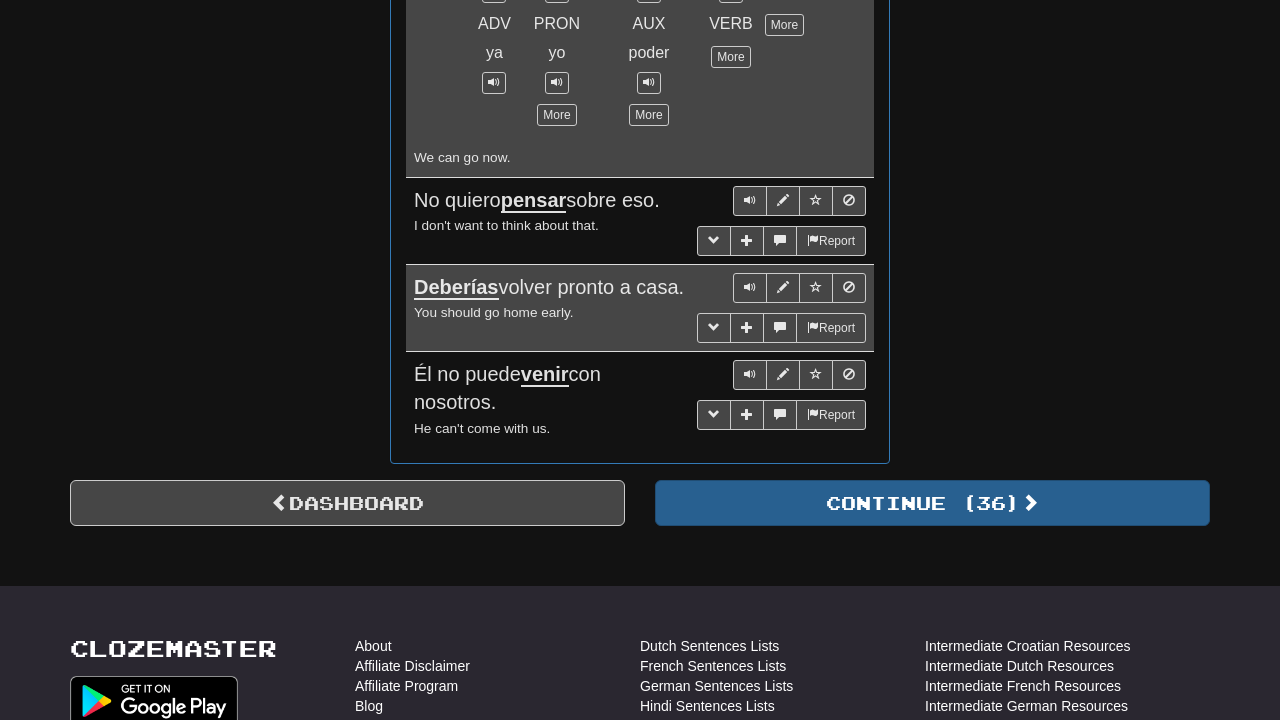 click on "Continue ( 36 )" at bounding box center [932, 503] 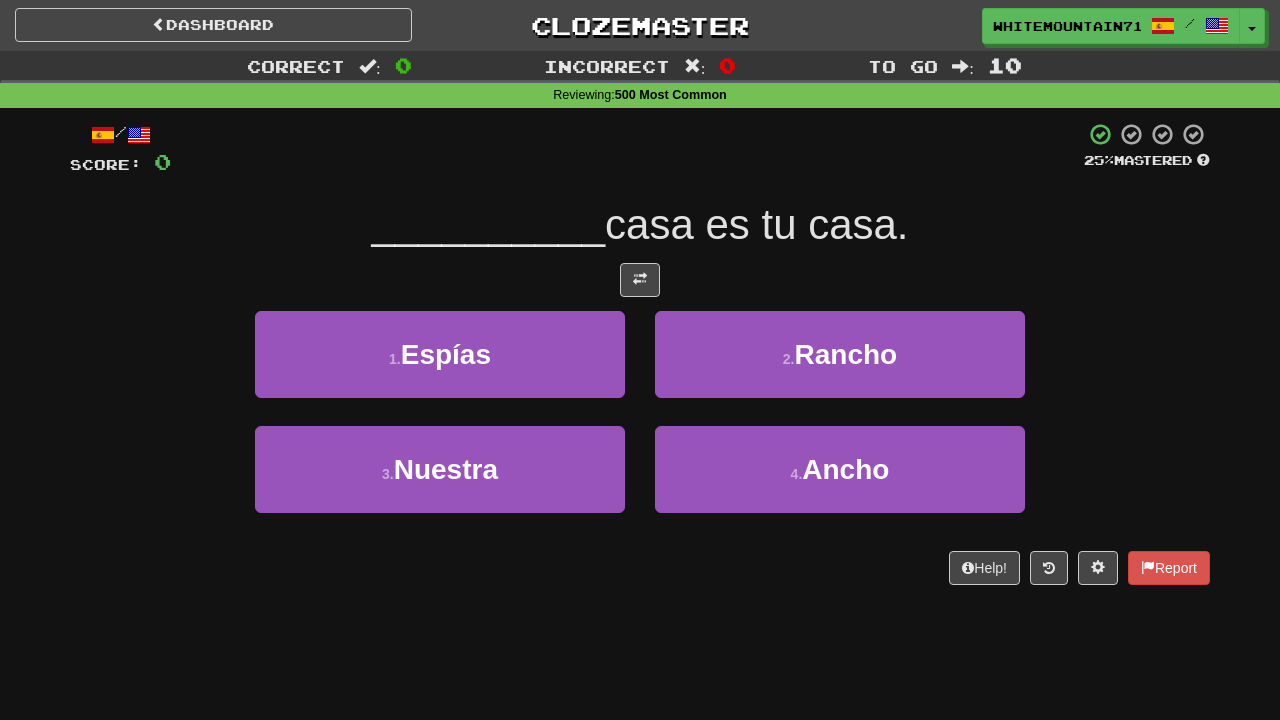 scroll, scrollTop: 0, scrollLeft: 0, axis: both 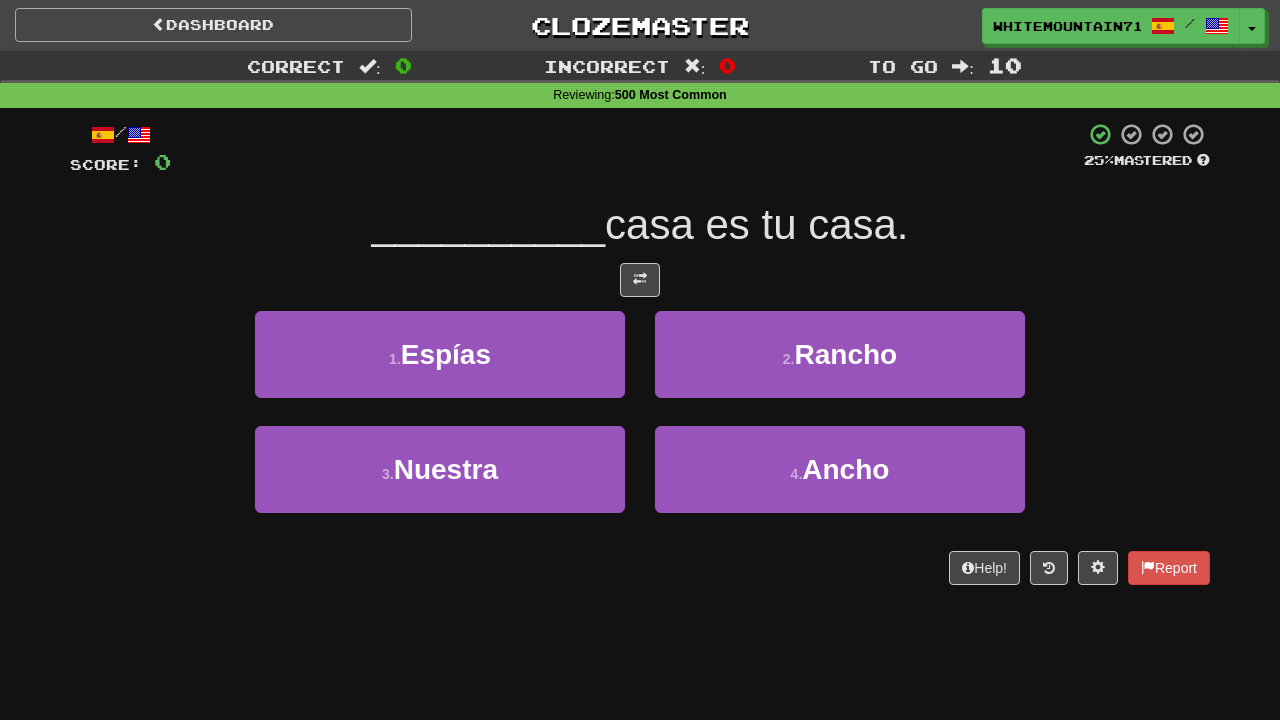 click on "Dashboard" at bounding box center [213, 25] 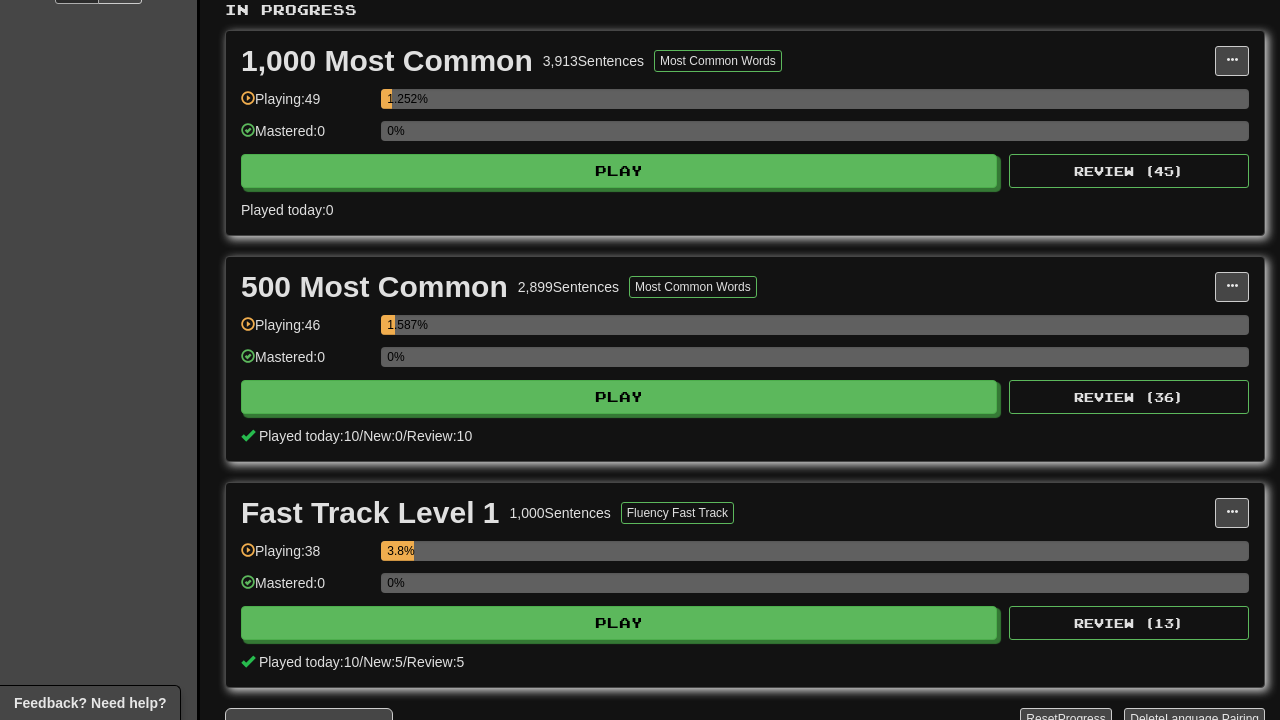 scroll, scrollTop: 433, scrollLeft: 0, axis: vertical 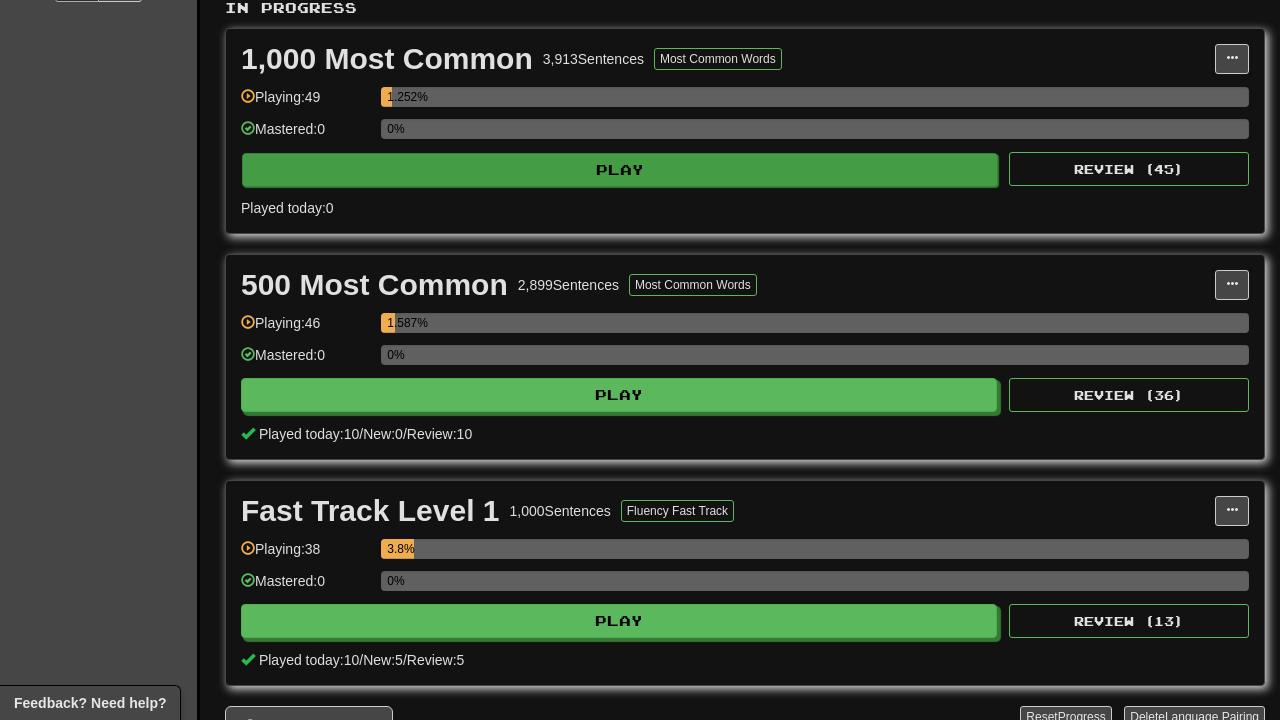 click on "Play" at bounding box center (620, 170) 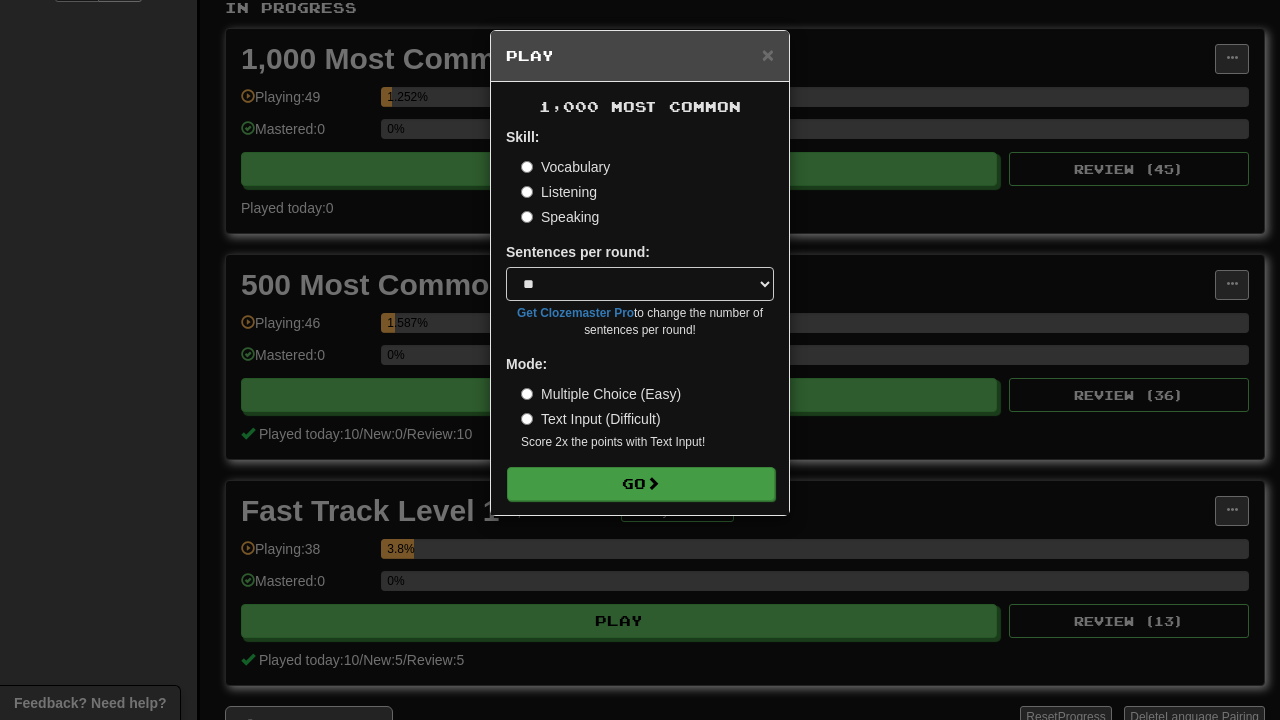 click on "Go" at bounding box center [641, 484] 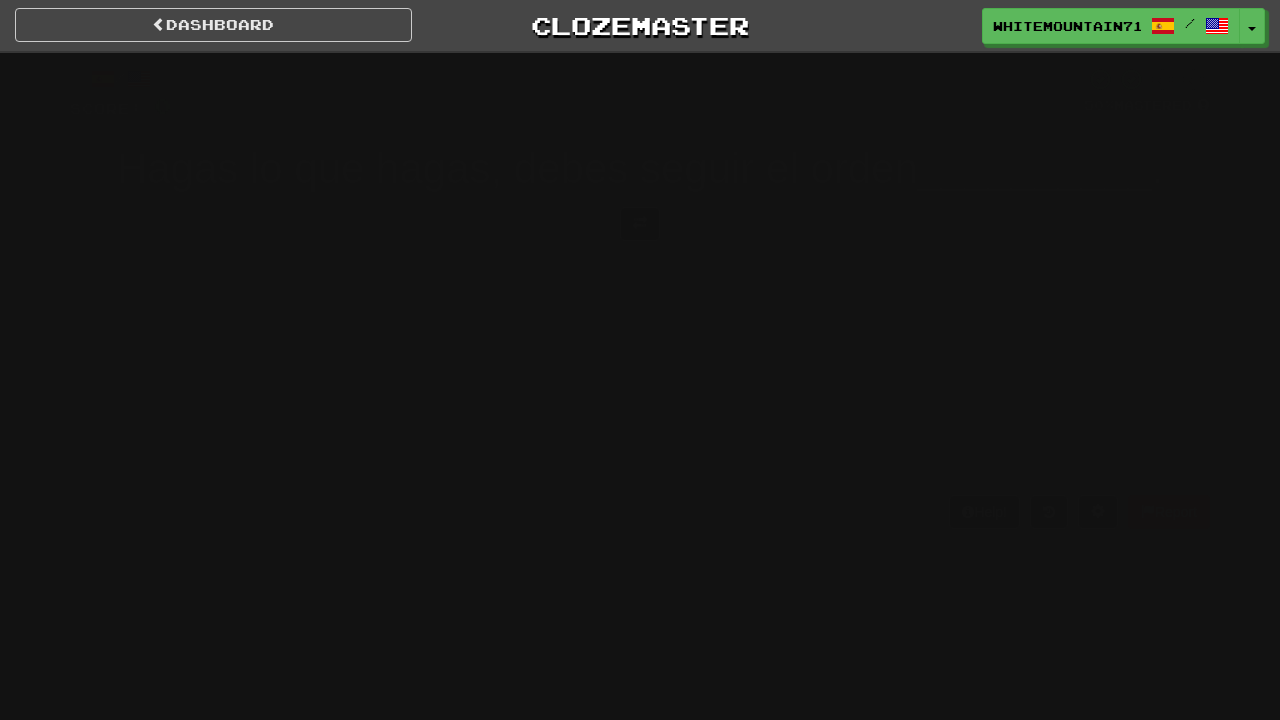 scroll, scrollTop: 0, scrollLeft: 0, axis: both 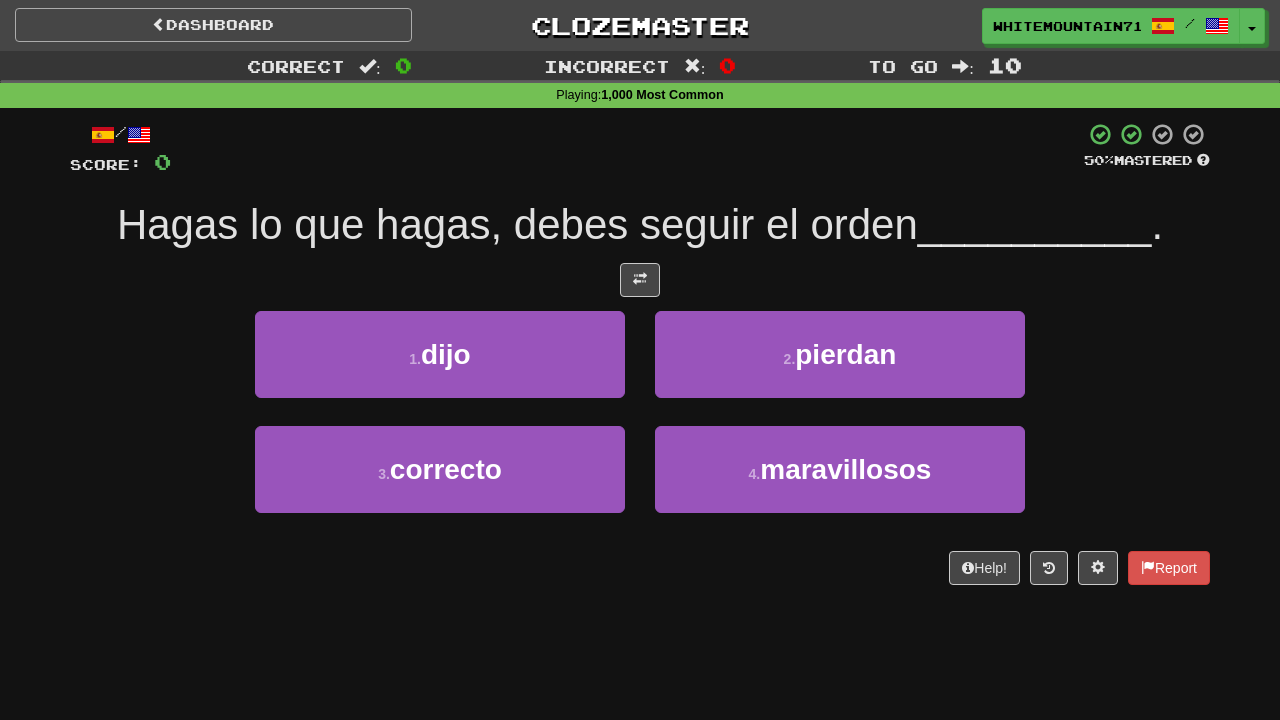 click on "Dashboard" at bounding box center [213, 25] 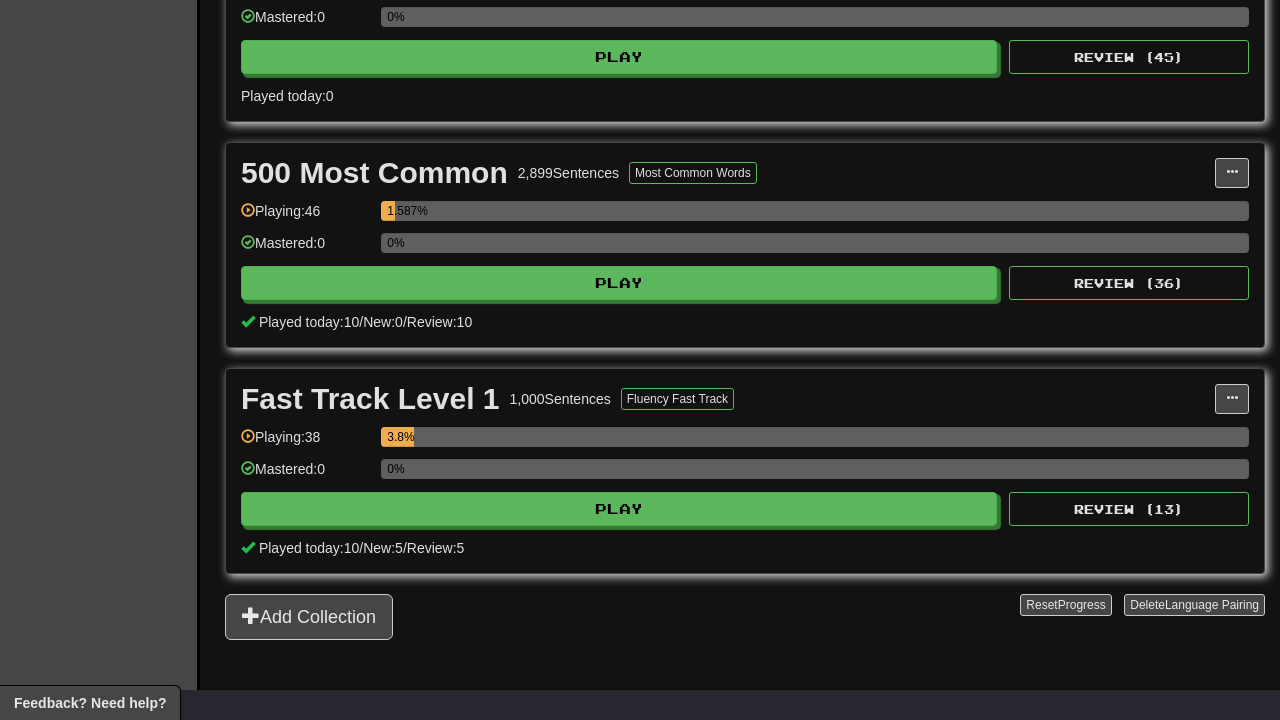 scroll, scrollTop: 711, scrollLeft: 0, axis: vertical 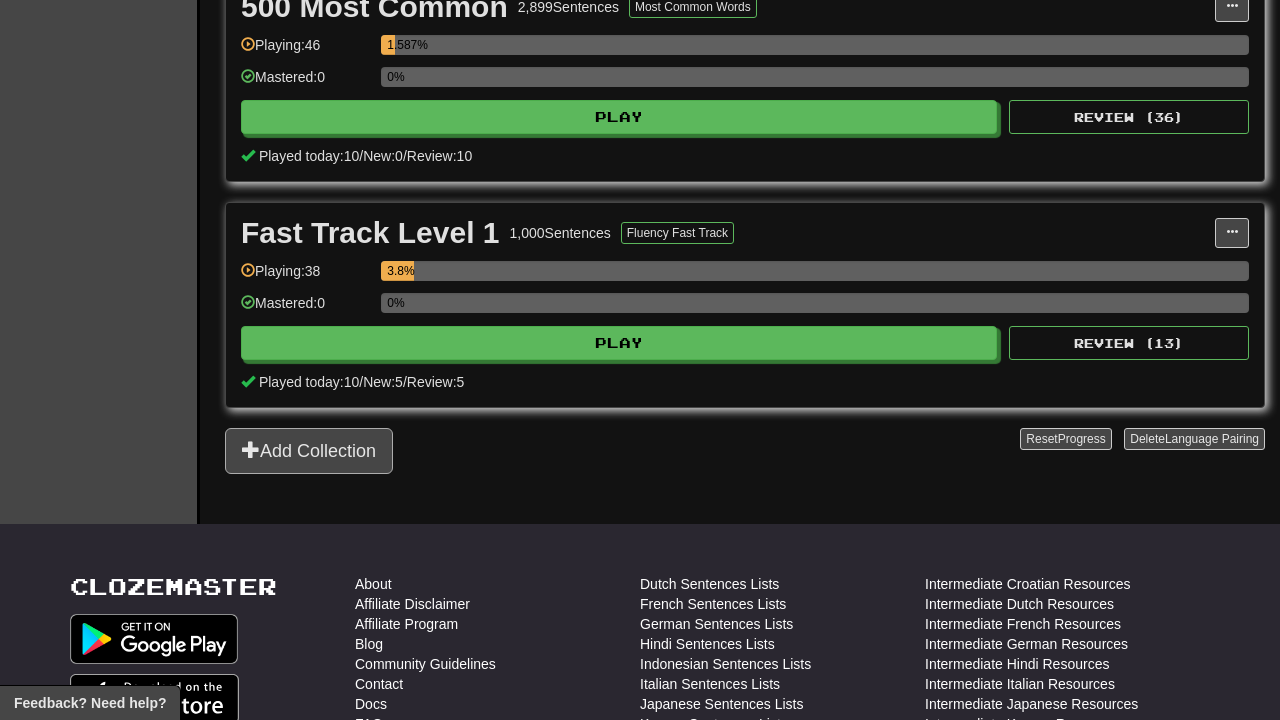 click on "Add Collection" at bounding box center [309, 451] 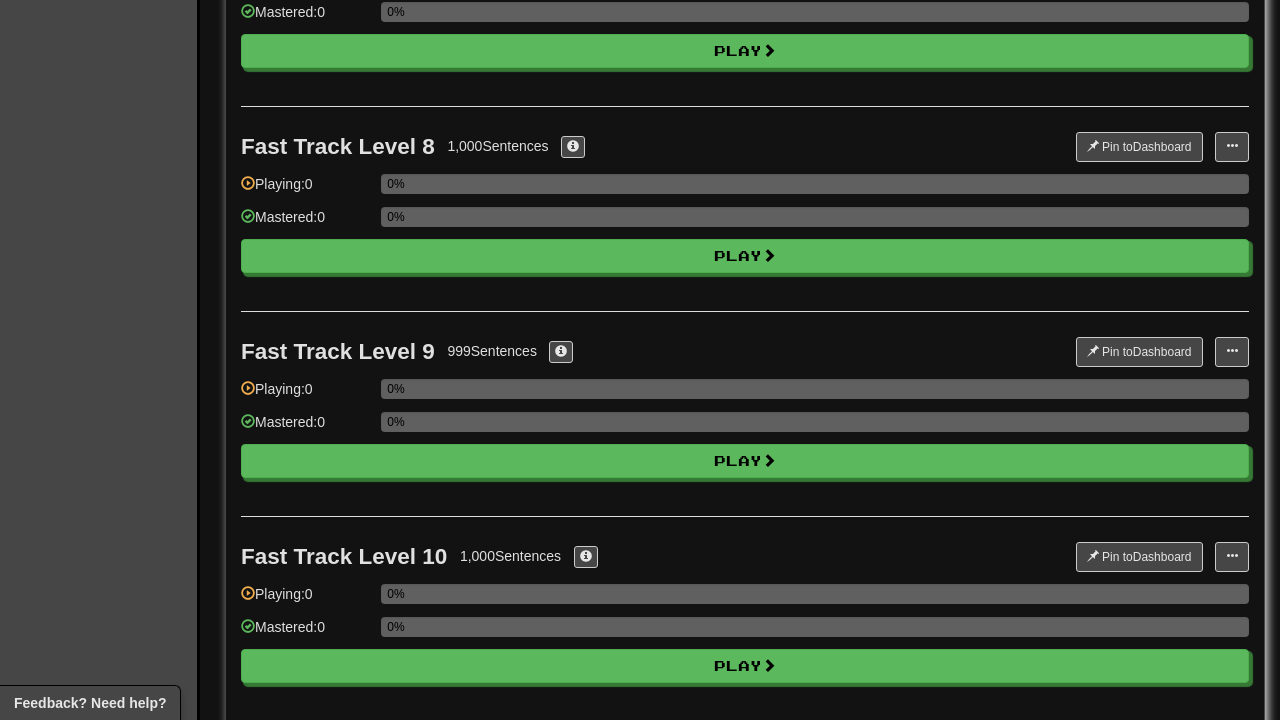 scroll, scrollTop: 2248, scrollLeft: 0, axis: vertical 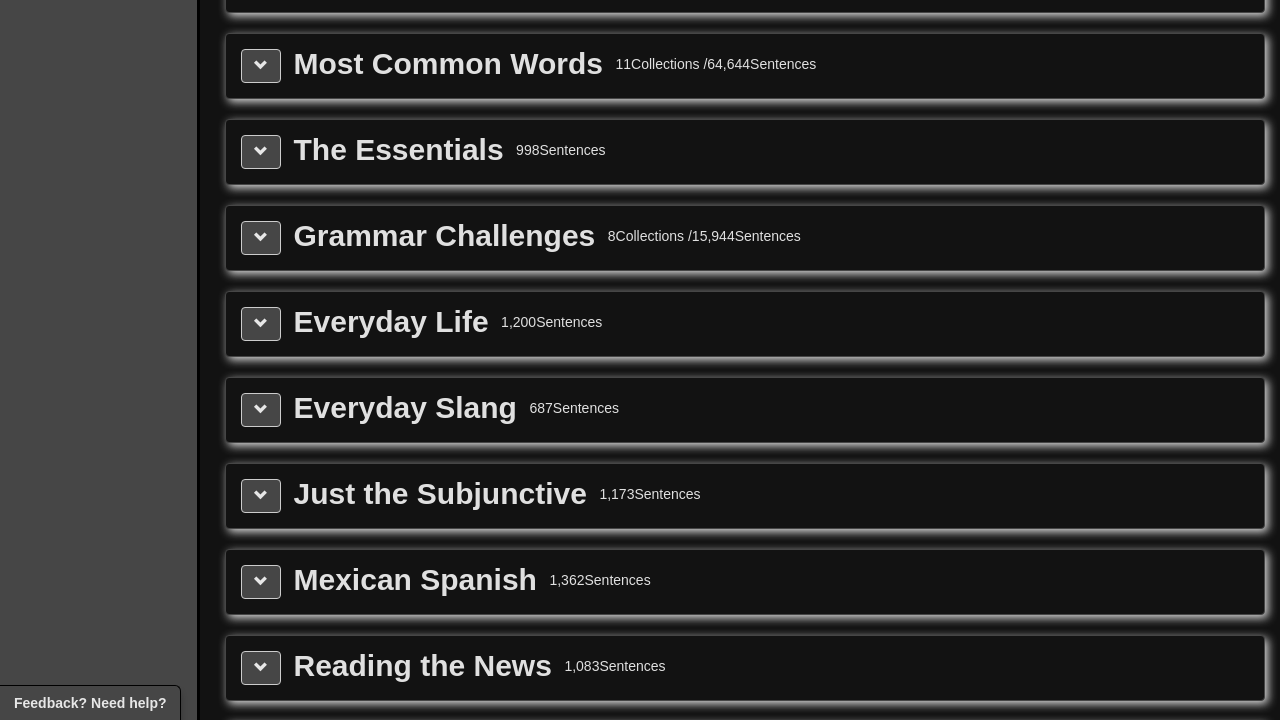 click on "Grammar Challenges" at bounding box center [445, 236] 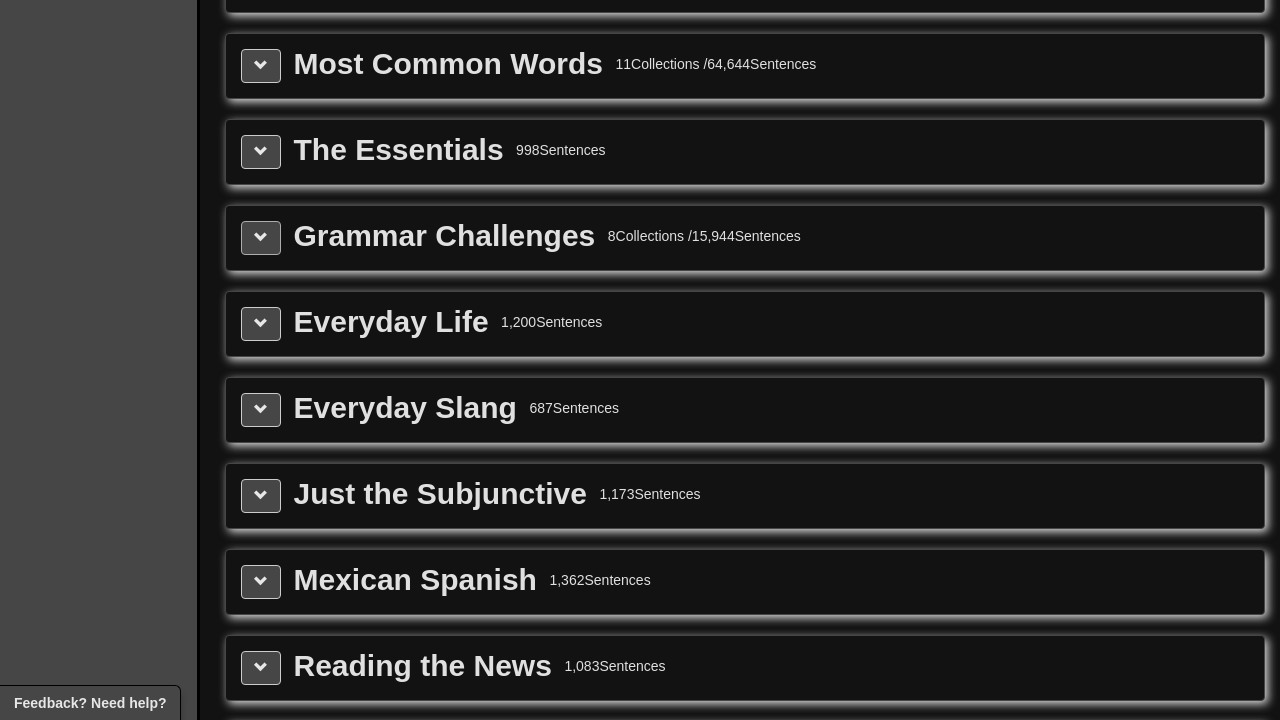 click at bounding box center (261, 238) 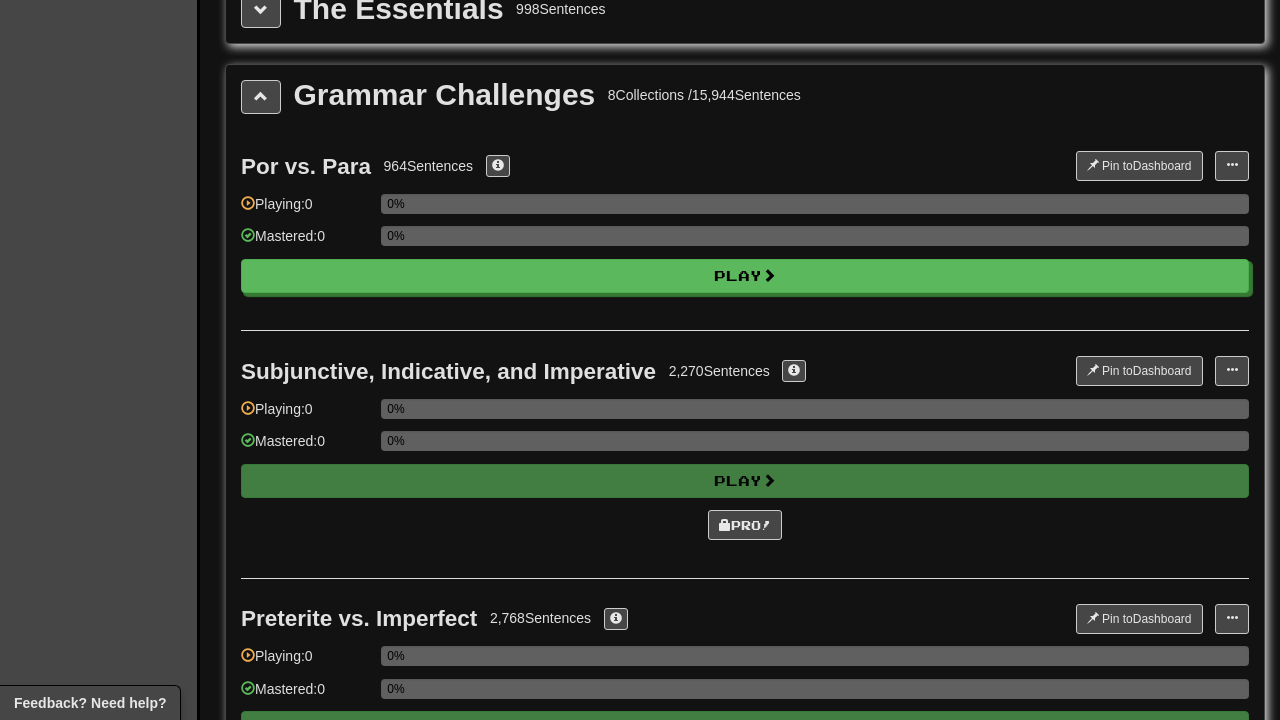 scroll, scrollTop: 2374, scrollLeft: 0, axis: vertical 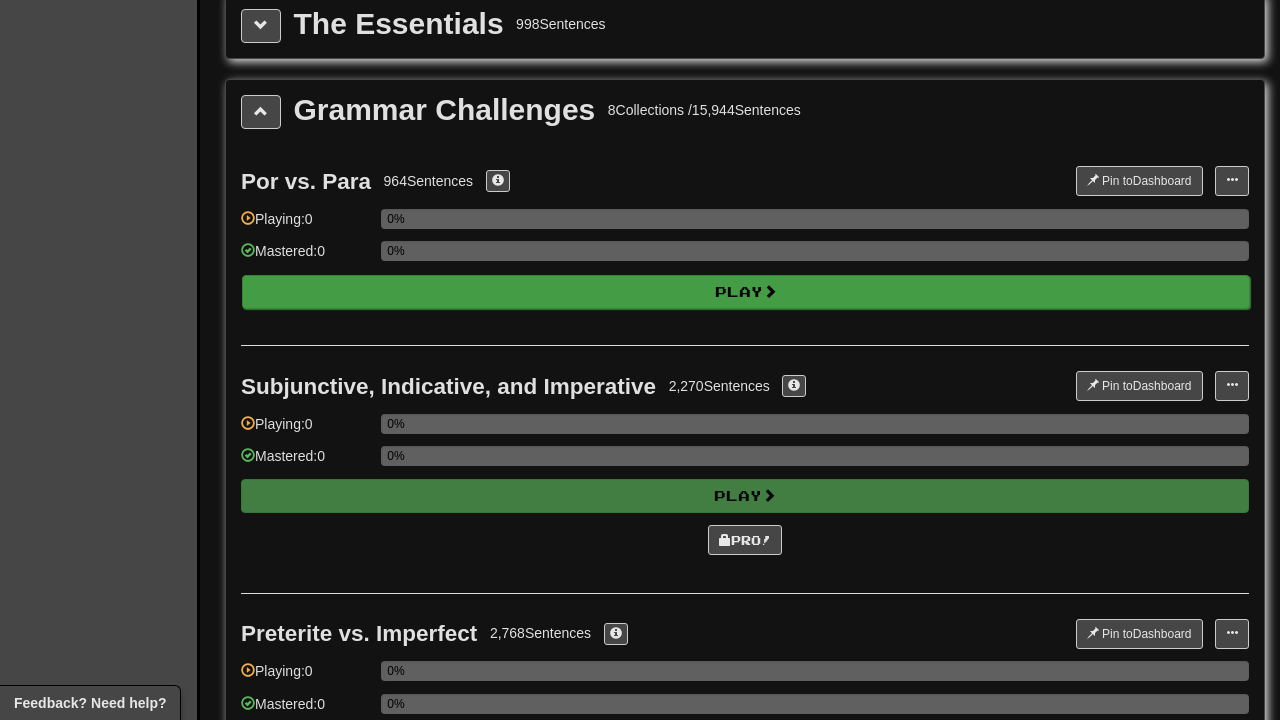 click on "Play" at bounding box center [746, 292] 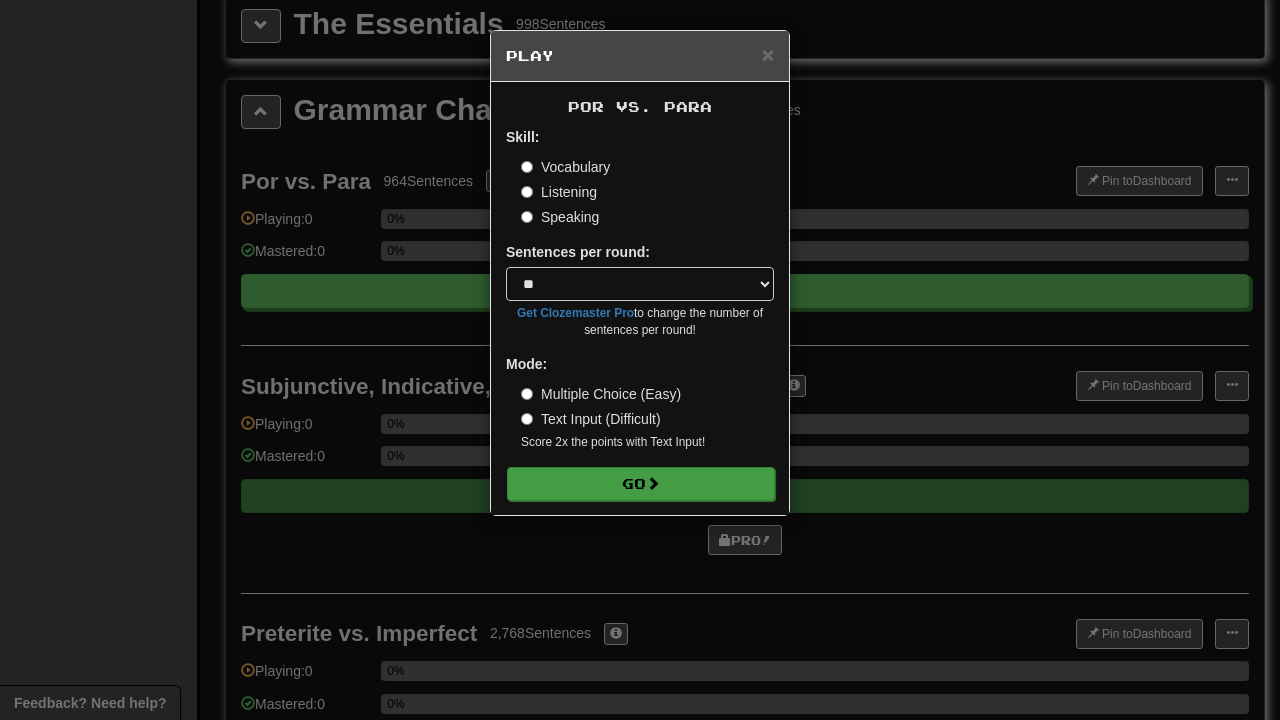 click on "Go" at bounding box center (641, 484) 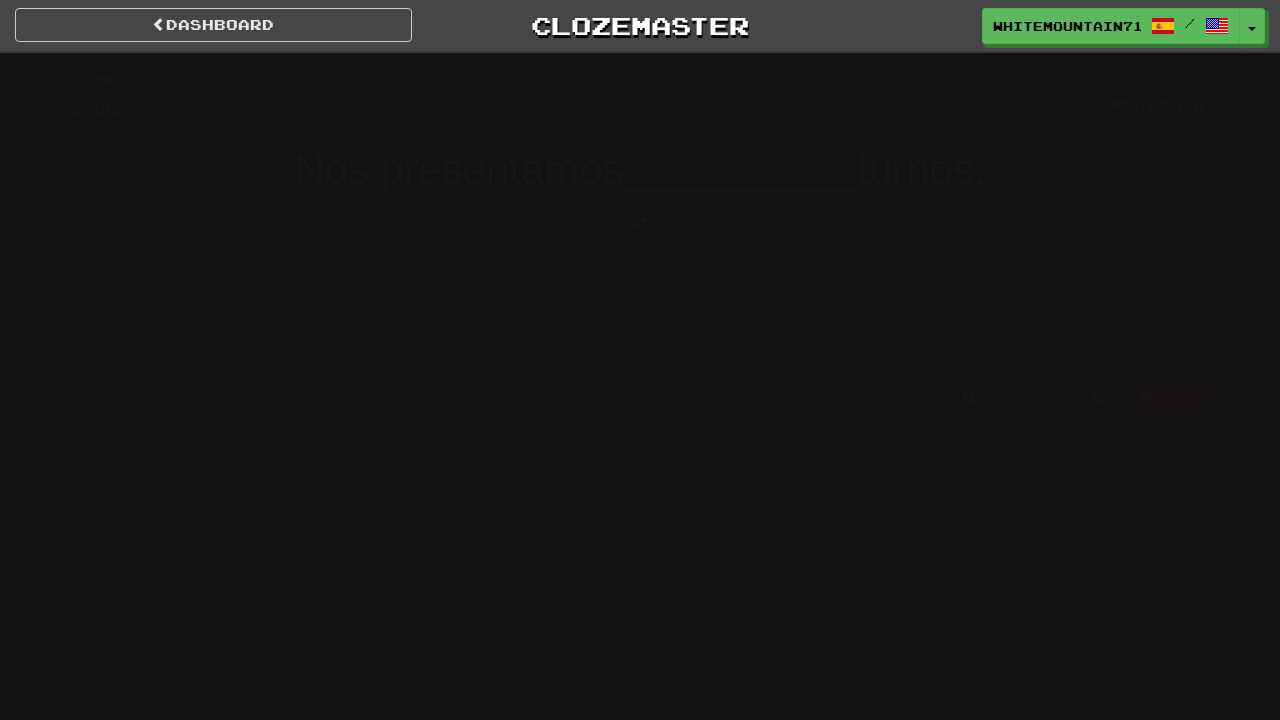 scroll, scrollTop: 0, scrollLeft: 0, axis: both 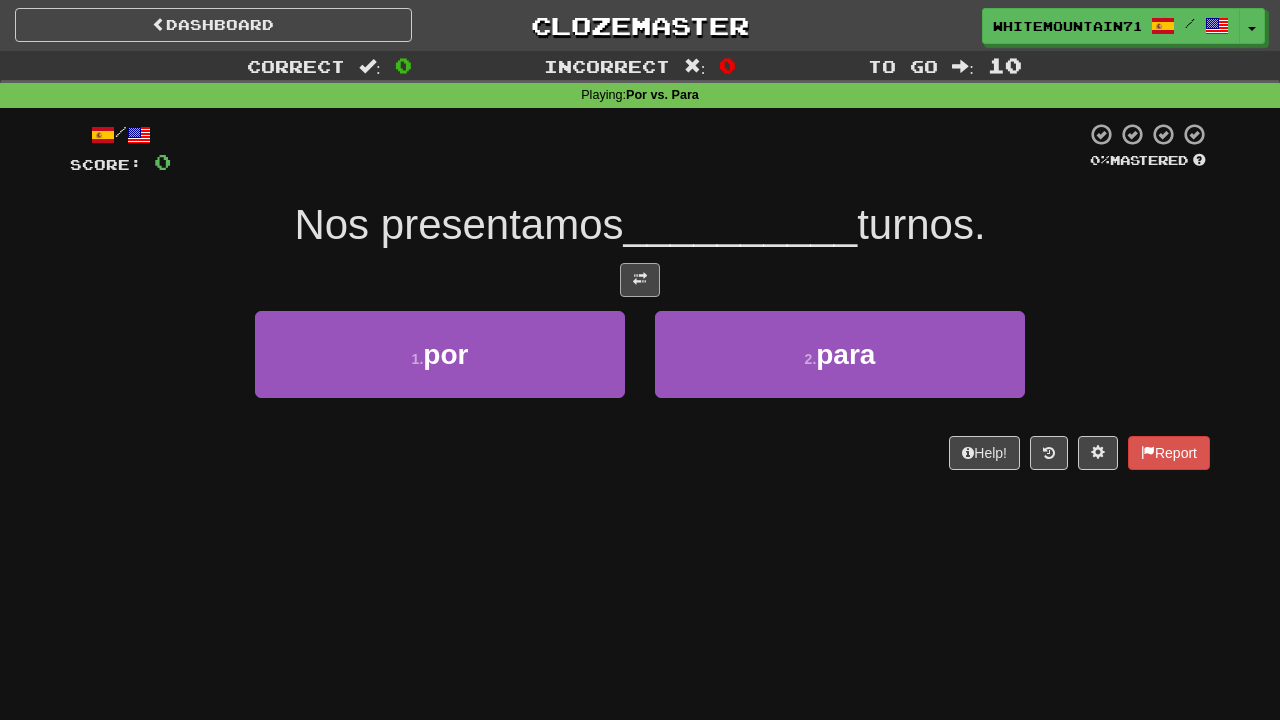 click at bounding box center [640, 279] 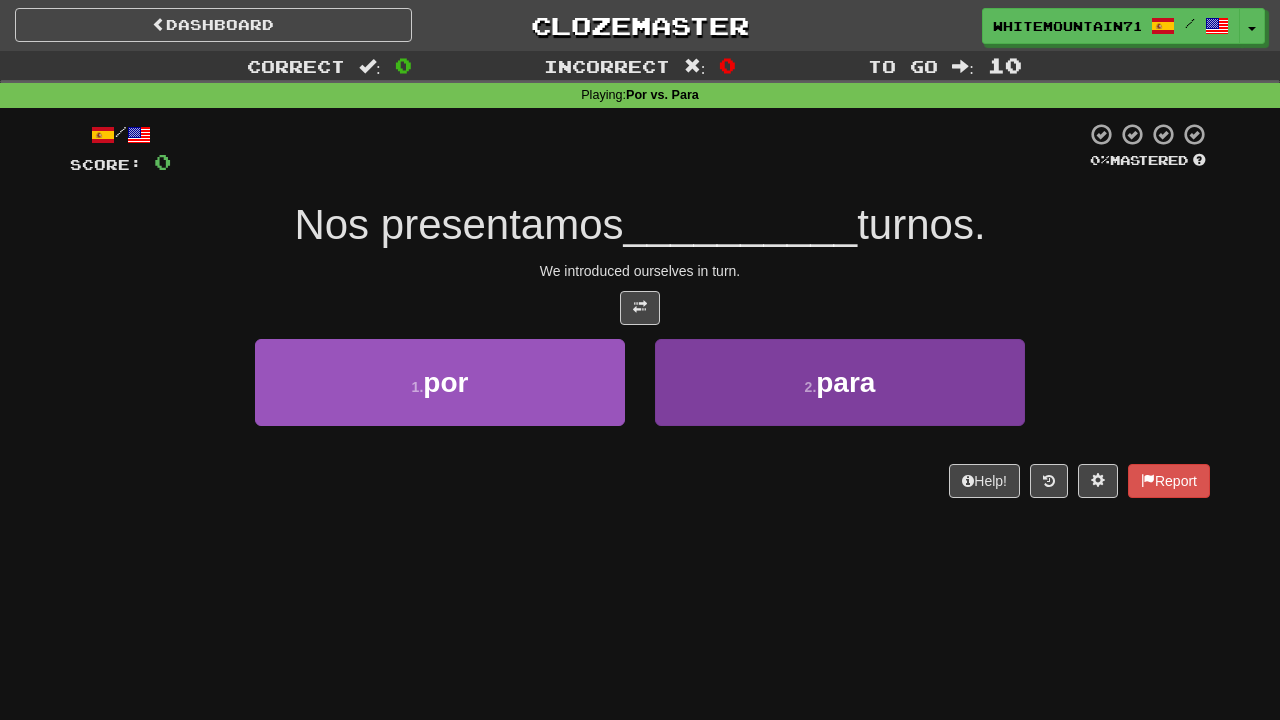click on "2 .  para" at bounding box center (840, 382) 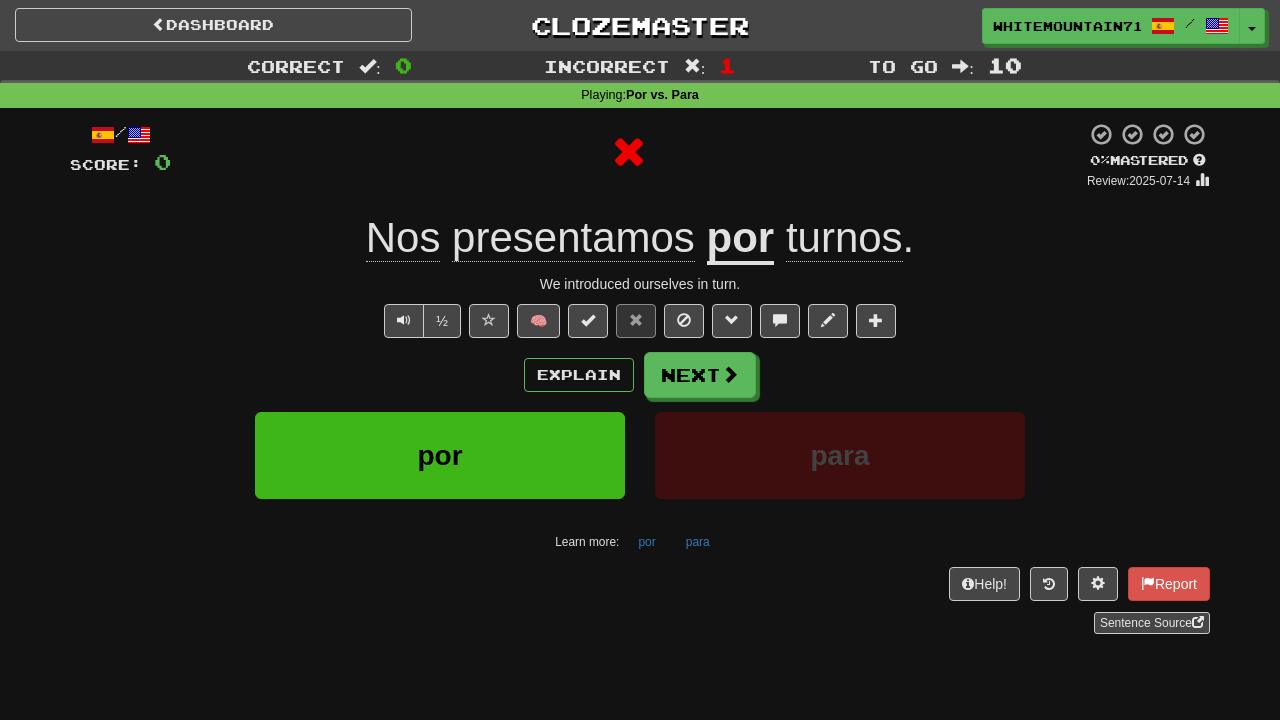 click on "Next" at bounding box center (700, 375) 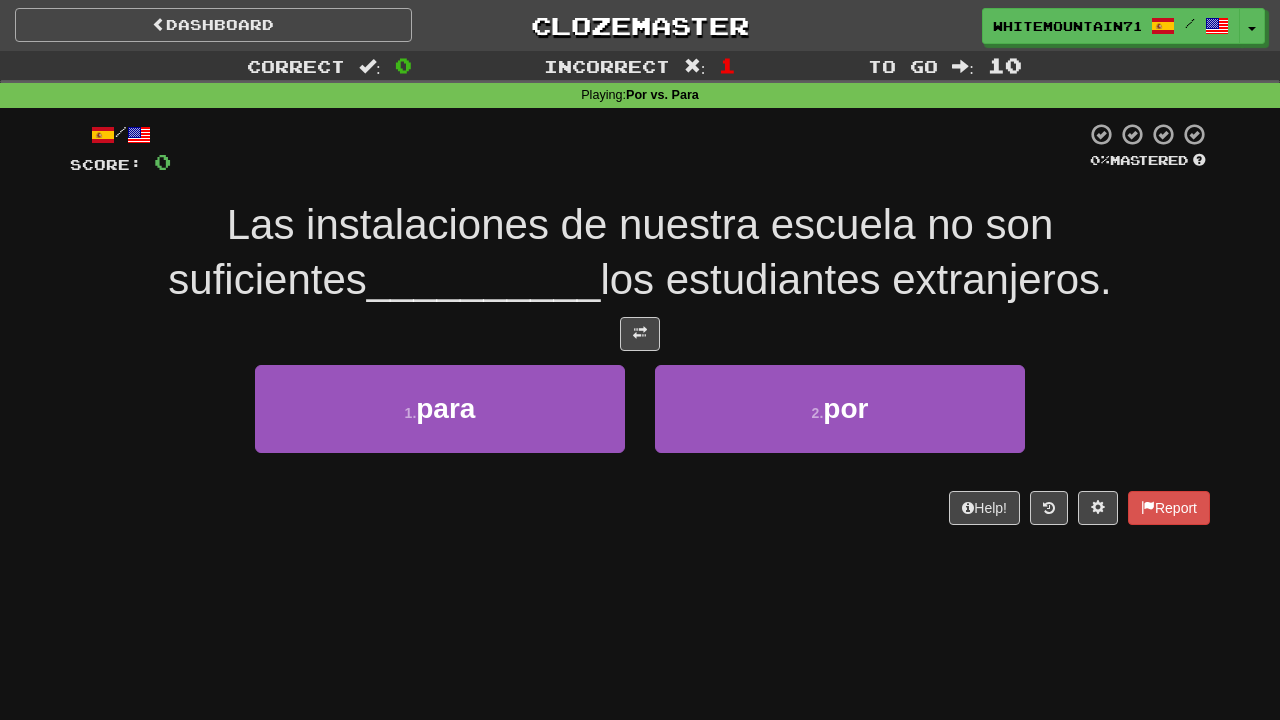 click on "Dashboard" at bounding box center (213, 25) 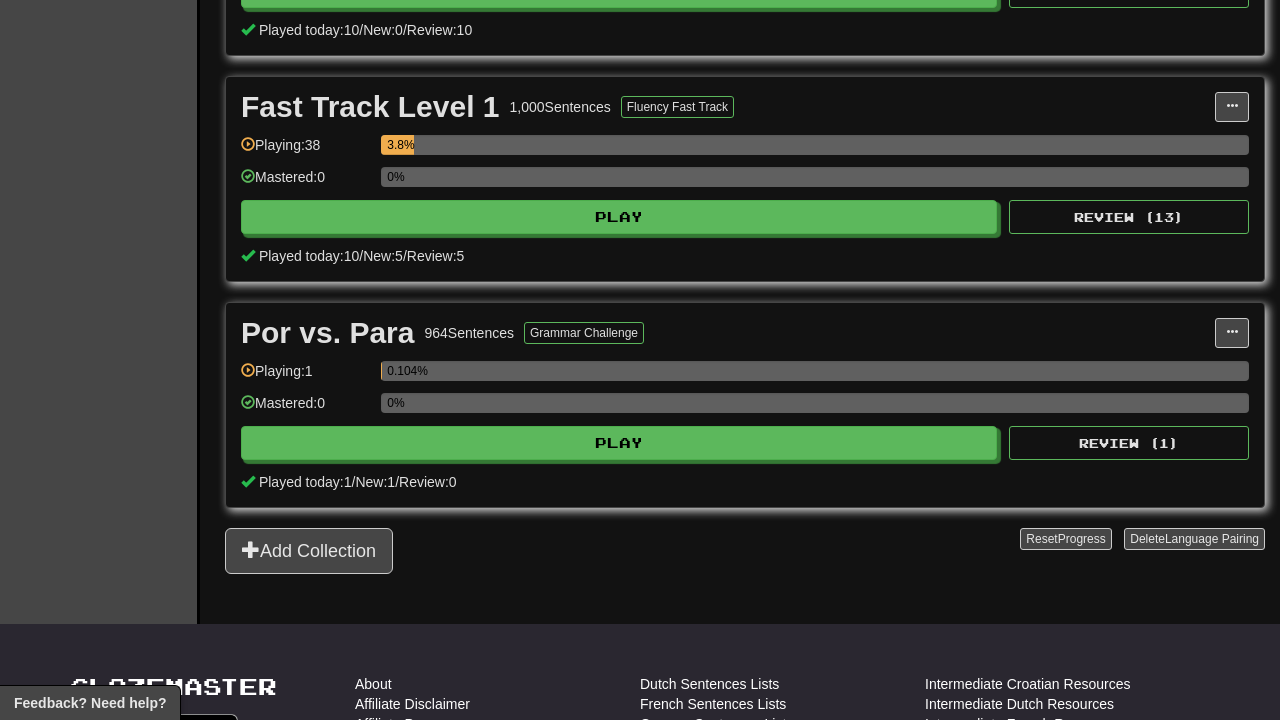 scroll, scrollTop: 805, scrollLeft: 0, axis: vertical 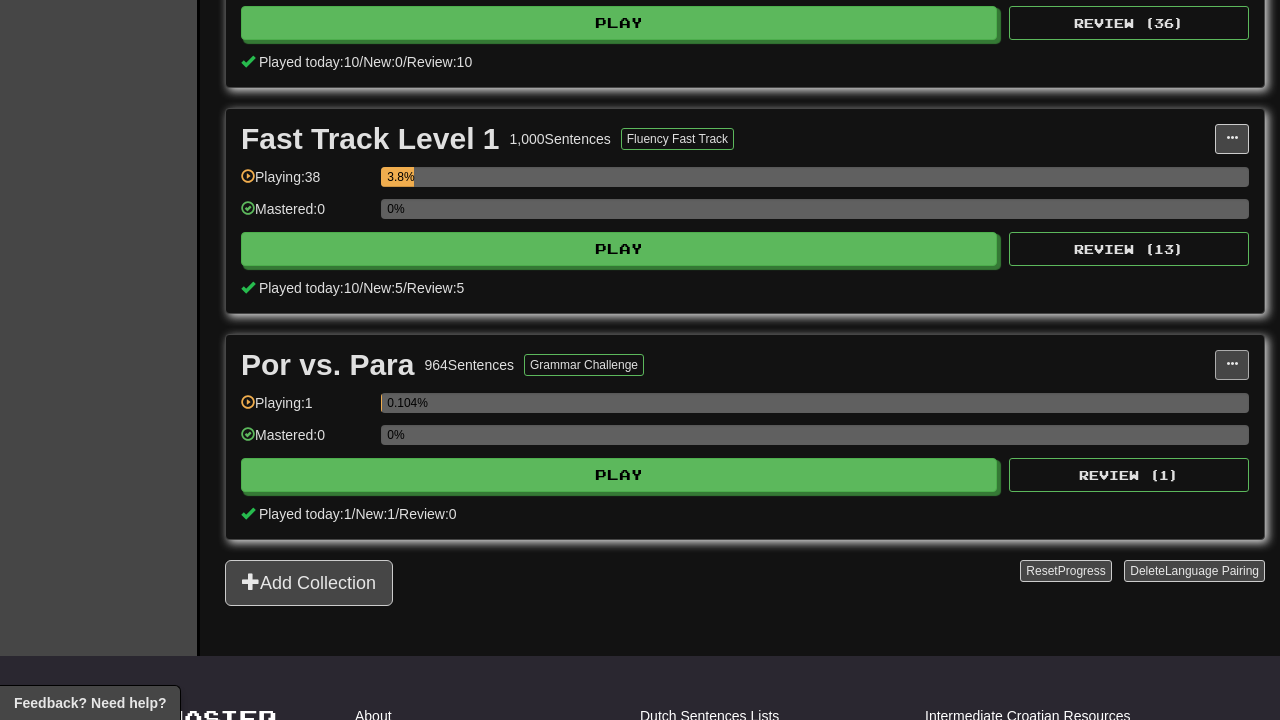 click at bounding box center (1232, 365) 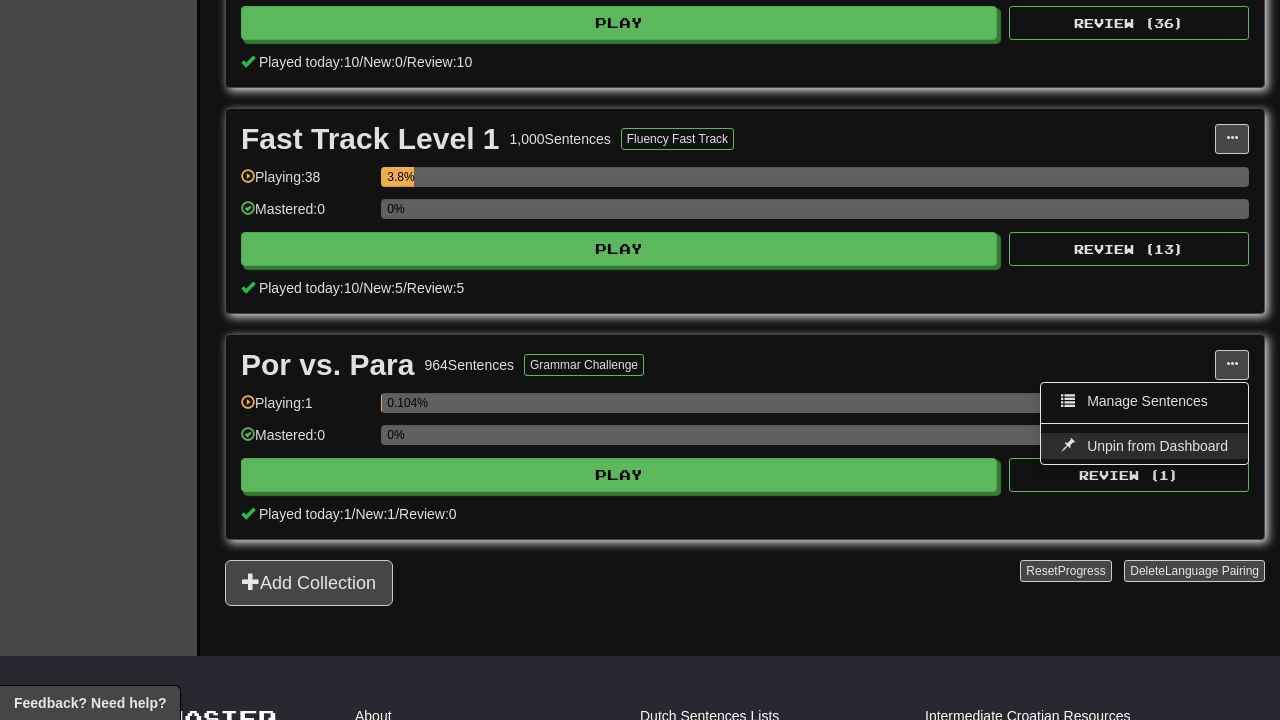 click on "Unpin from Dashboard" at bounding box center (1157, 446) 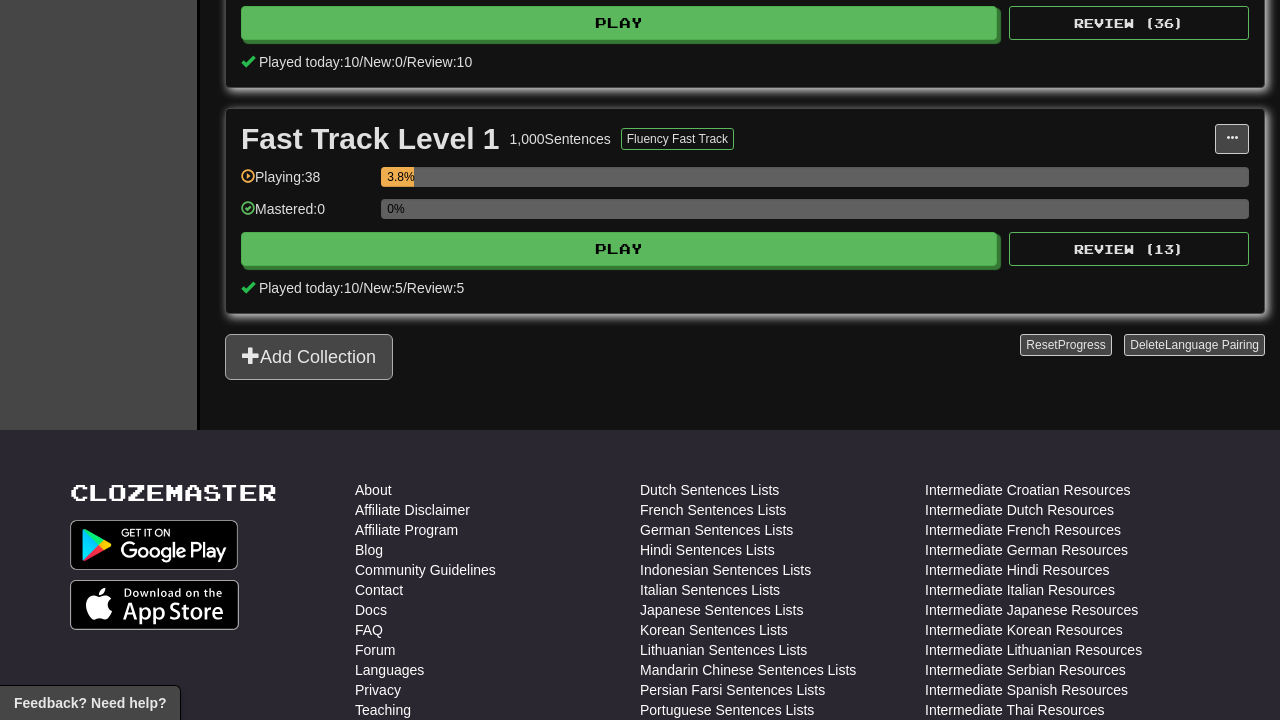 click on "Add Collection" at bounding box center [309, 357] 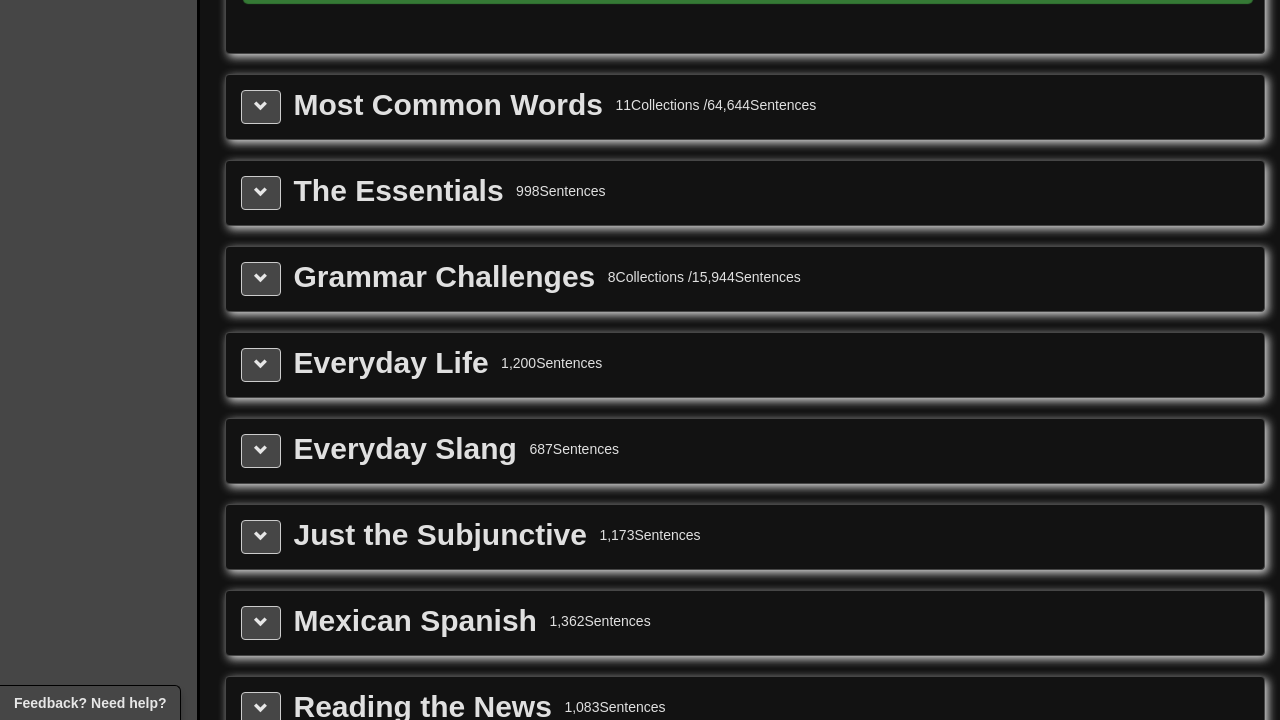scroll, scrollTop: 2227, scrollLeft: 0, axis: vertical 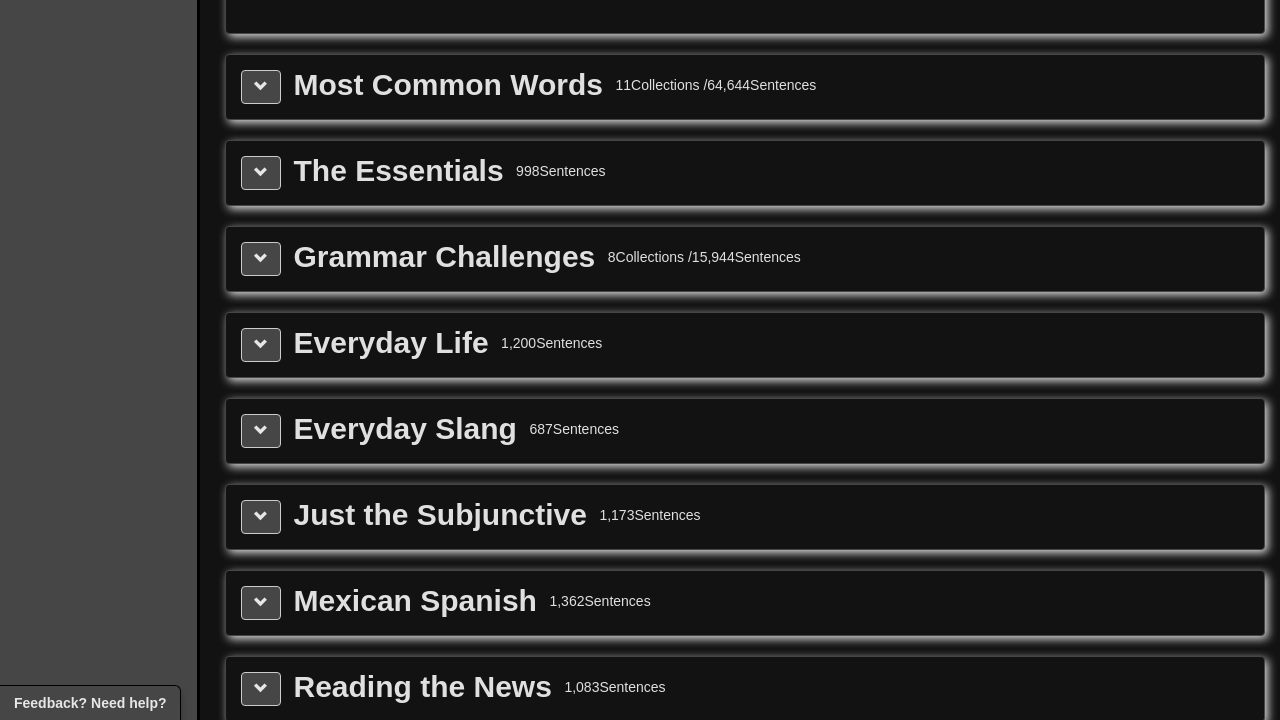 click on "The Essentials" at bounding box center (399, 171) 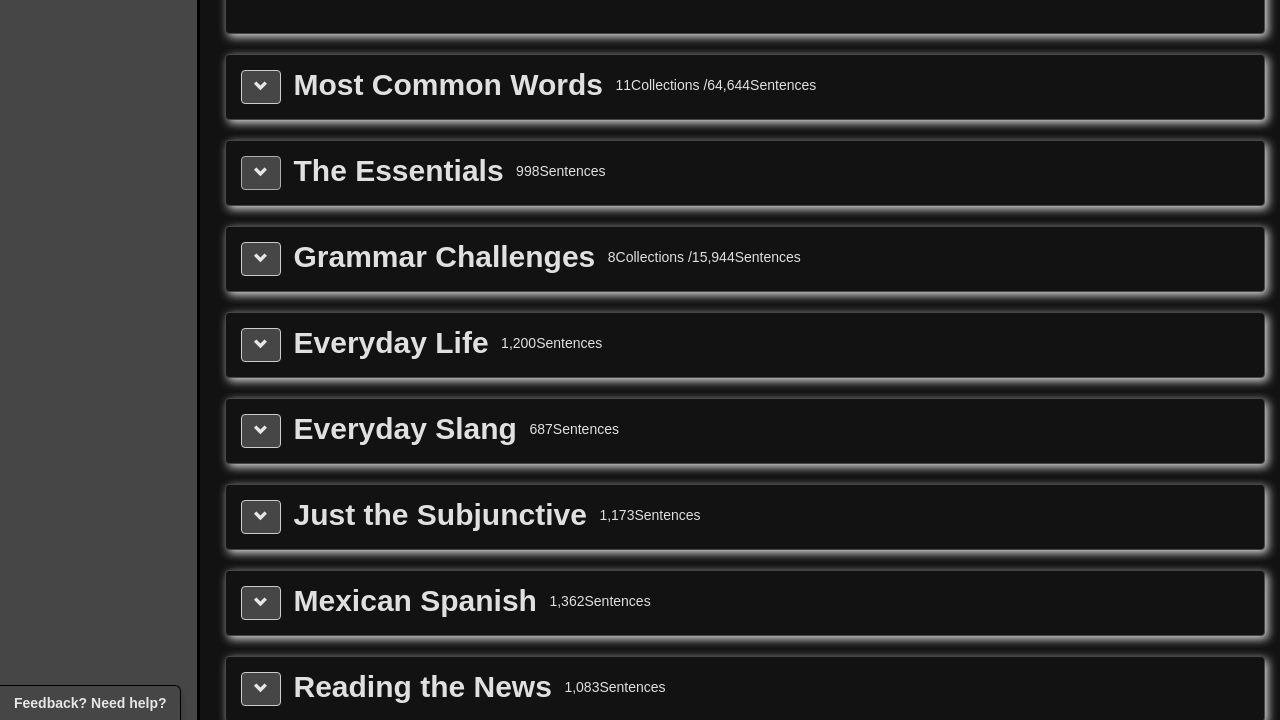 click at bounding box center [261, 173] 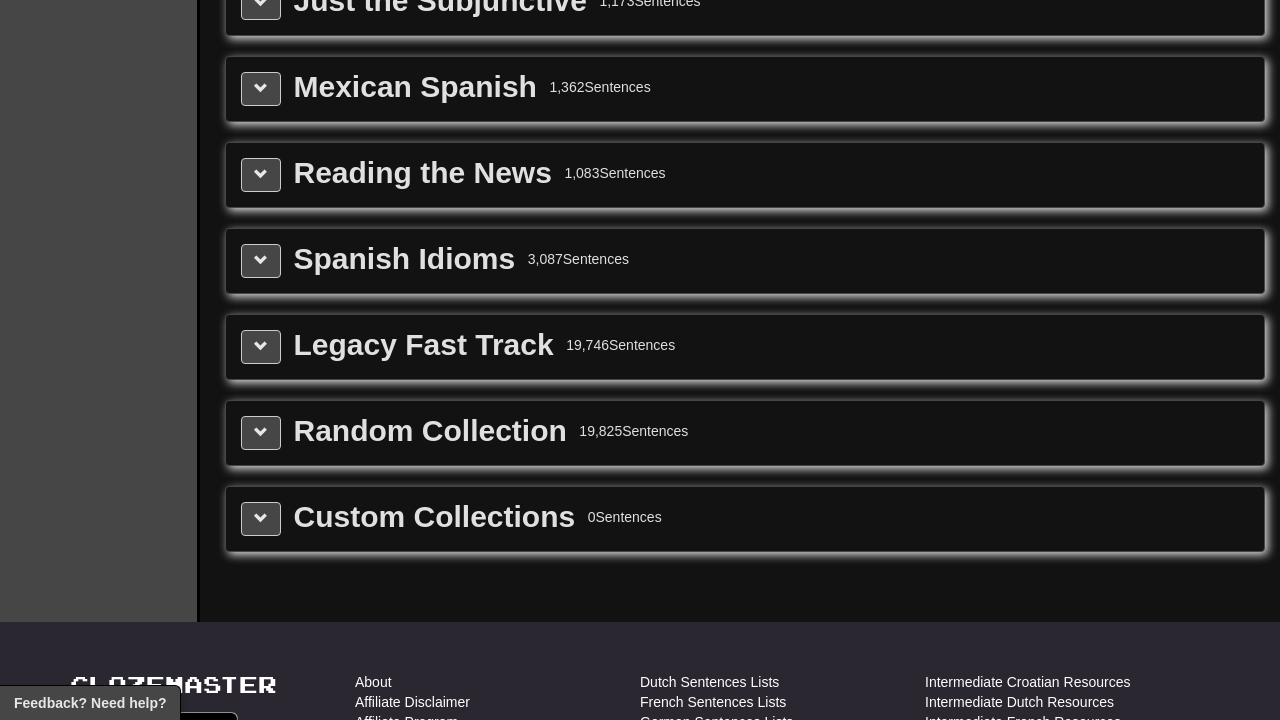 scroll, scrollTop: 2912, scrollLeft: 0, axis: vertical 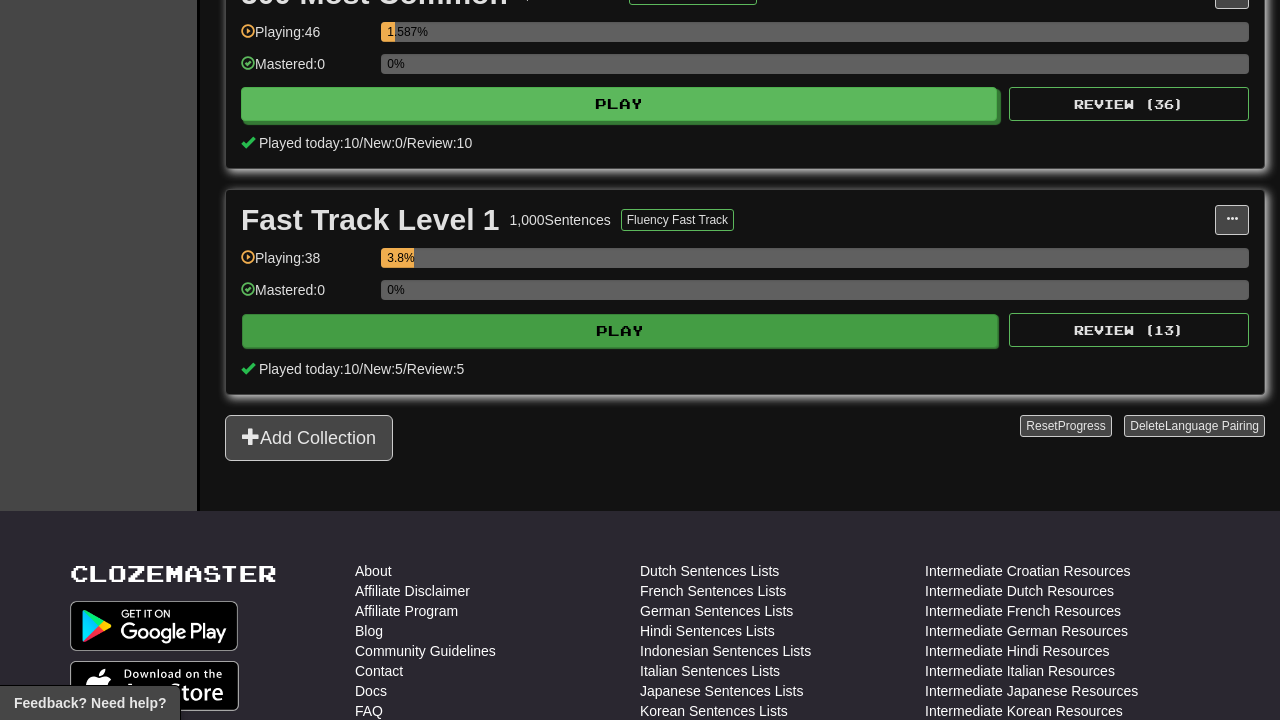 click on "Play" at bounding box center [620, 331] 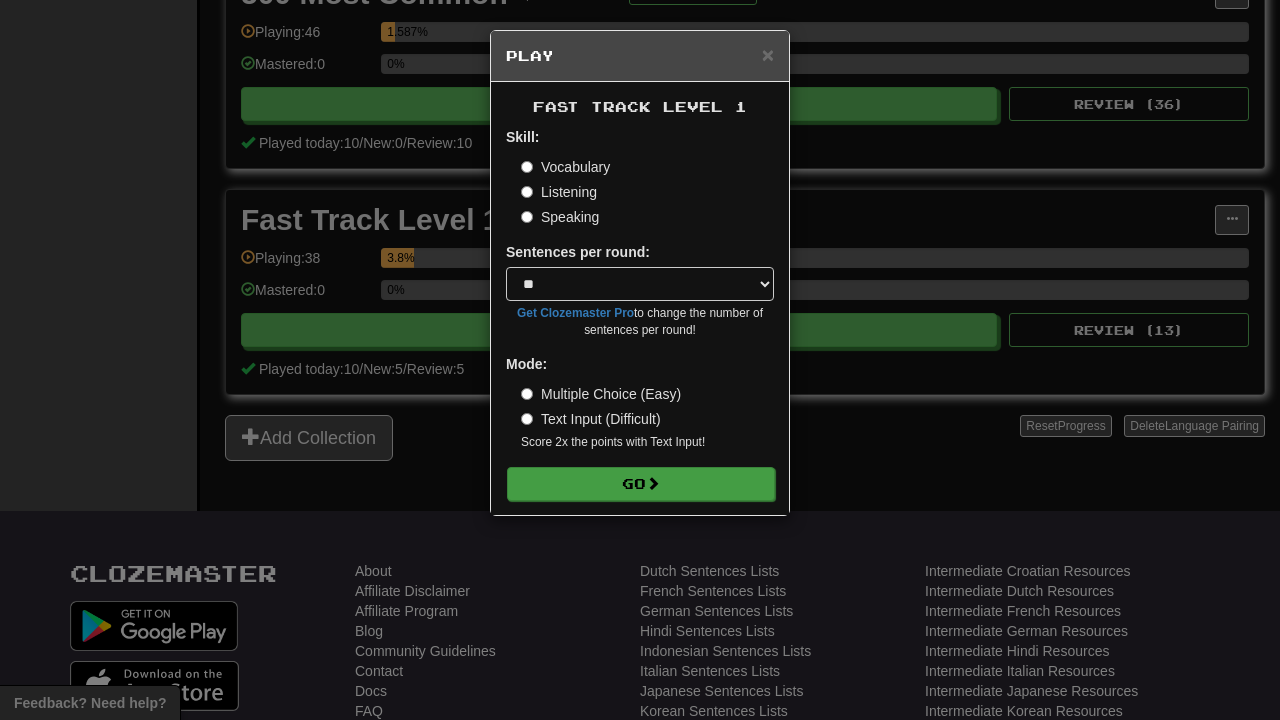 click on "Go" at bounding box center (641, 484) 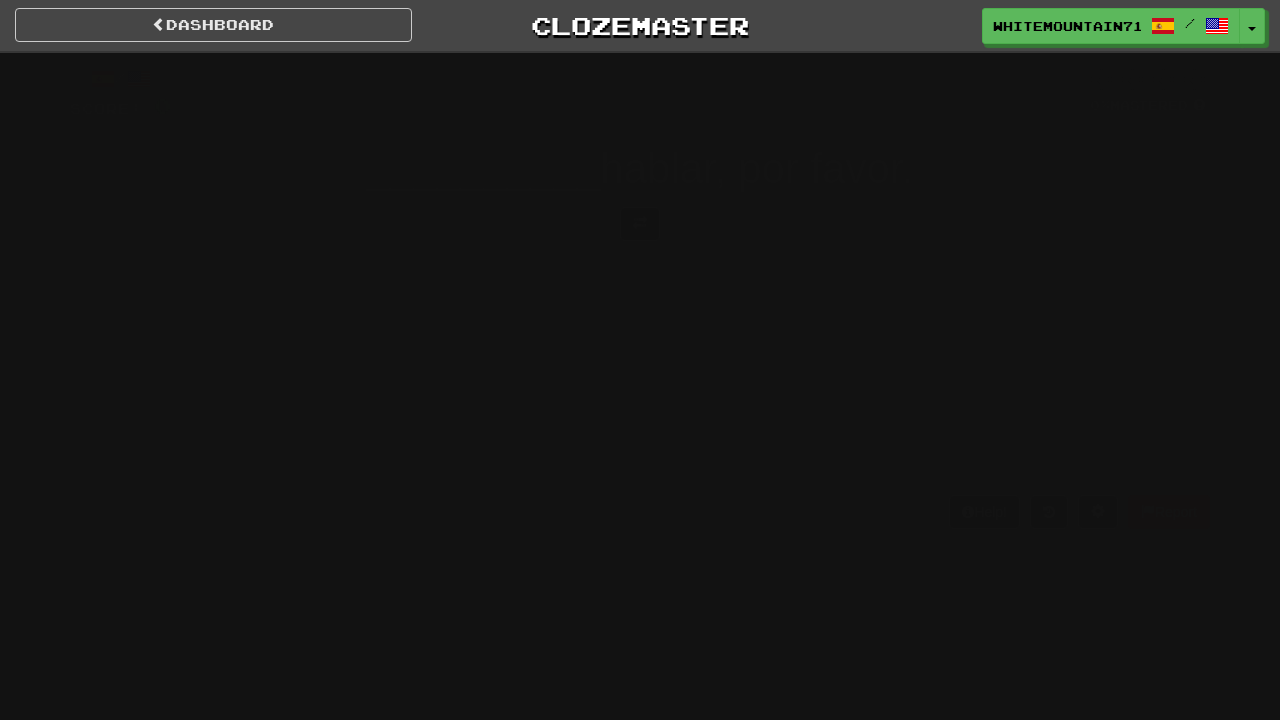 scroll, scrollTop: 0, scrollLeft: 0, axis: both 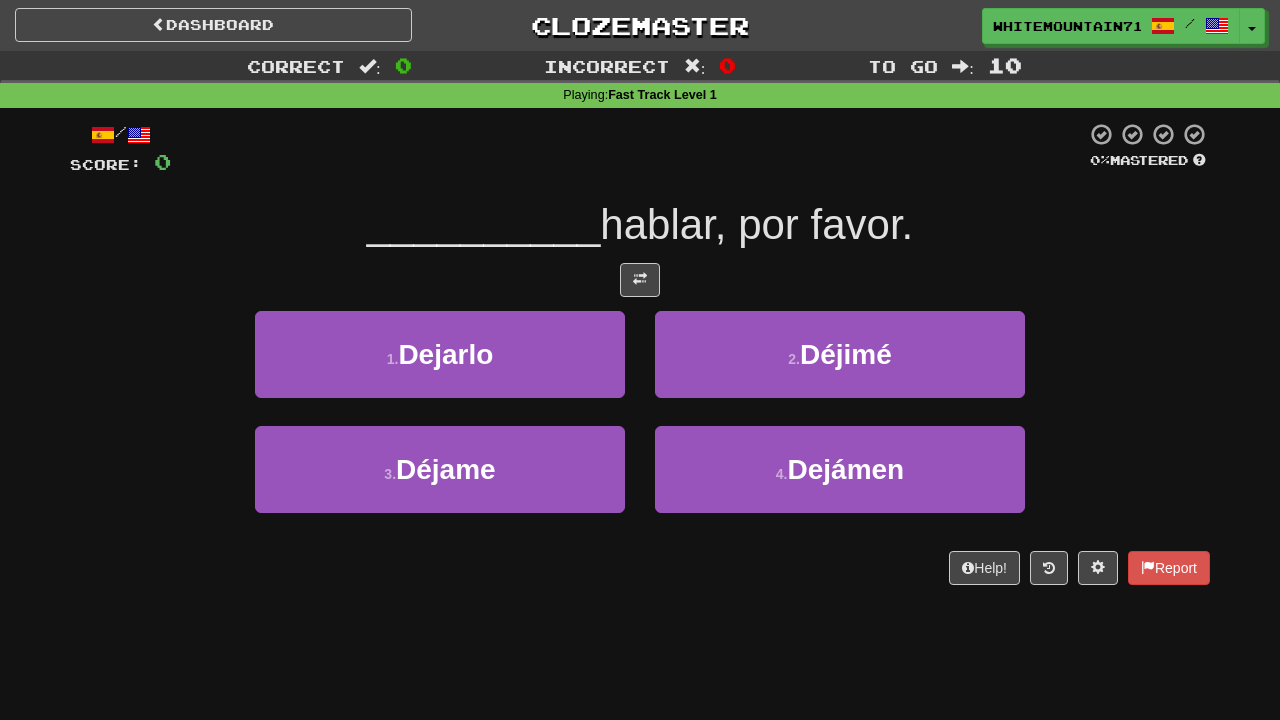 click on "/  Score:   0 0 %  Mastered __________  hablar, por favor. 1 .  Dejarlo 2 .  Déjimé 3 .  Déjame 4 .  Dejámen  Help!  Report" at bounding box center [640, 353] 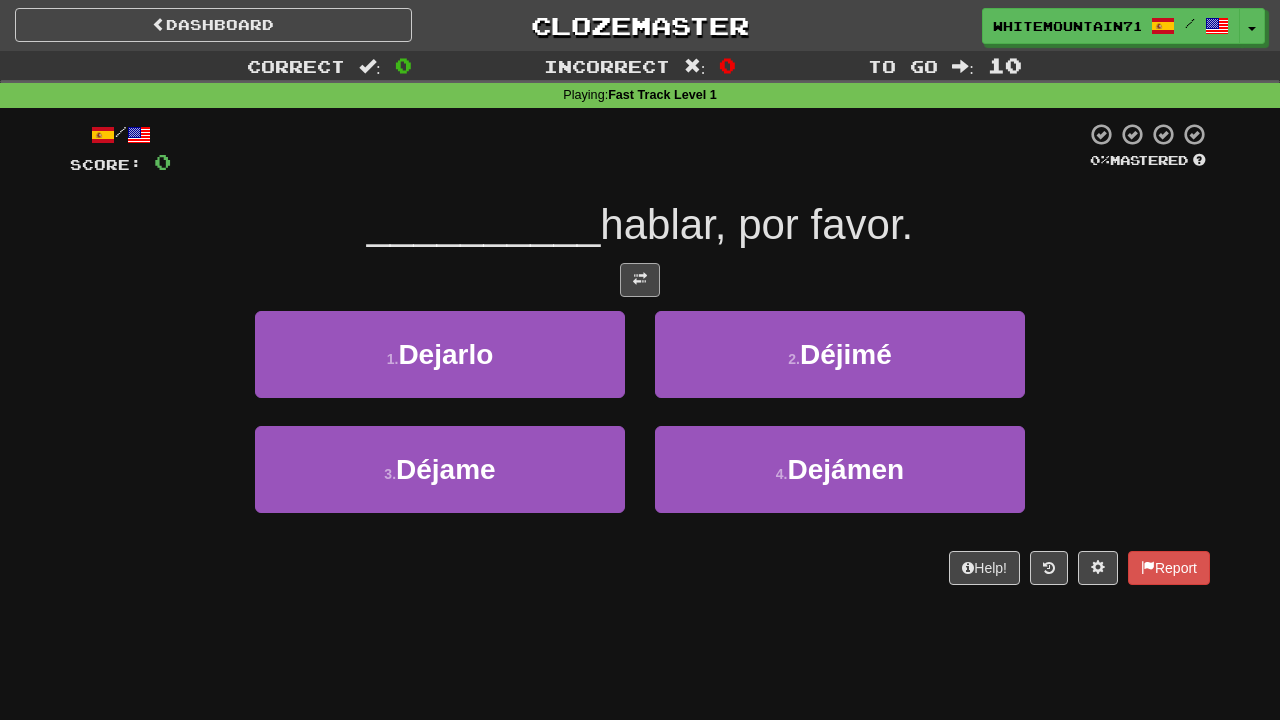 click at bounding box center [640, 279] 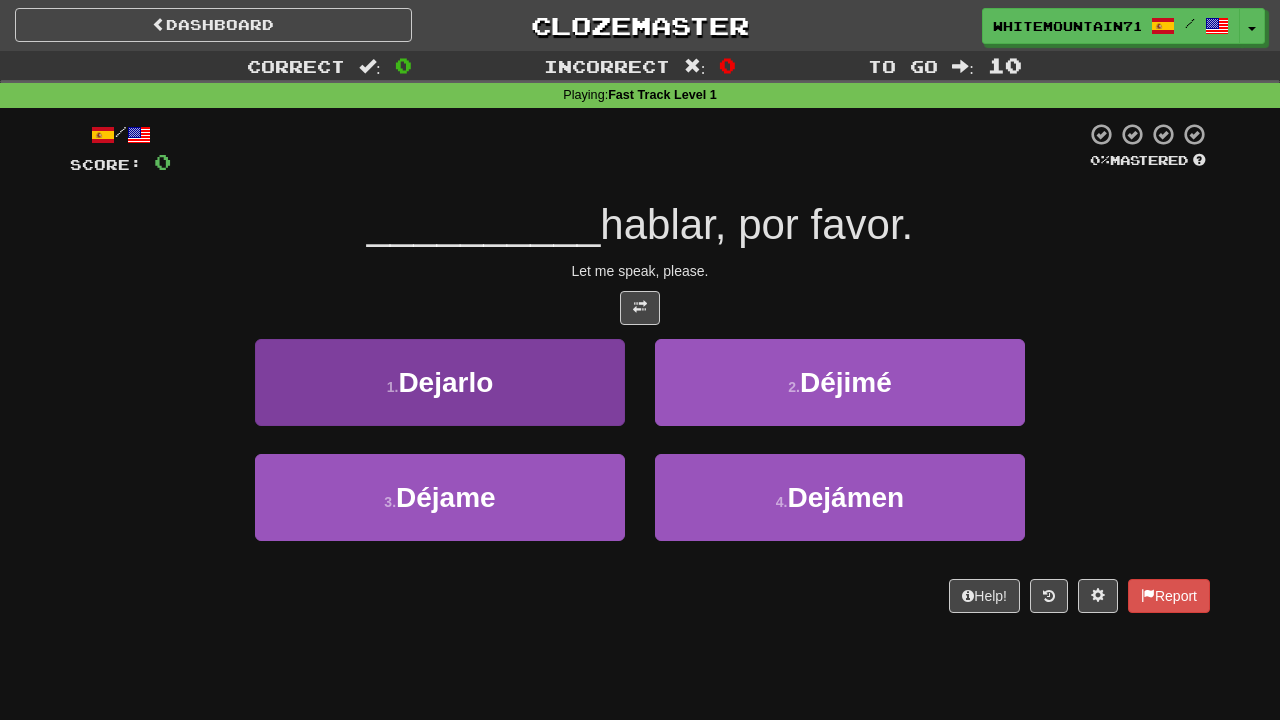 click on "1 .  Dejarlo" at bounding box center (440, 382) 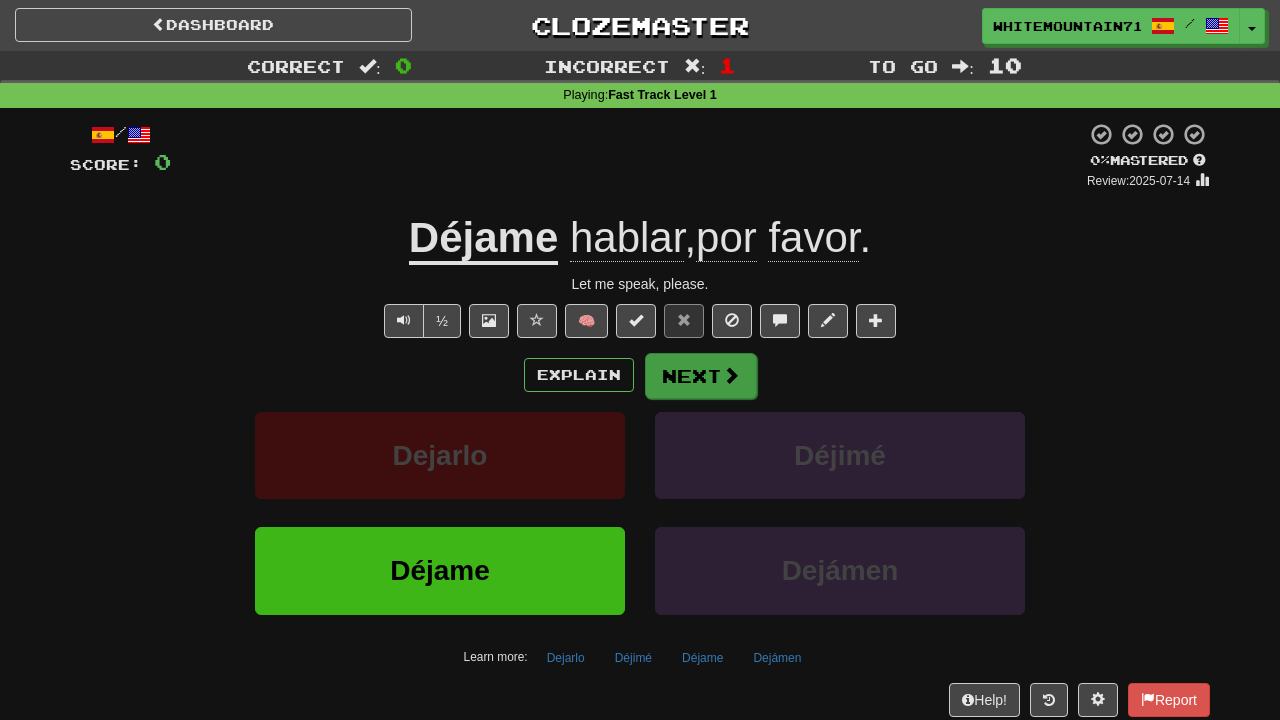click on "Next" at bounding box center [701, 376] 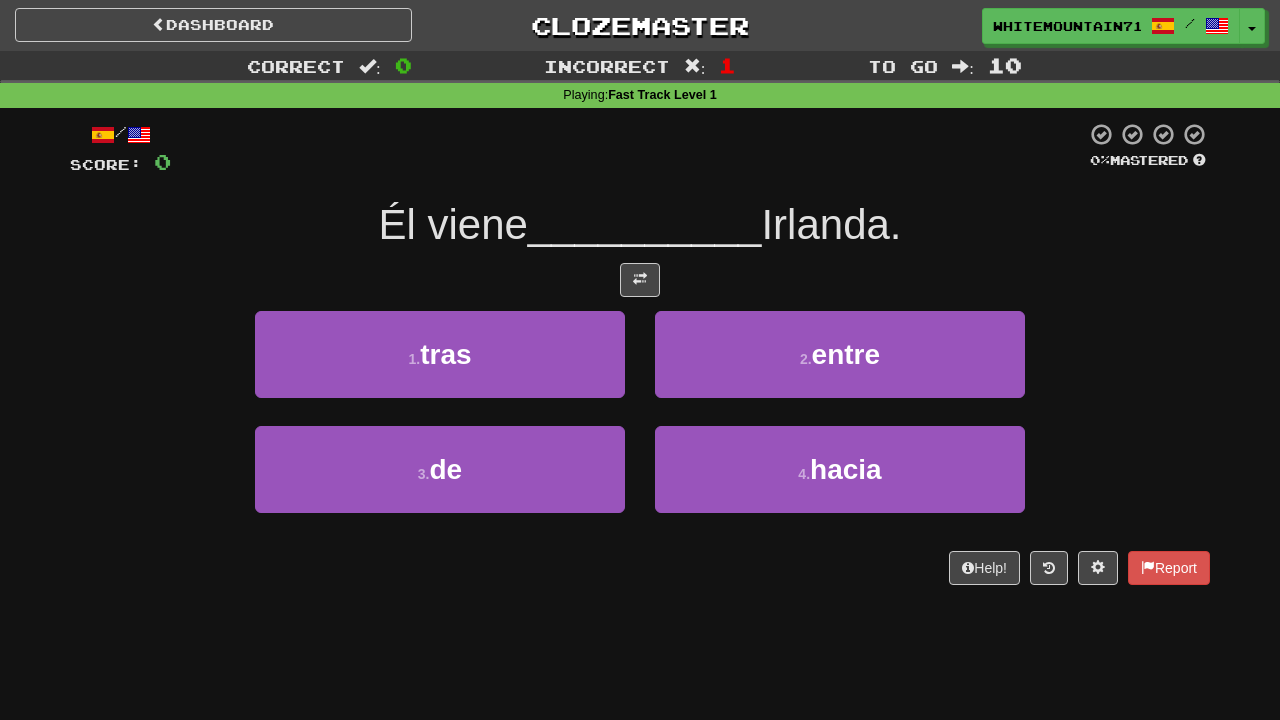 click at bounding box center [640, 280] 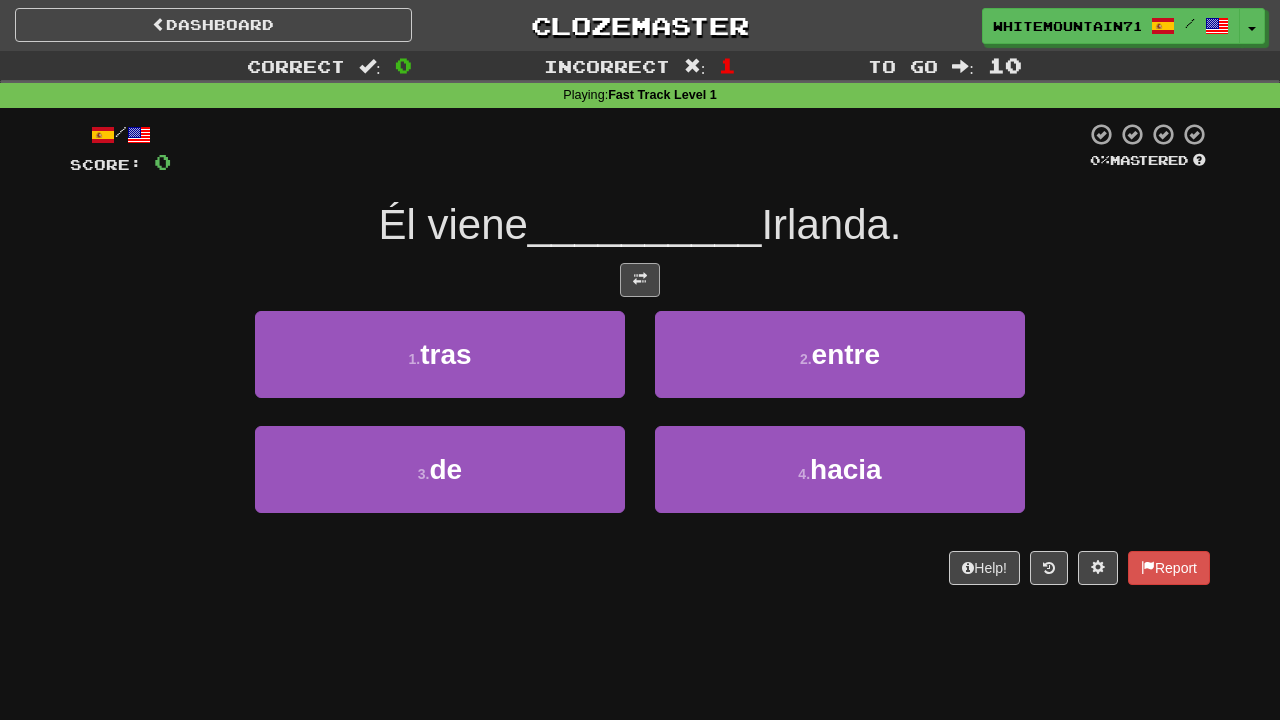 click at bounding box center [640, 279] 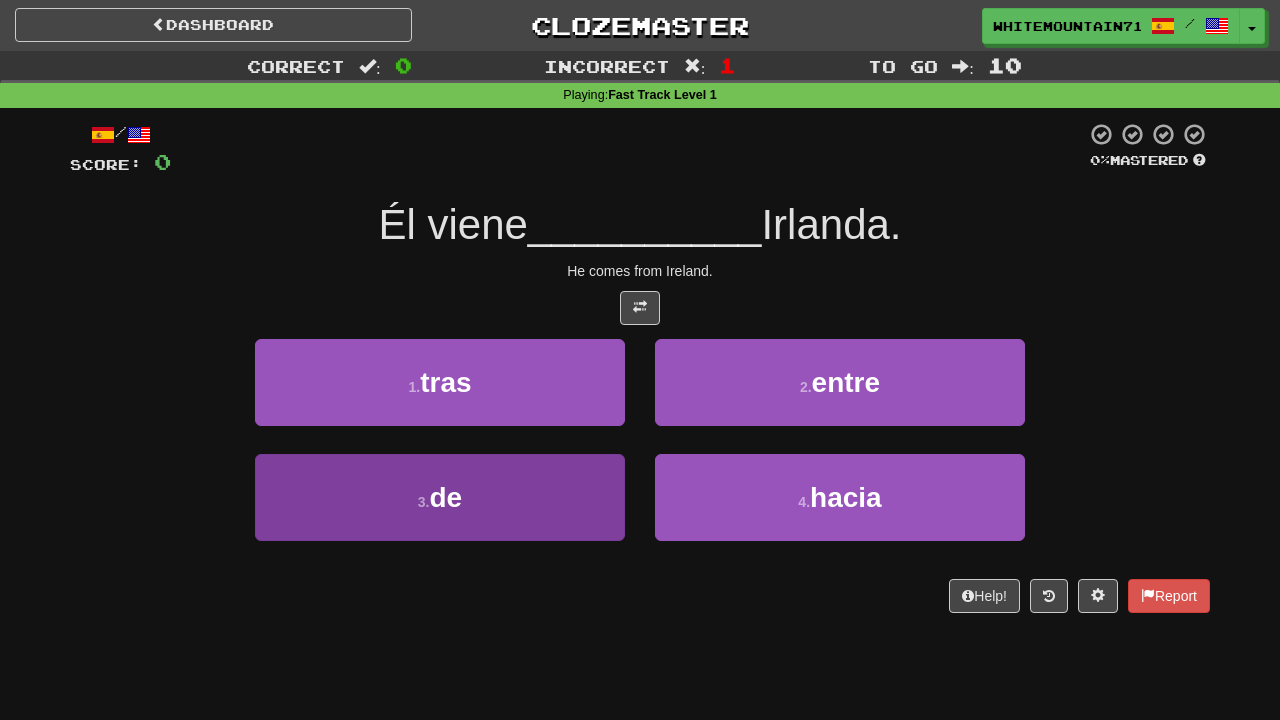 click on "3 .  de" at bounding box center (440, 497) 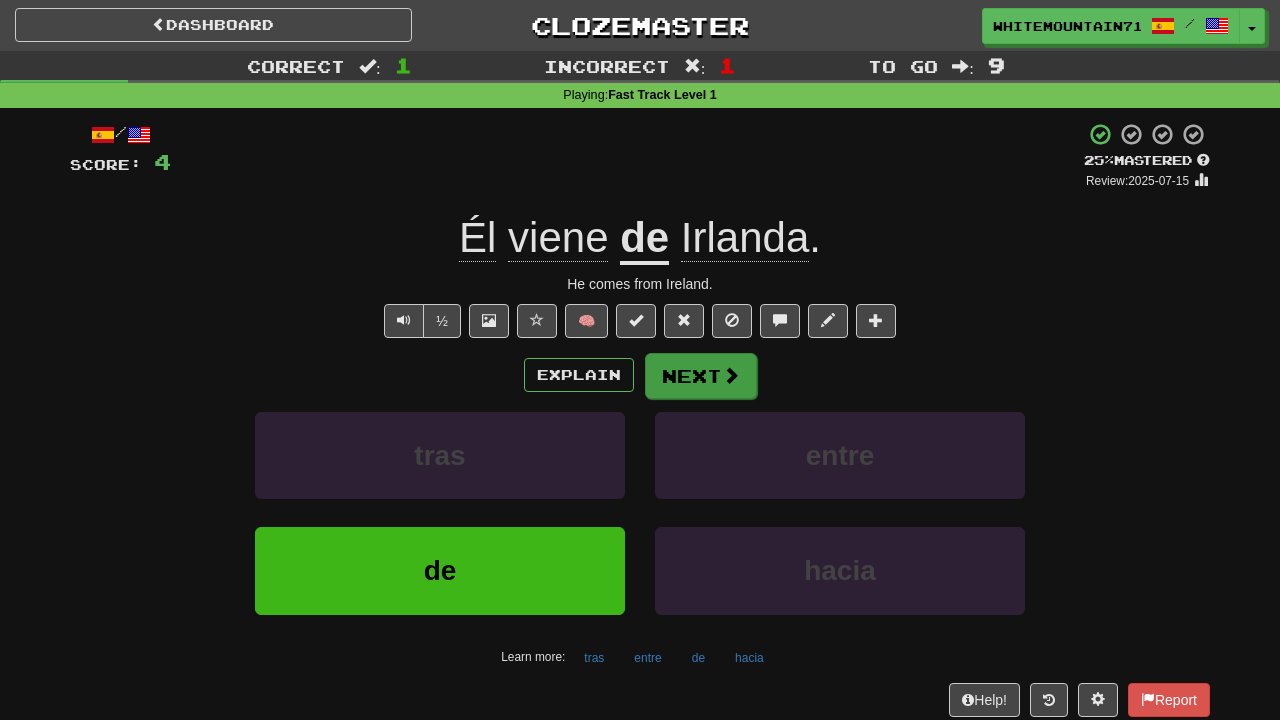 click on "Next" at bounding box center [701, 376] 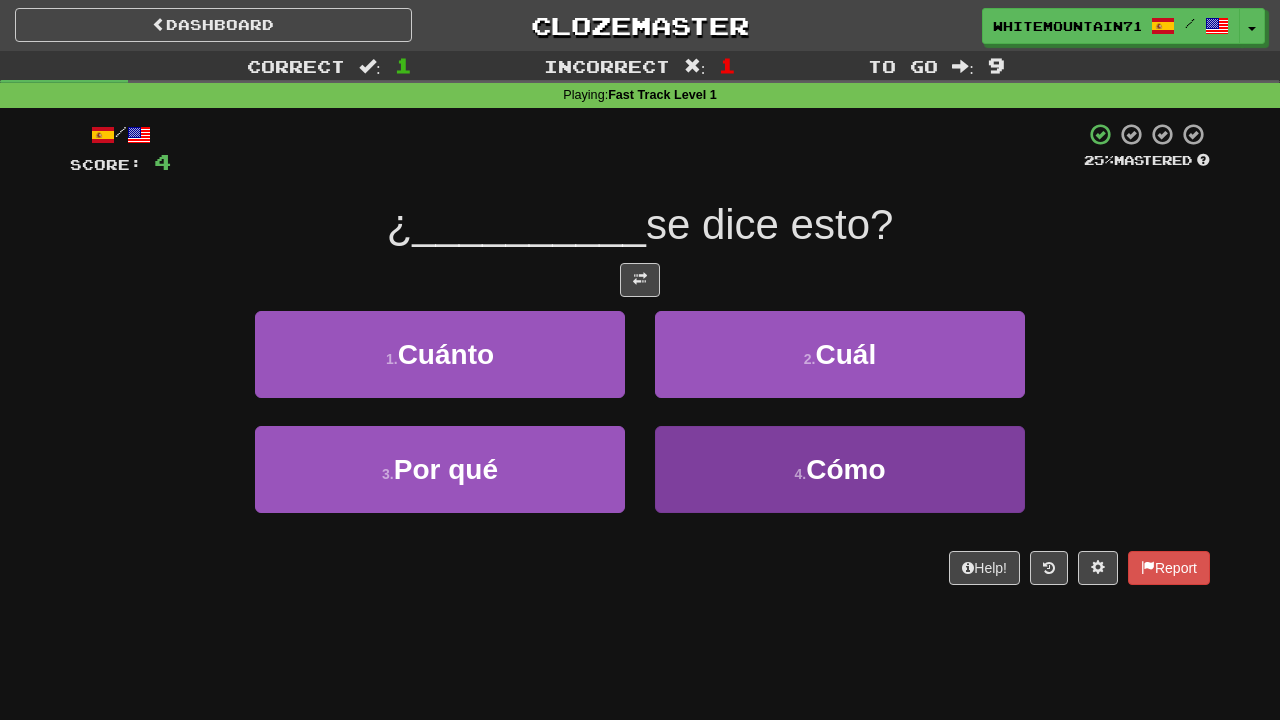 click on "4 .  Cómo" at bounding box center (840, 469) 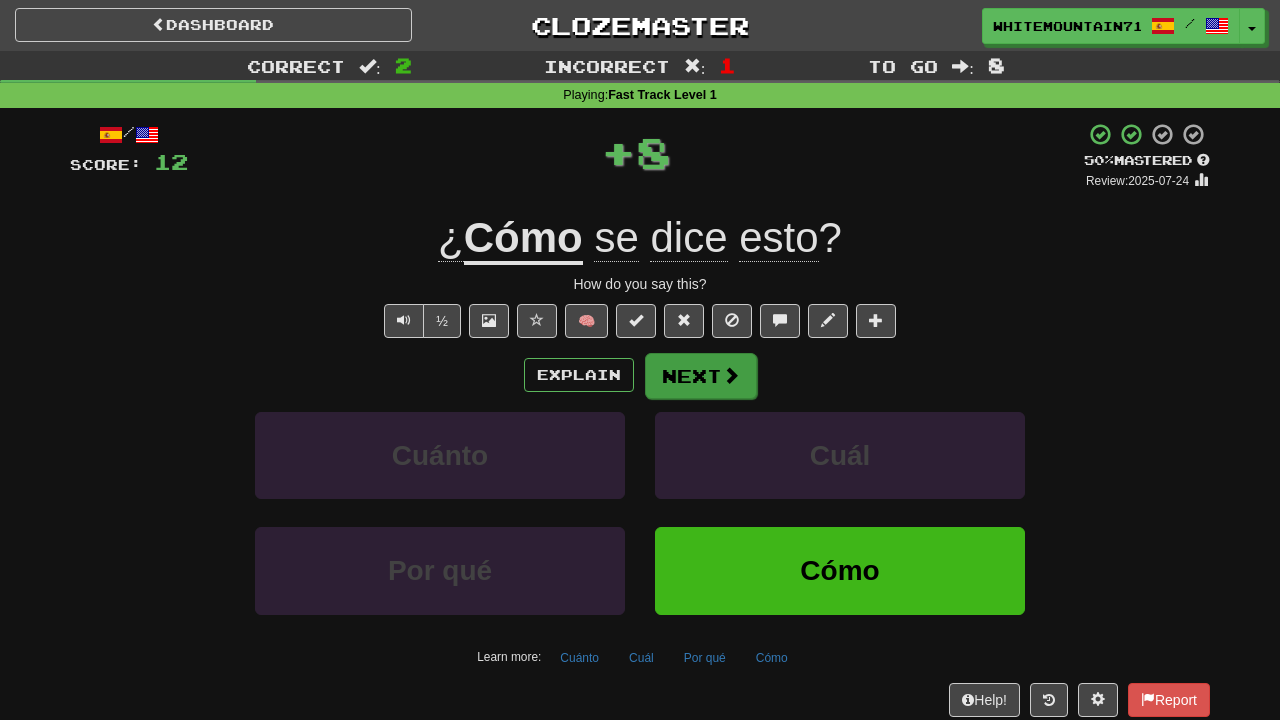click on "Next" at bounding box center (701, 376) 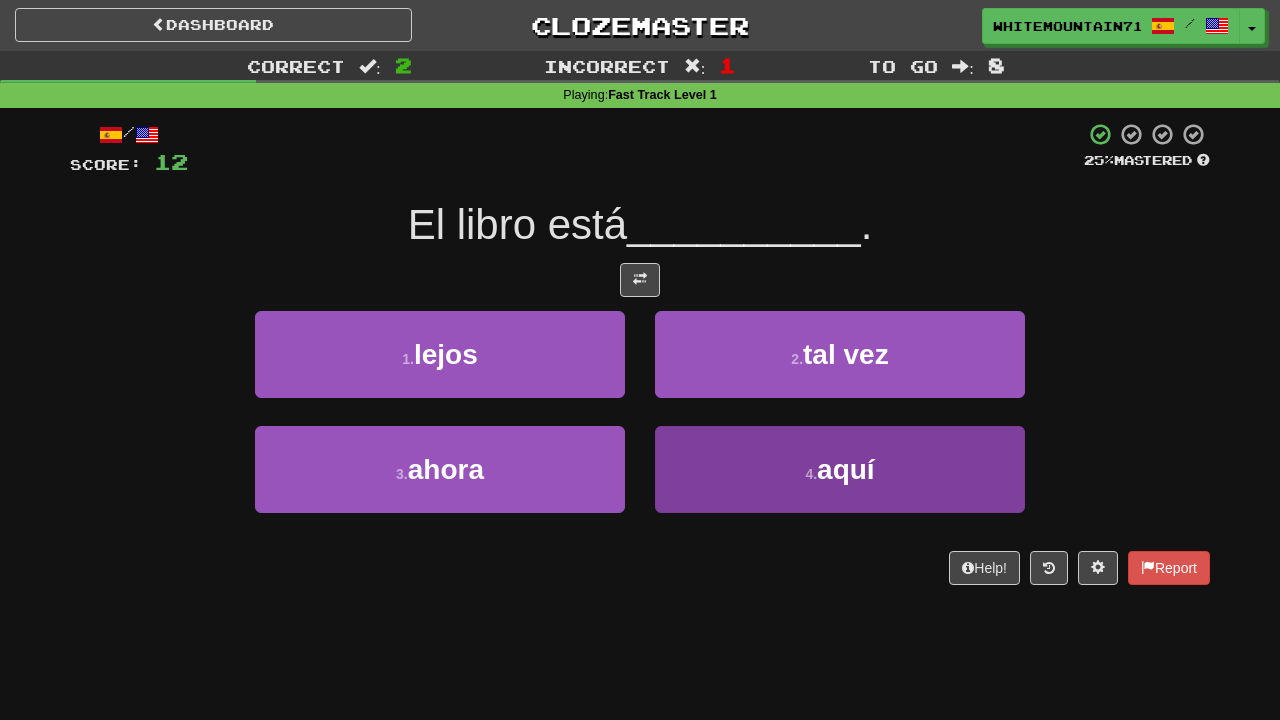 click on "4 .  aquí" at bounding box center (840, 469) 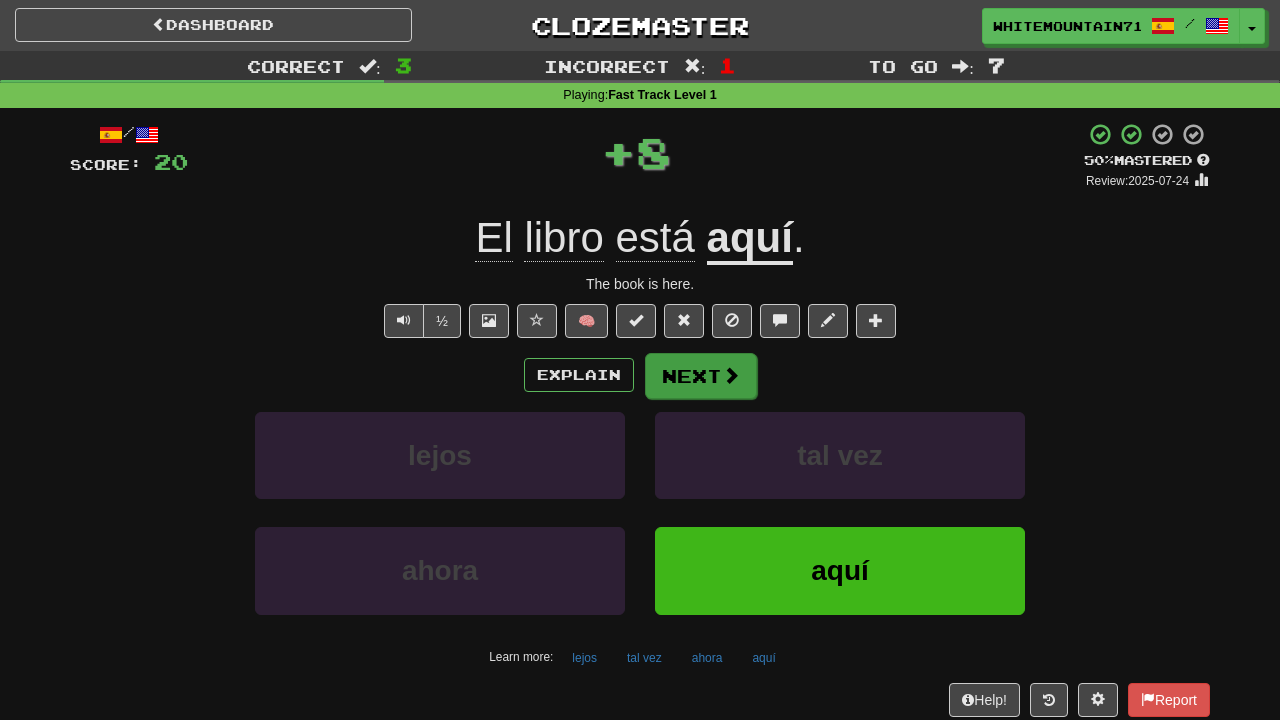 click on "Next" at bounding box center (701, 376) 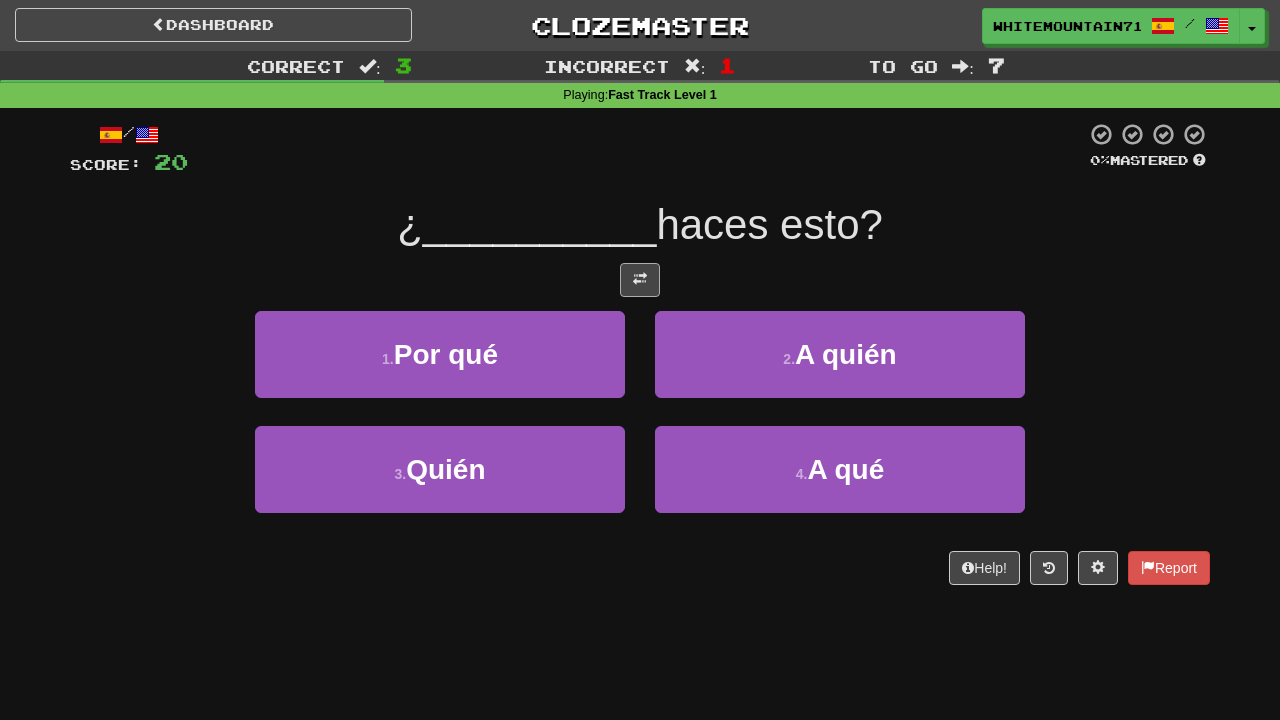 click at bounding box center [640, 280] 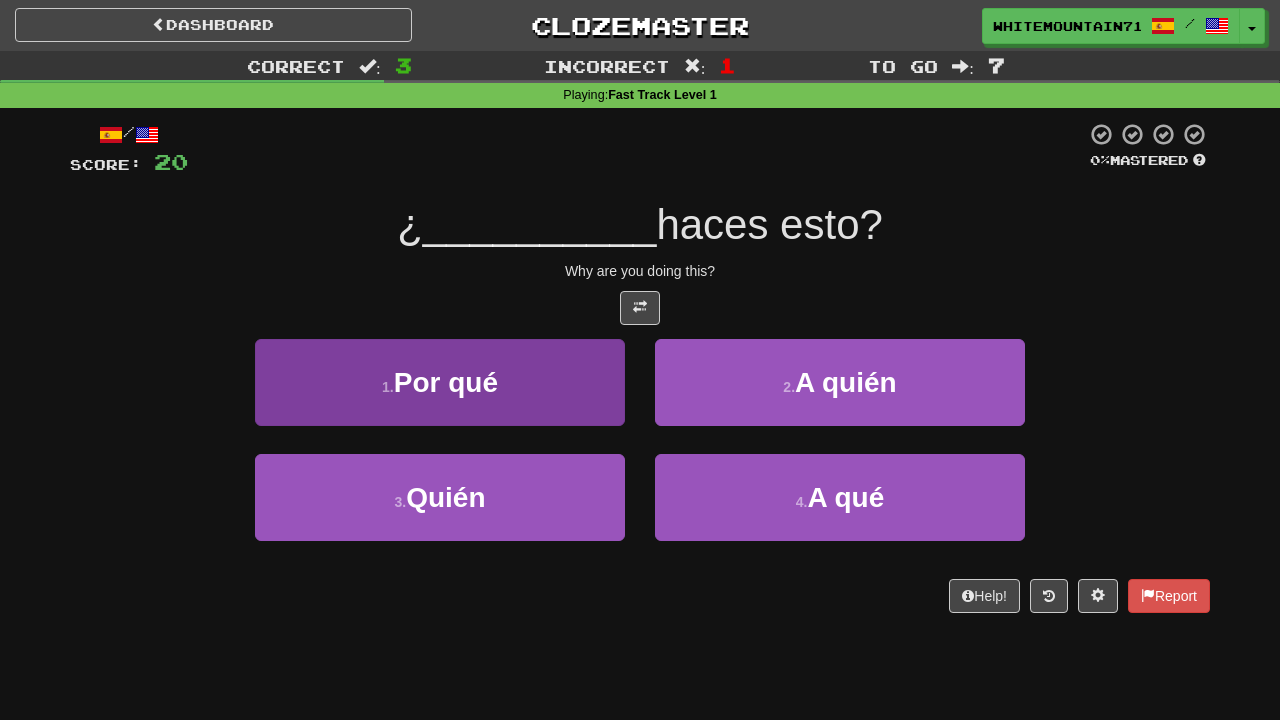 click on "1 .  Por qué" at bounding box center (440, 382) 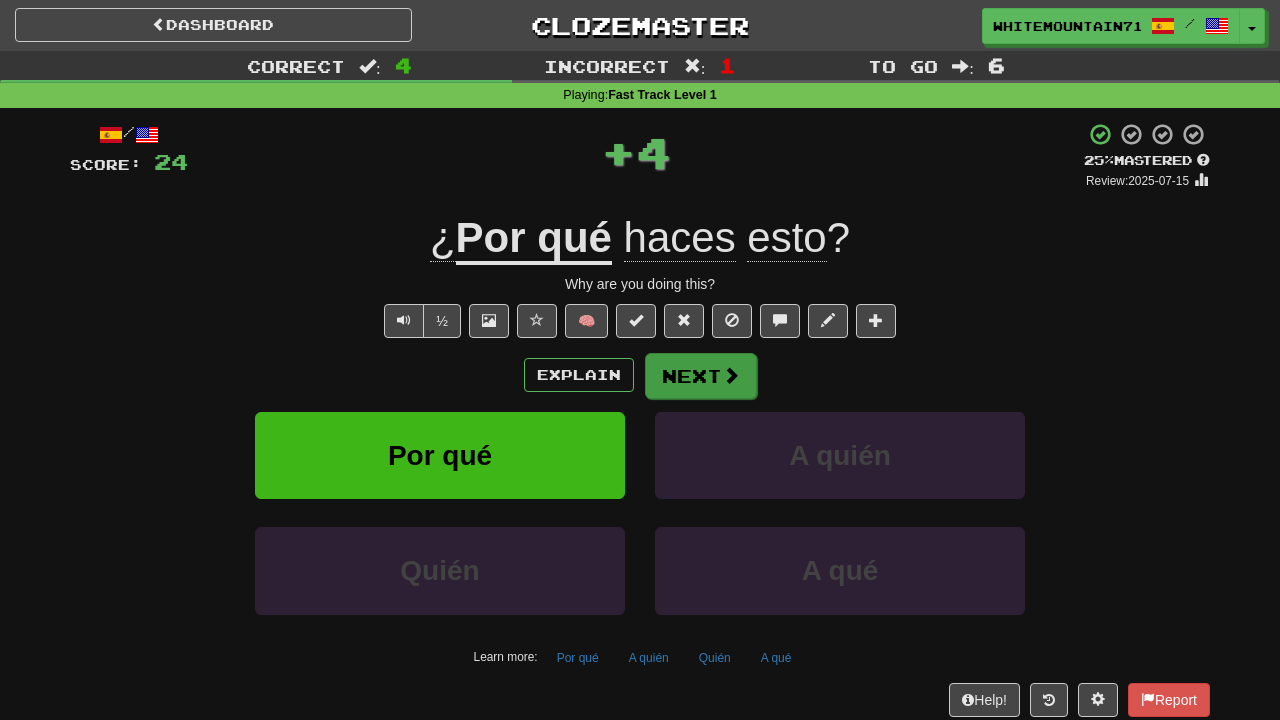 click on "Next" at bounding box center (701, 376) 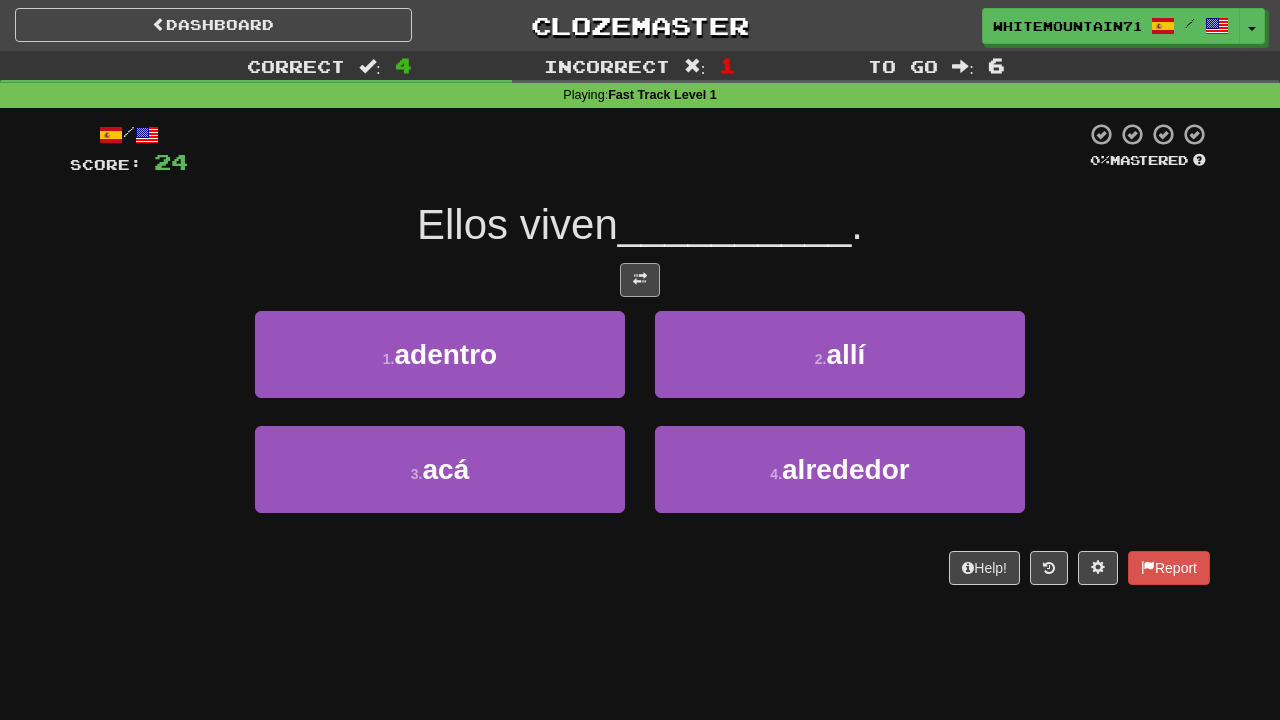click at bounding box center (640, 279) 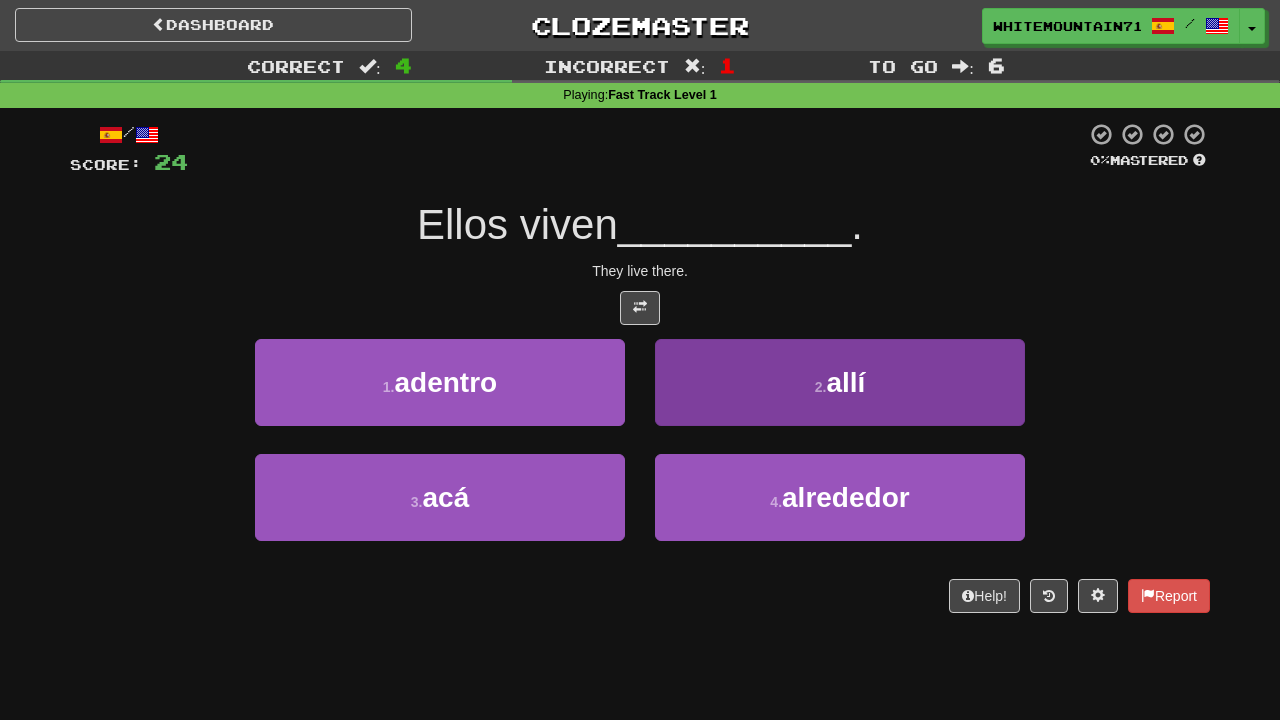 click on "2 .  allí" at bounding box center (840, 382) 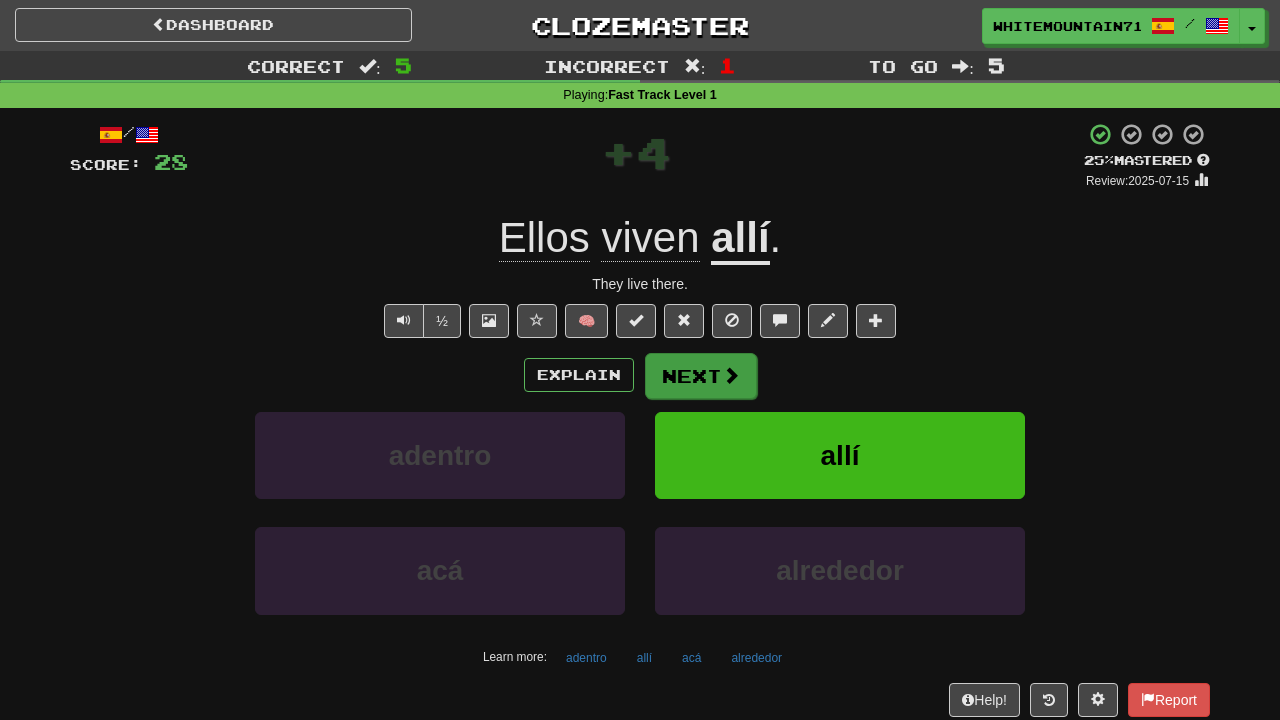 click at bounding box center (731, 375) 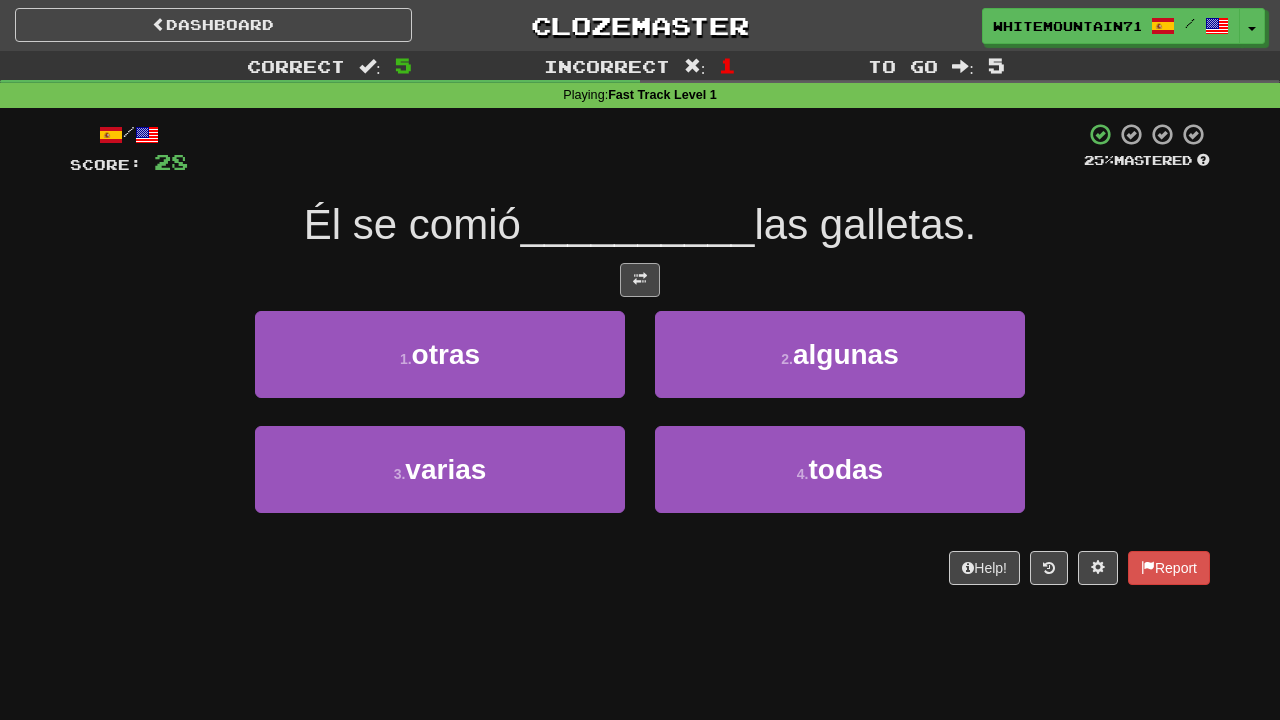 click at bounding box center [640, 280] 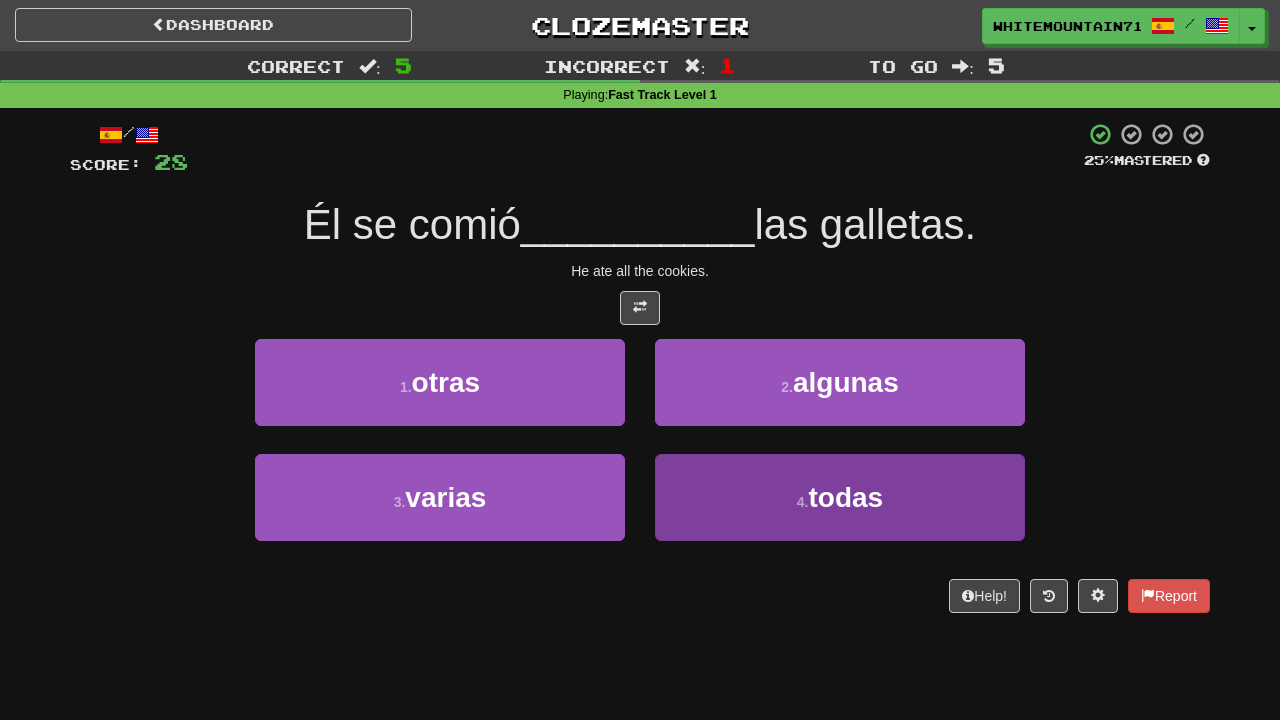 click on "4 .  todas" at bounding box center [840, 497] 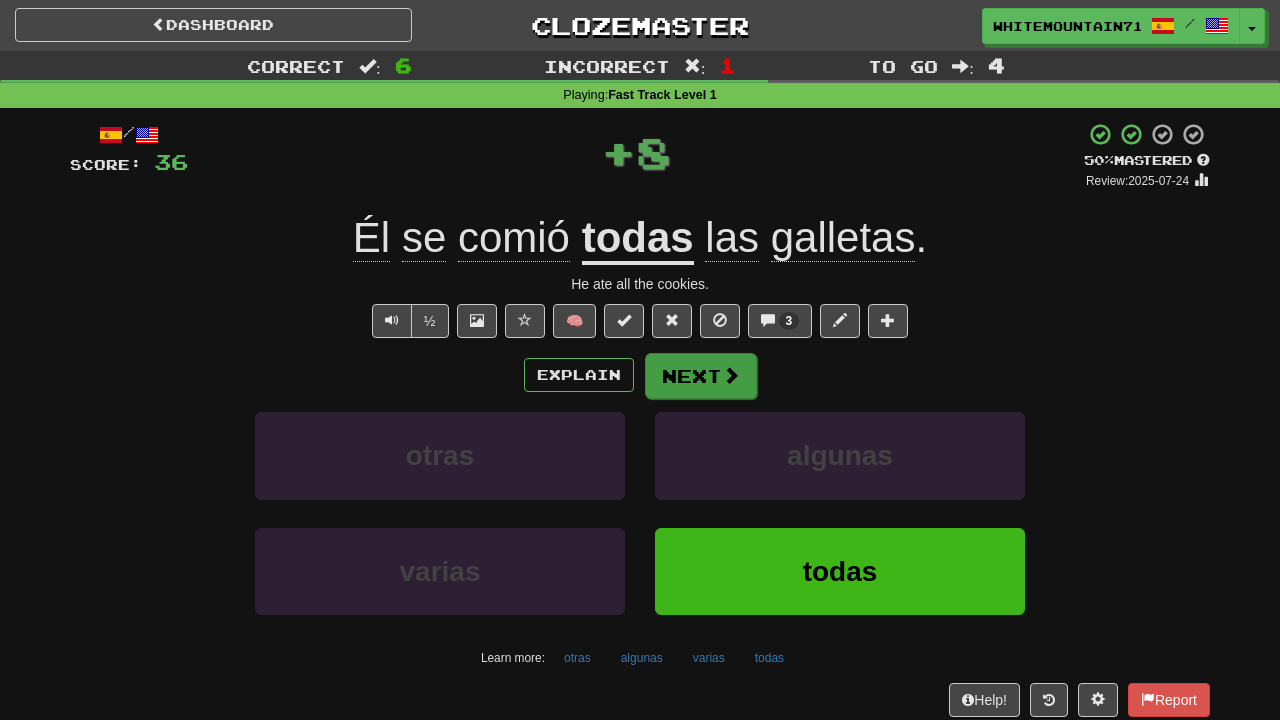 click on "Next" at bounding box center (701, 376) 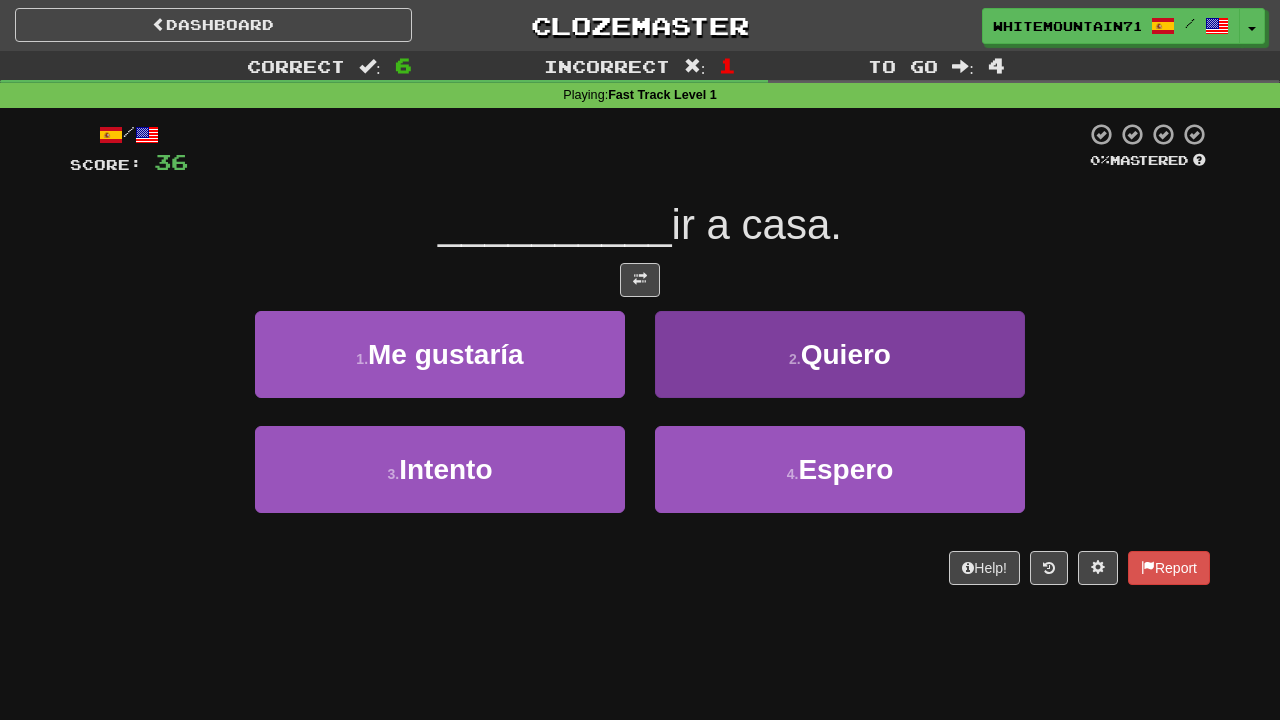click on "2 .  Quiero" at bounding box center (840, 354) 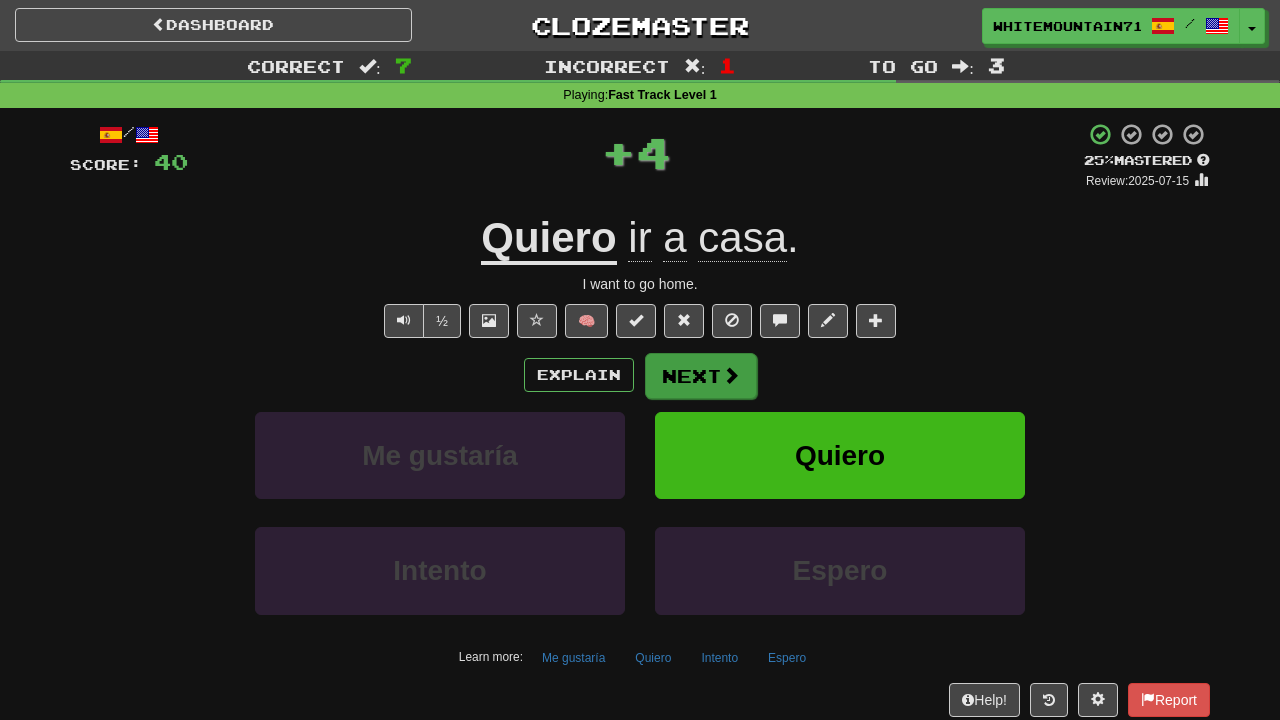 click on "Next" at bounding box center [701, 376] 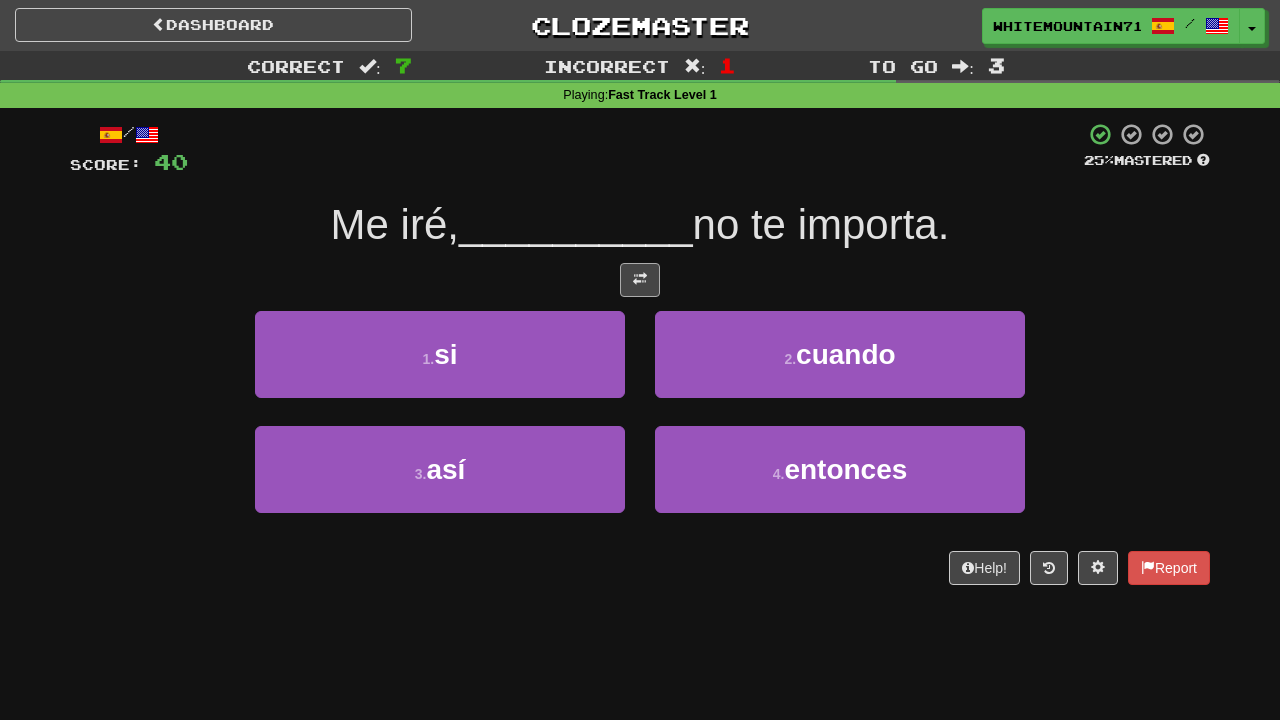 click at bounding box center (640, 280) 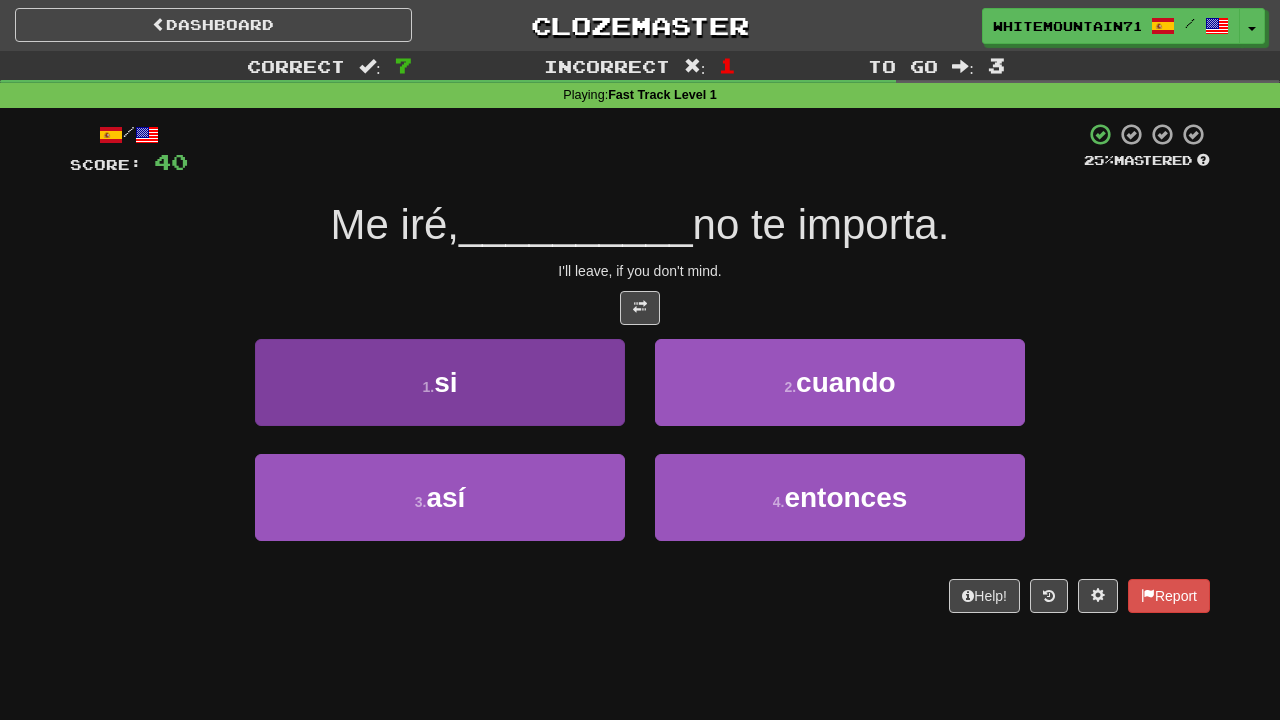 click on "1 .  si" at bounding box center [440, 382] 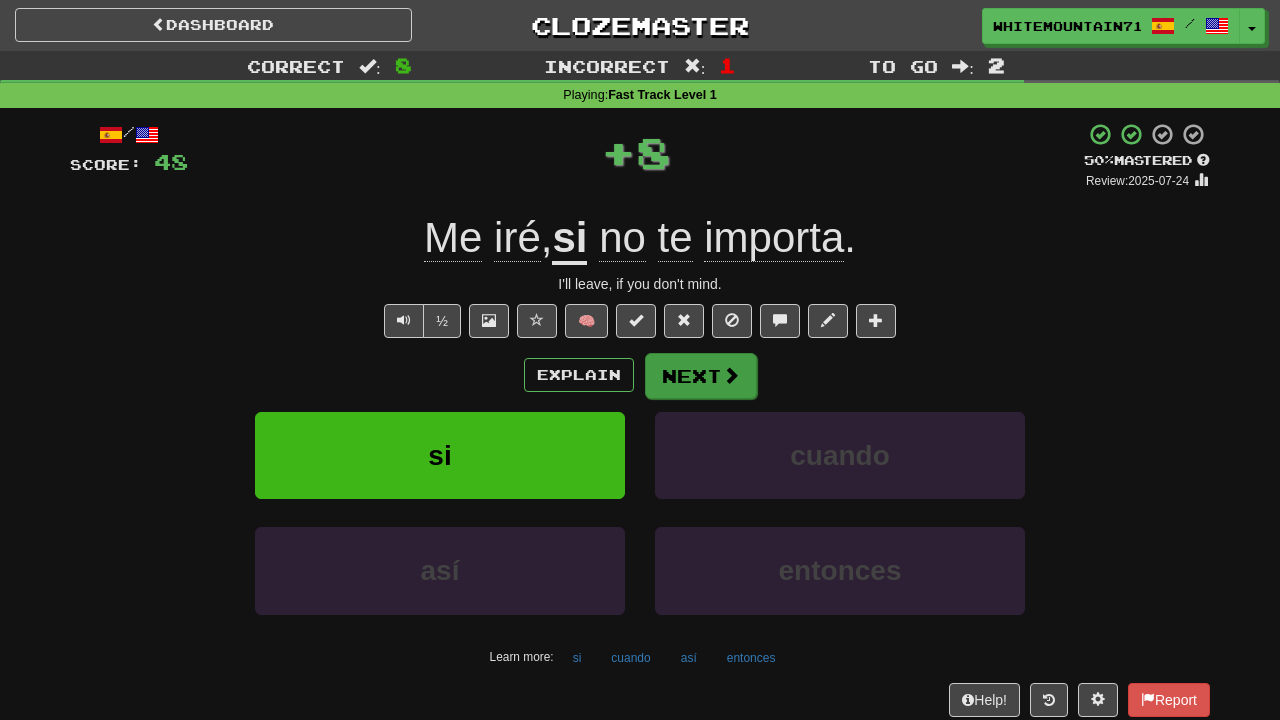 click on "Next" at bounding box center (701, 376) 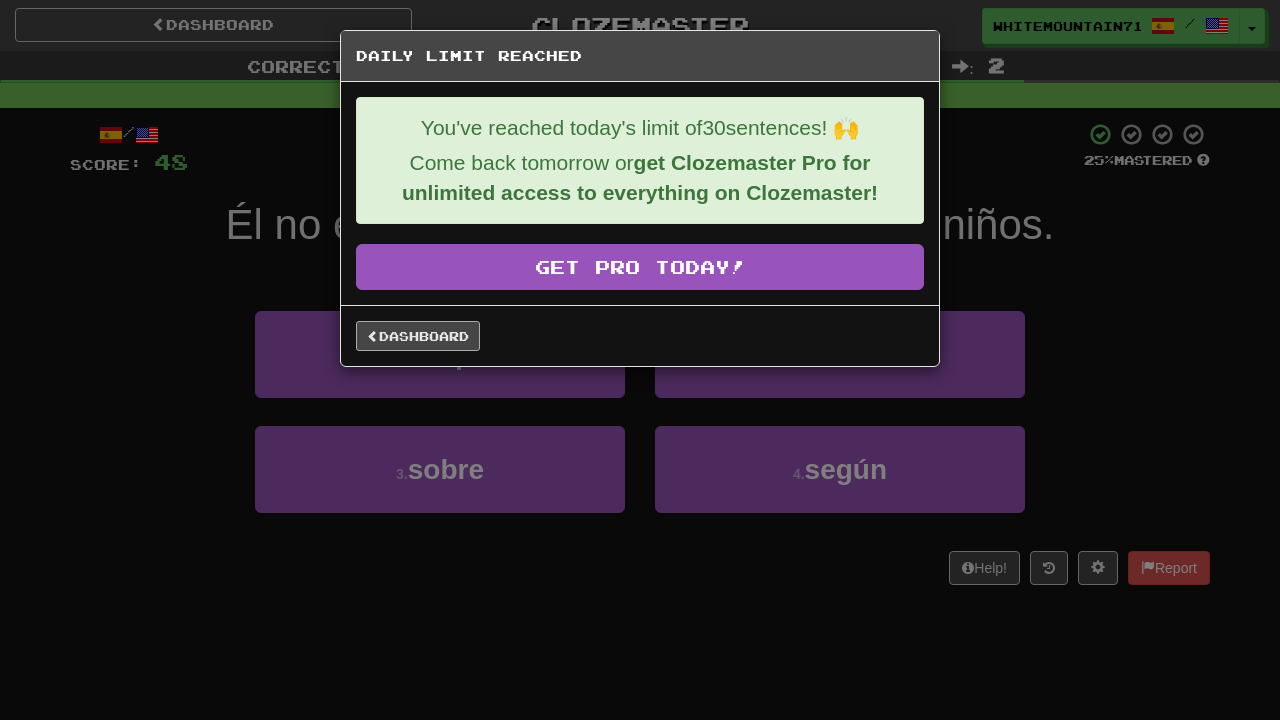 click on "Dashboard" at bounding box center [418, 336] 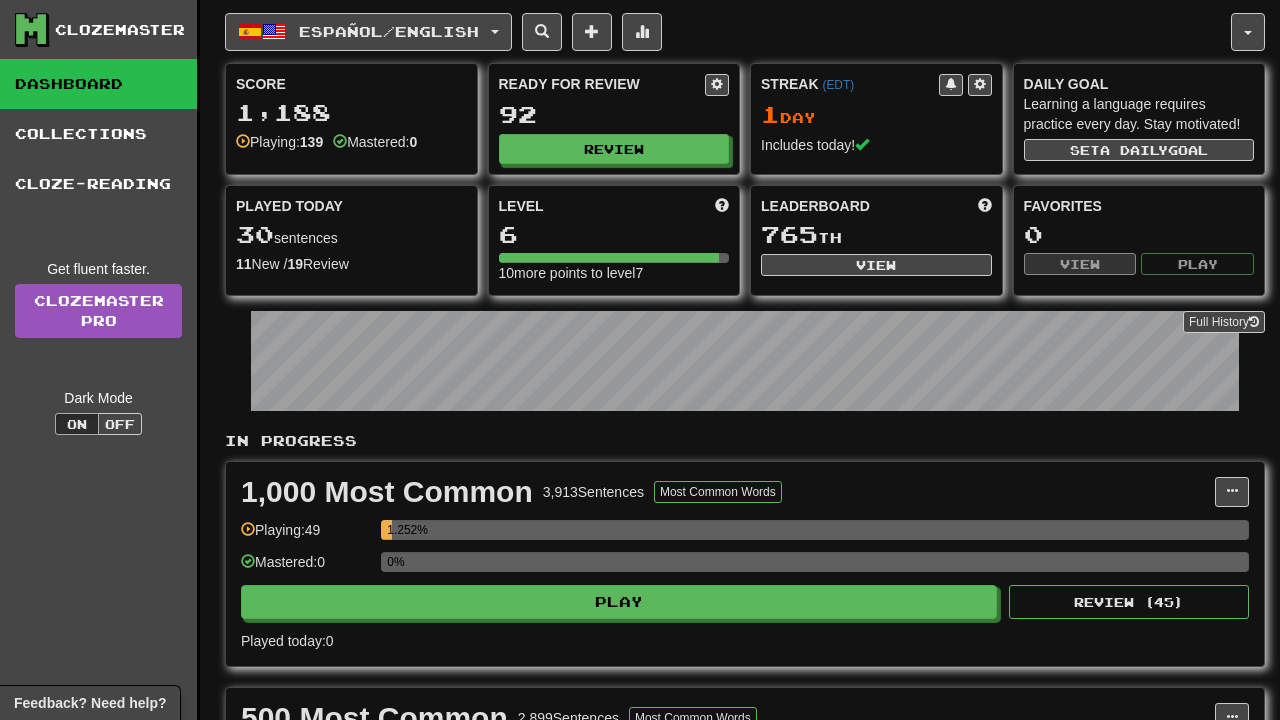 scroll, scrollTop: 0, scrollLeft: 0, axis: both 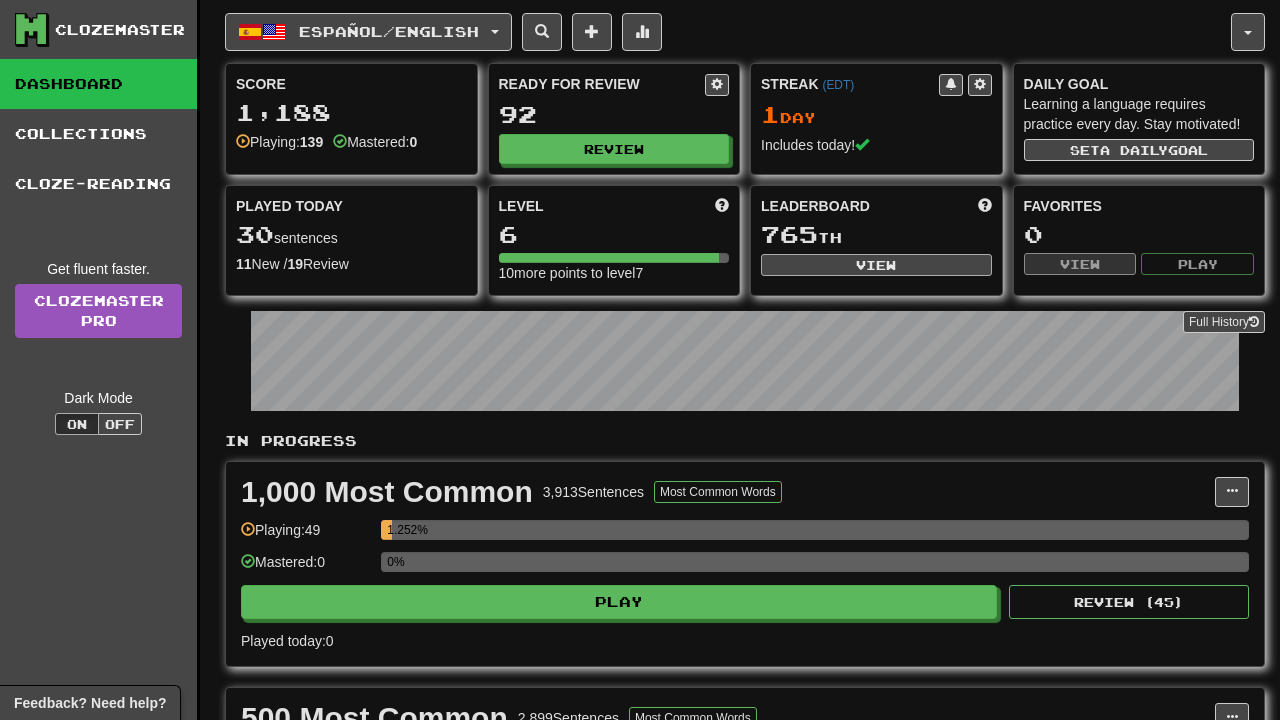 click on "View" at bounding box center [876, 265] 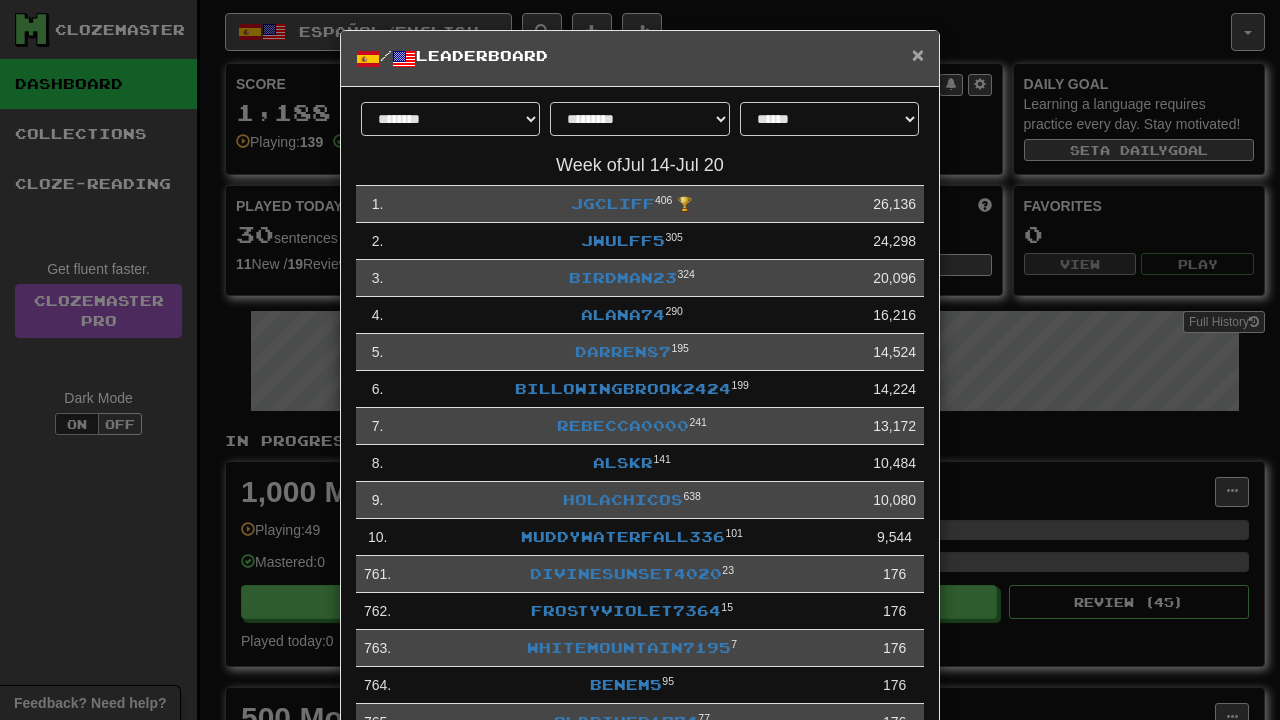 click on "×" at bounding box center [918, 54] 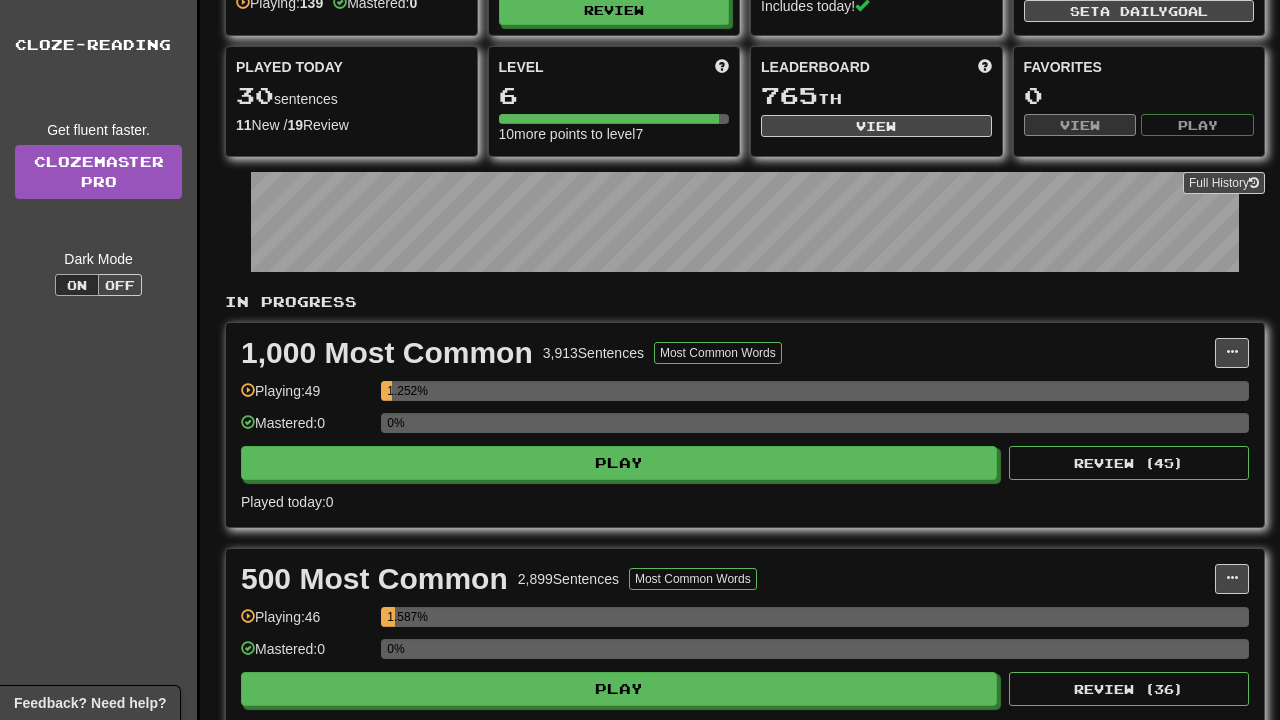 scroll, scrollTop: 142, scrollLeft: 0, axis: vertical 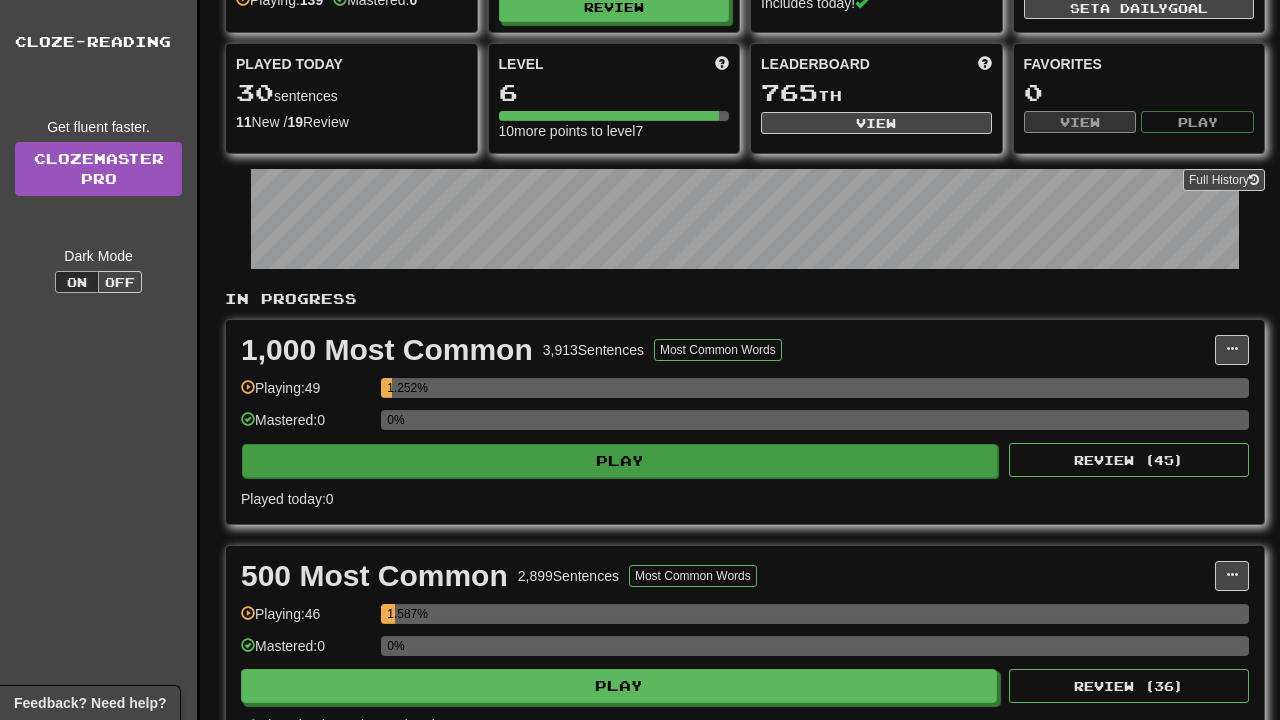 click on "Play" at bounding box center (620, 461) 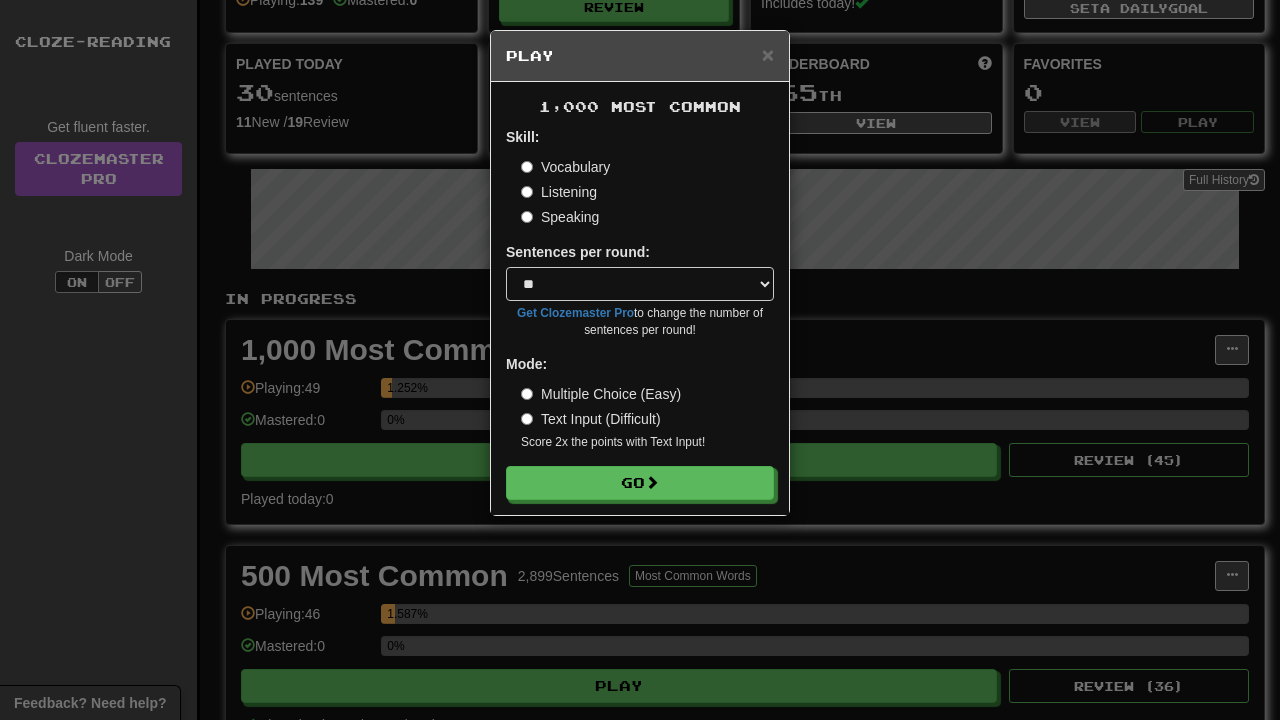 click on "Get Clozemaster Pro  to change the number of sentences per round!" at bounding box center (640, 322) 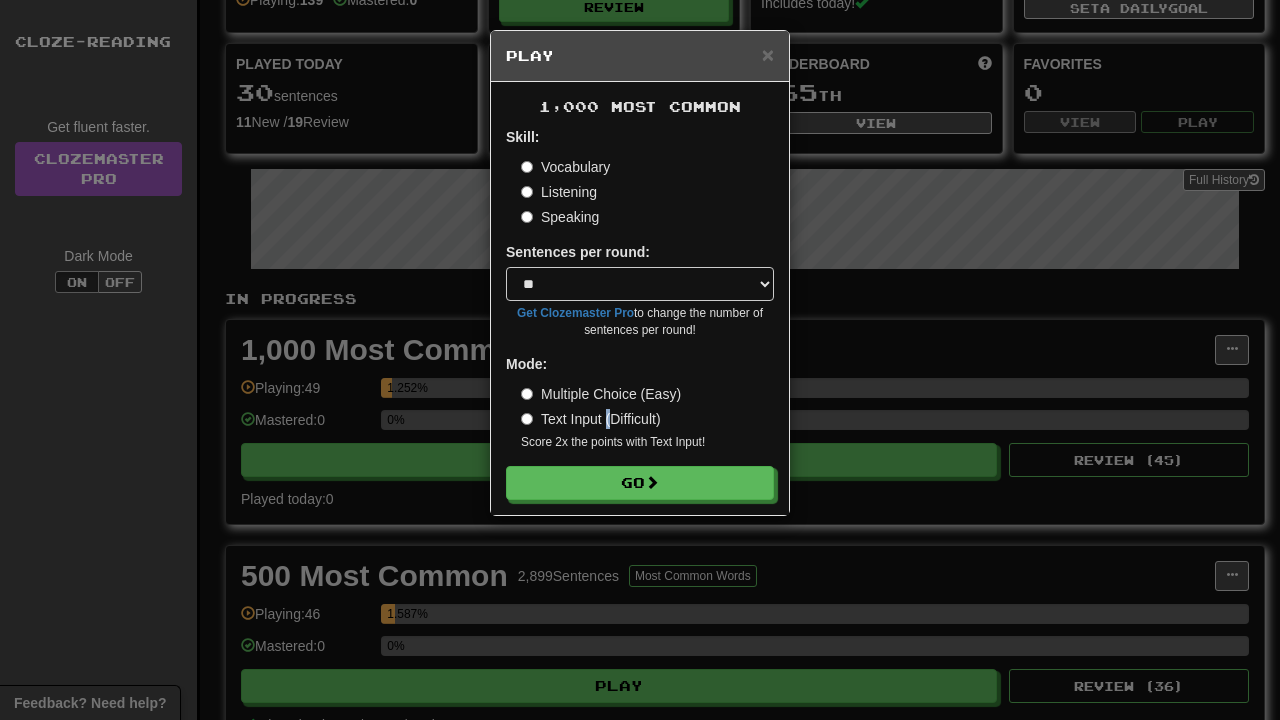 click on "Text Input (Difficult)" at bounding box center [591, 419] 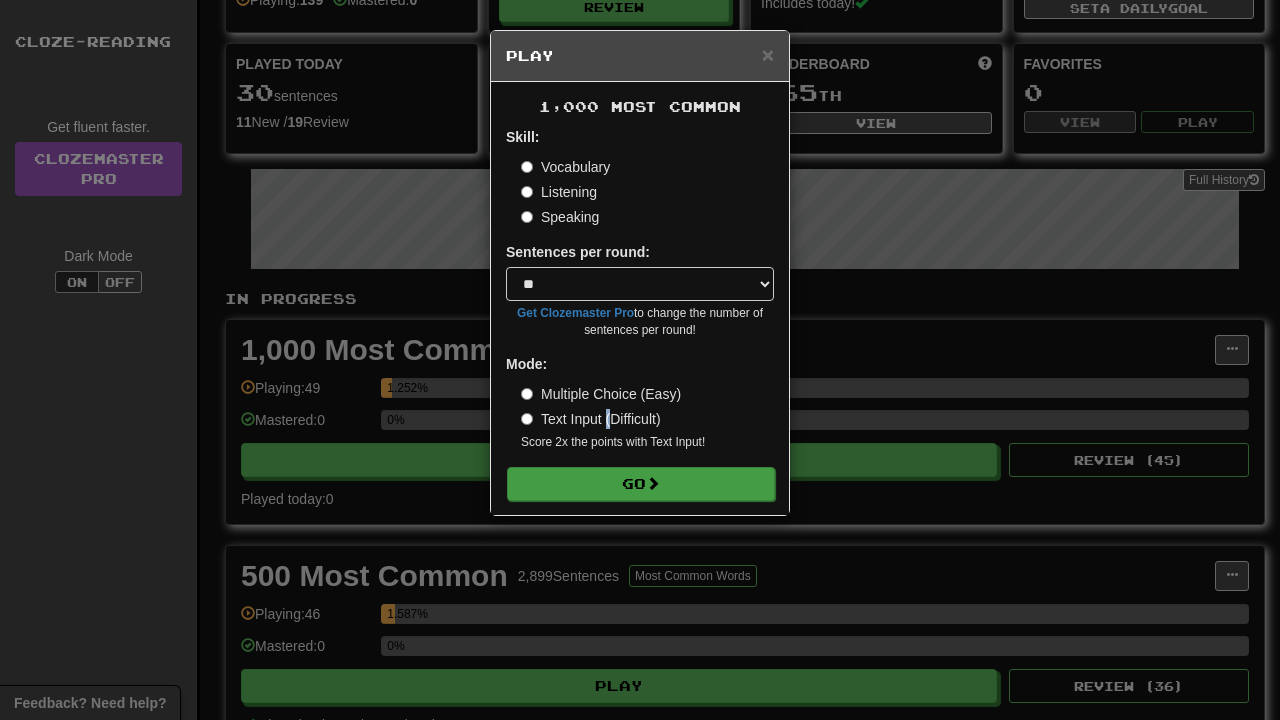 click on "Go" at bounding box center [641, 484] 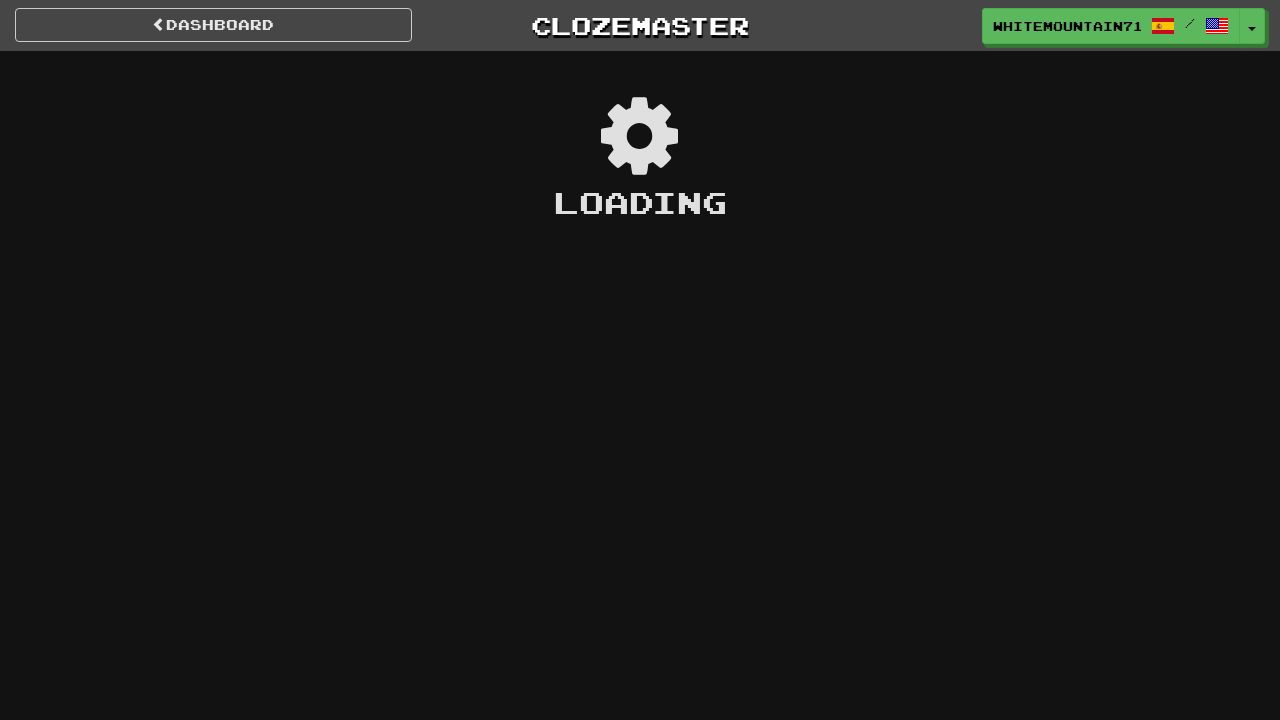 scroll, scrollTop: 0, scrollLeft: 0, axis: both 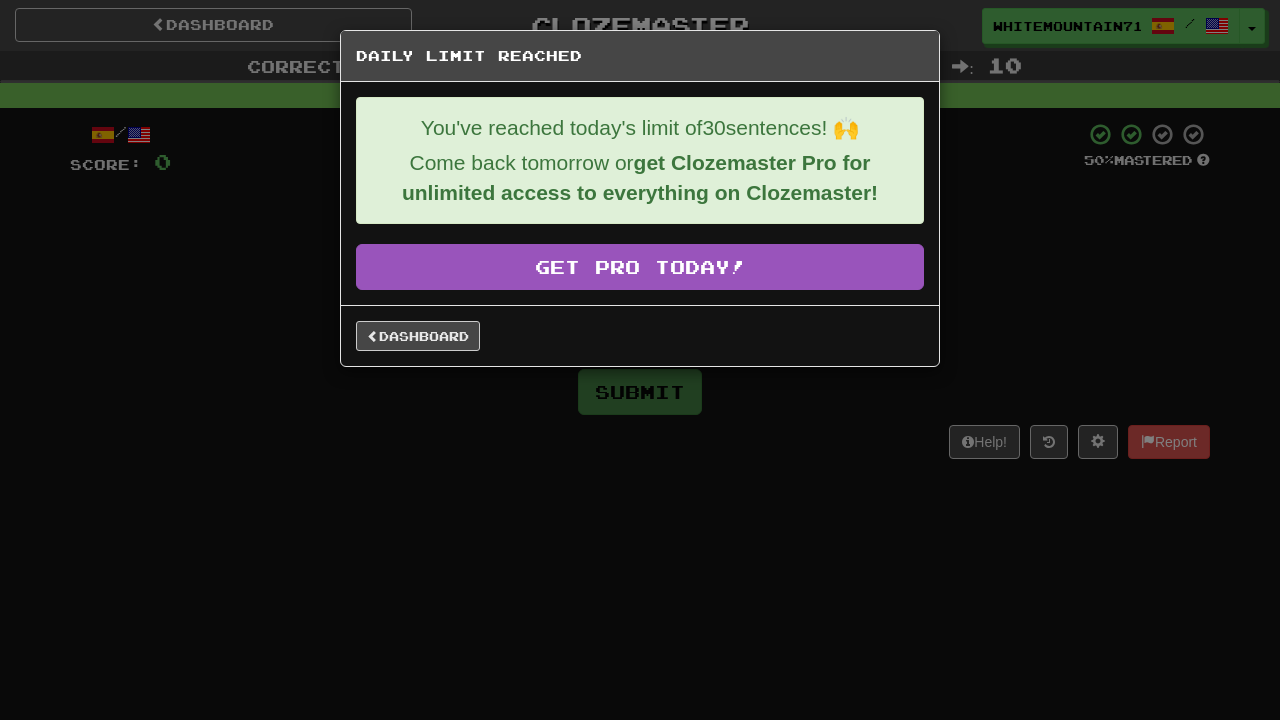 click on "Daily Limit Reached You've reached today's limit of  30  sentences! 🙌  Come back tomorrow or  get Clozemaster Pro for unlimited access to everything on Clozemaster! Get Pro Today! Dashboard" at bounding box center (640, 360) 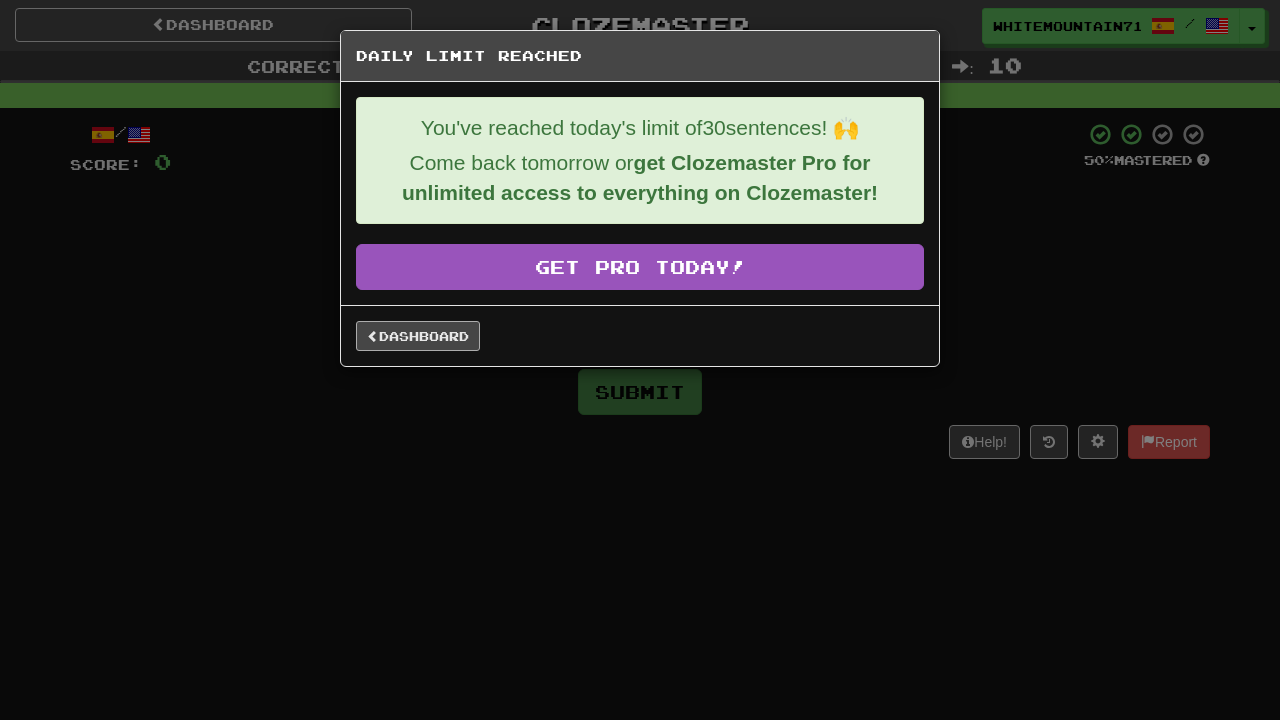 click on "Dashboard" at bounding box center [418, 336] 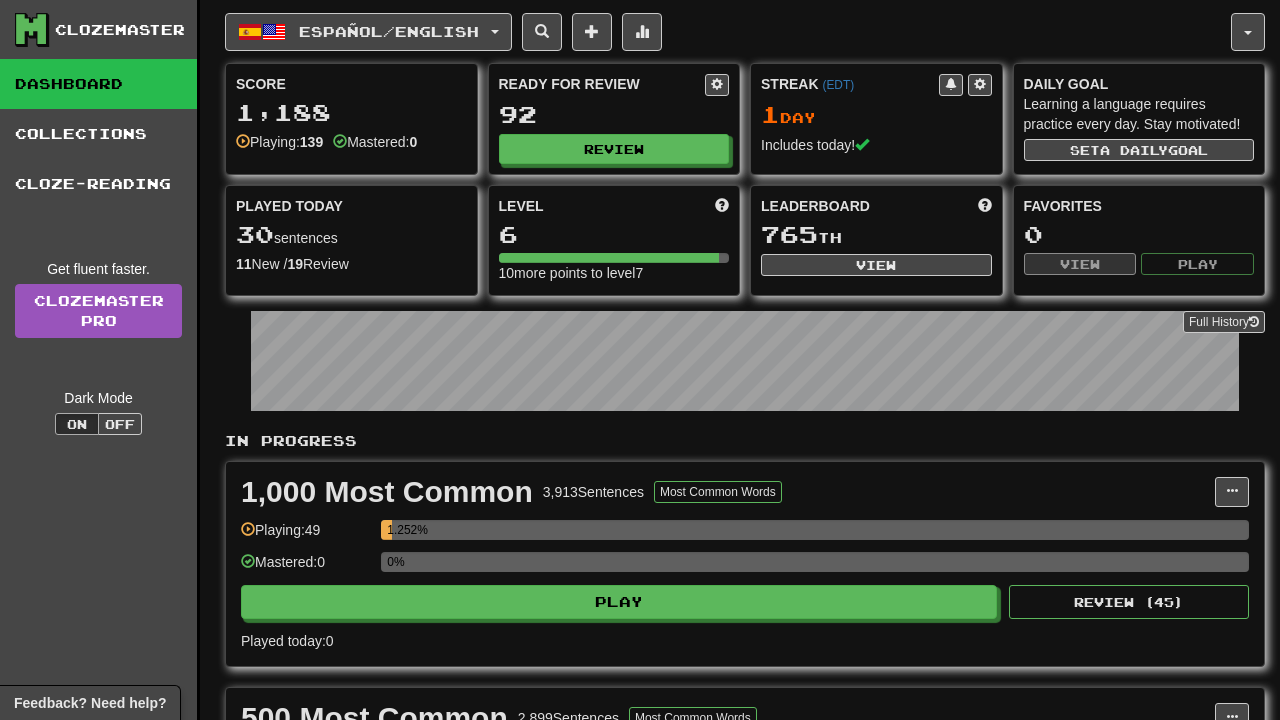 scroll, scrollTop: 0, scrollLeft: 0, axis: both 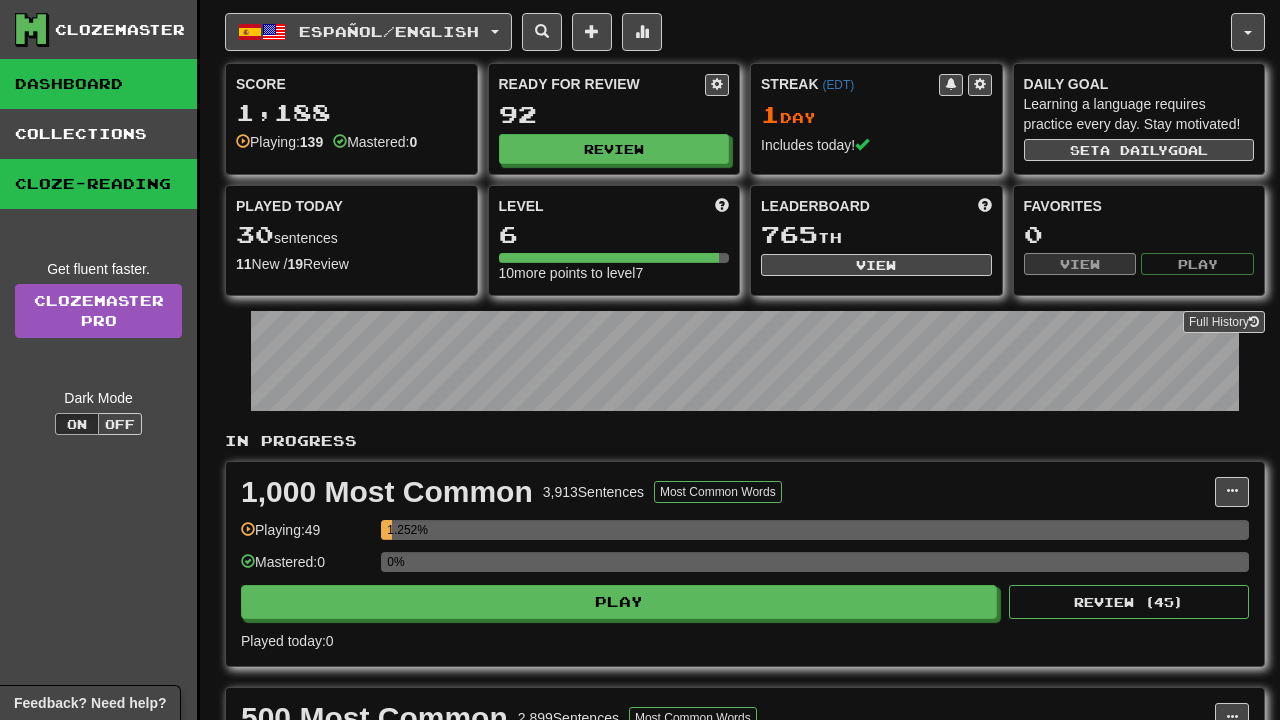 click on "Cloze-Reading" at bounding box center [98, 184] 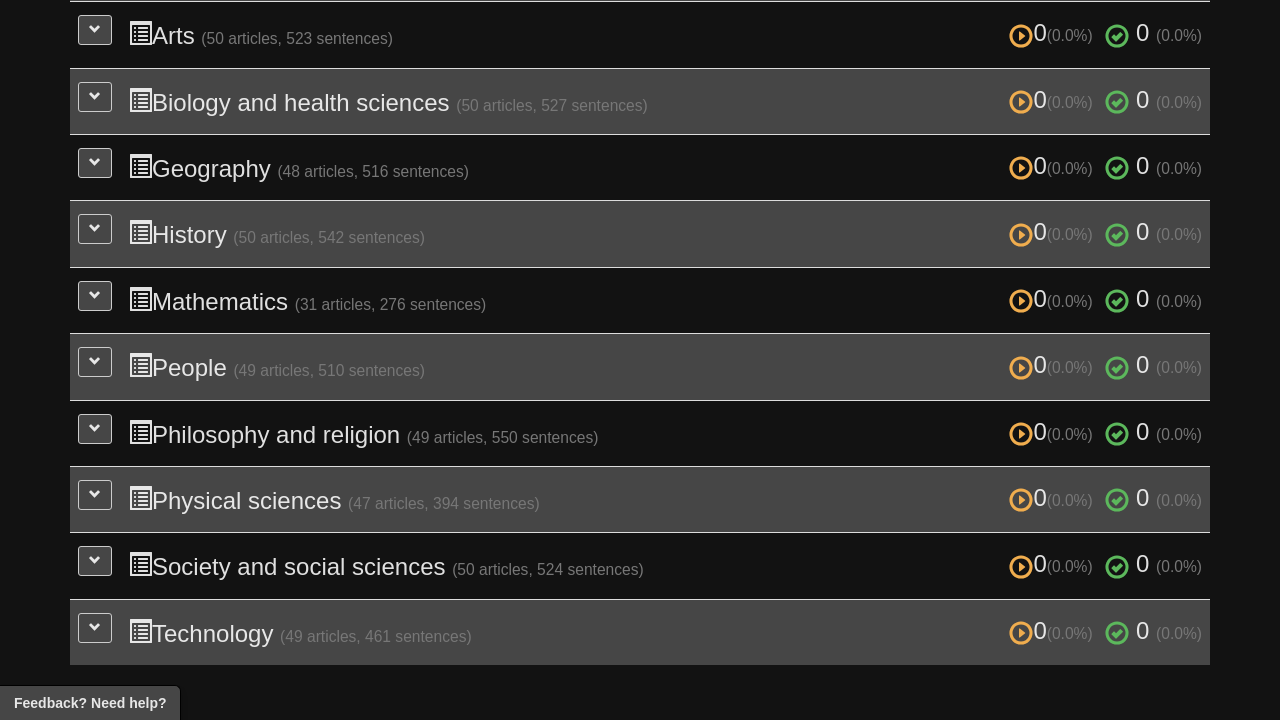 scroll, scrollTop: 591, scrollLeft: 0, axis: vertical 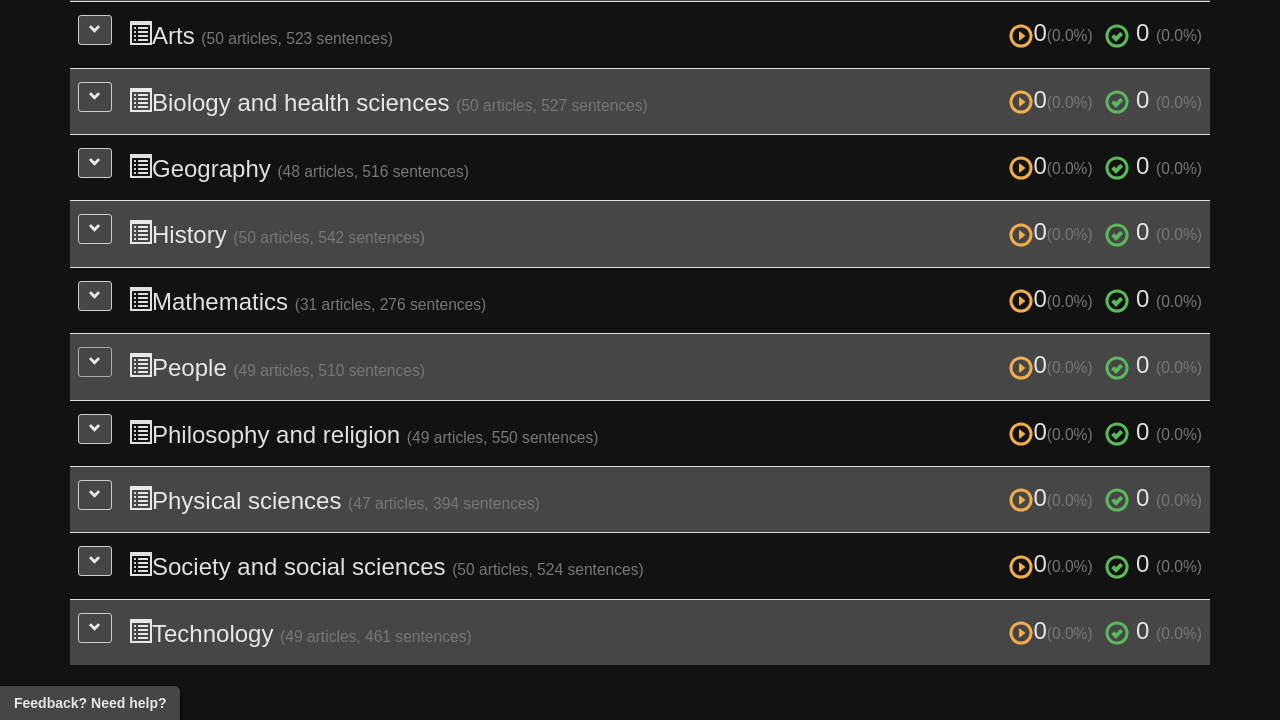 click at bounding box center [95, 361] 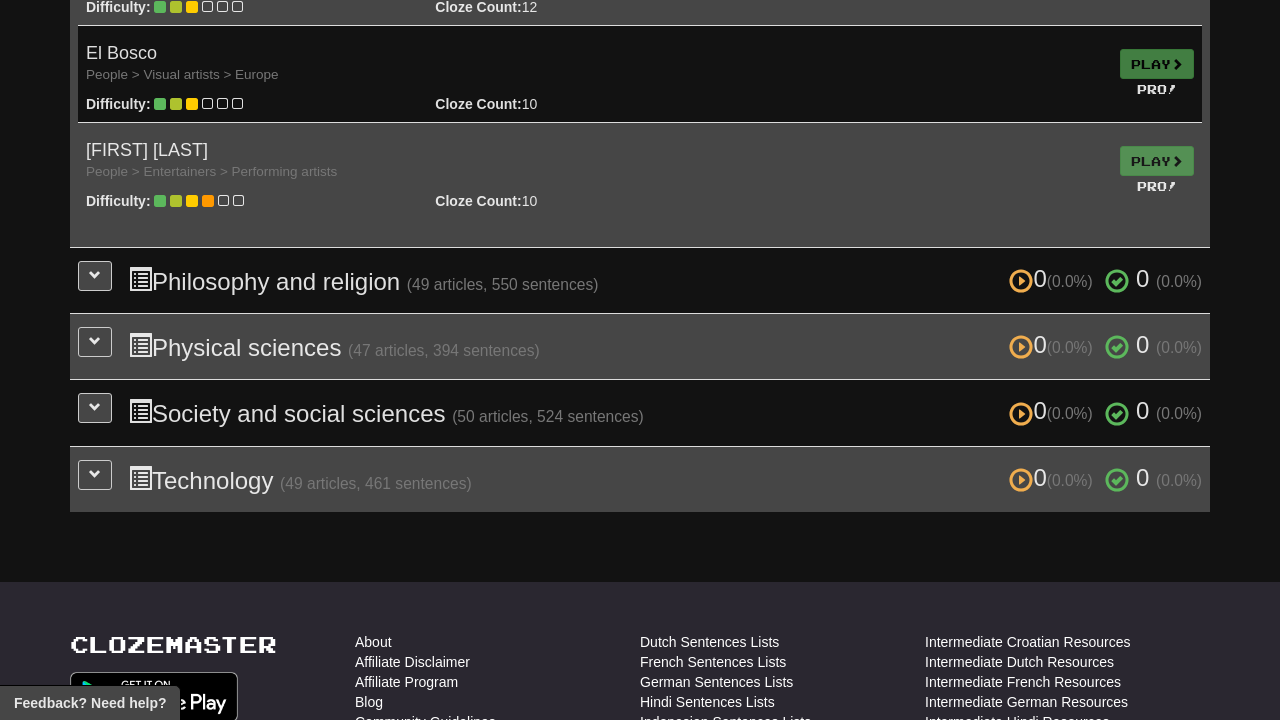 scroll, scrollTop: 5495, scrollLeft: 0, axis: vertical 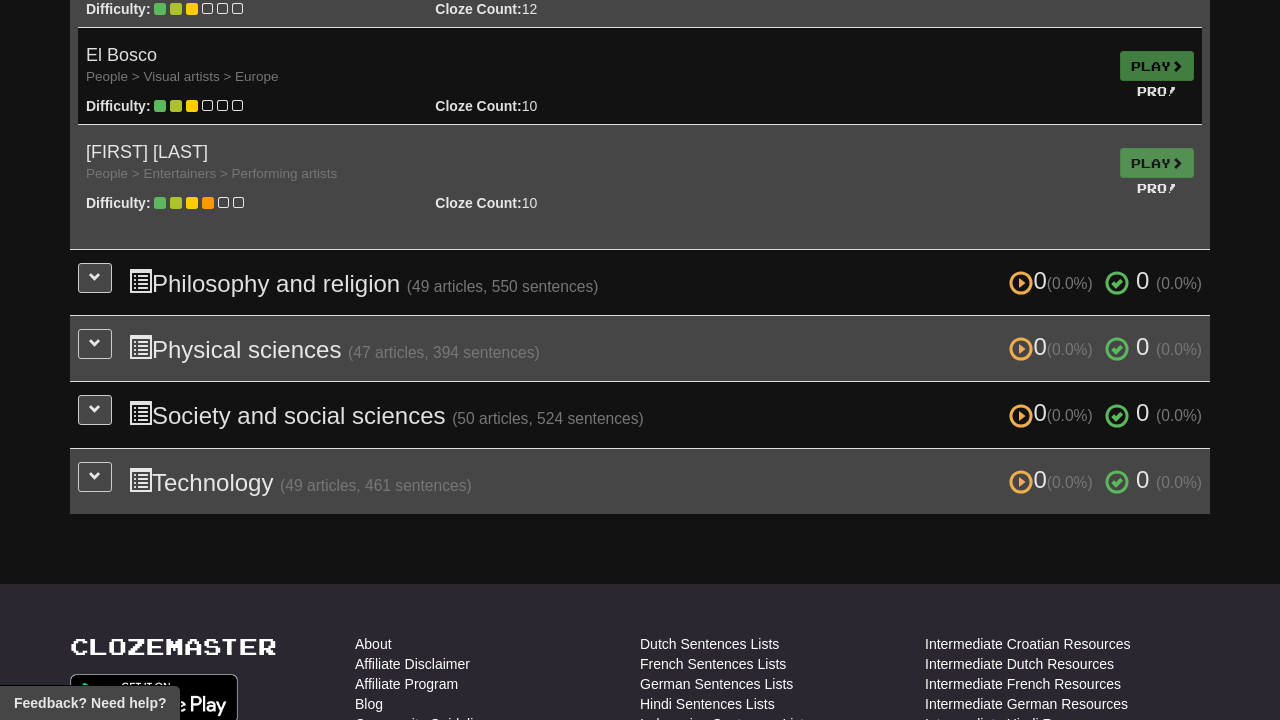 click on "0
(0.0%)
0
(0.0%)
Philosophy and religion
(49 articles, 550 sentences)
0
(0.0%)
0
(0.0%)" at bounding box center [665, 282] 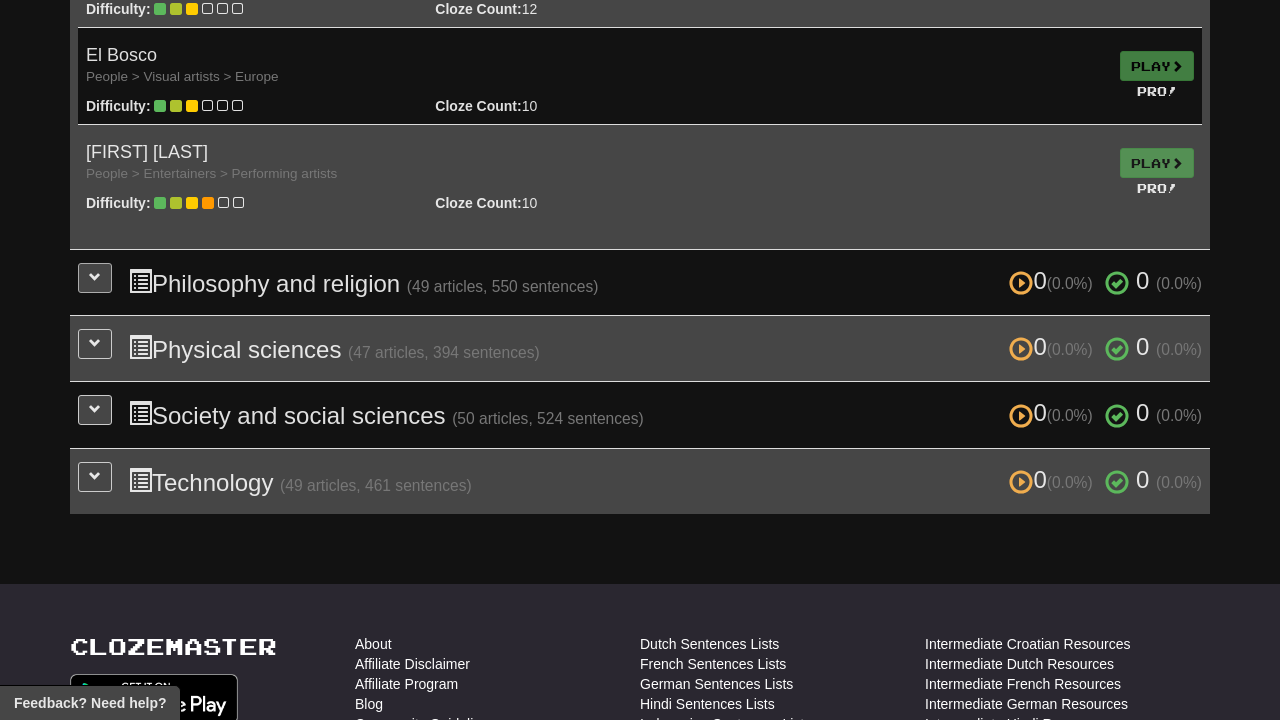 click at bounding box center [95, 277] 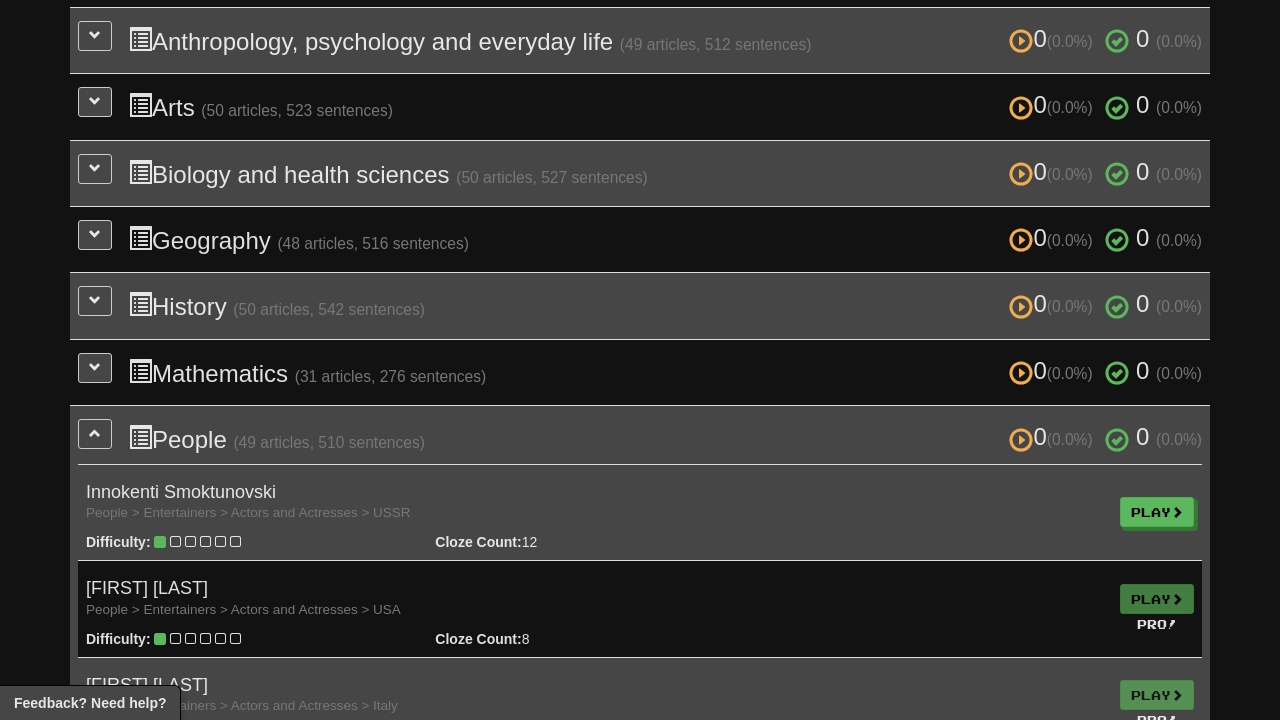 scroll, scrollTop: 508, scrollLeft: 0, axis: vertical 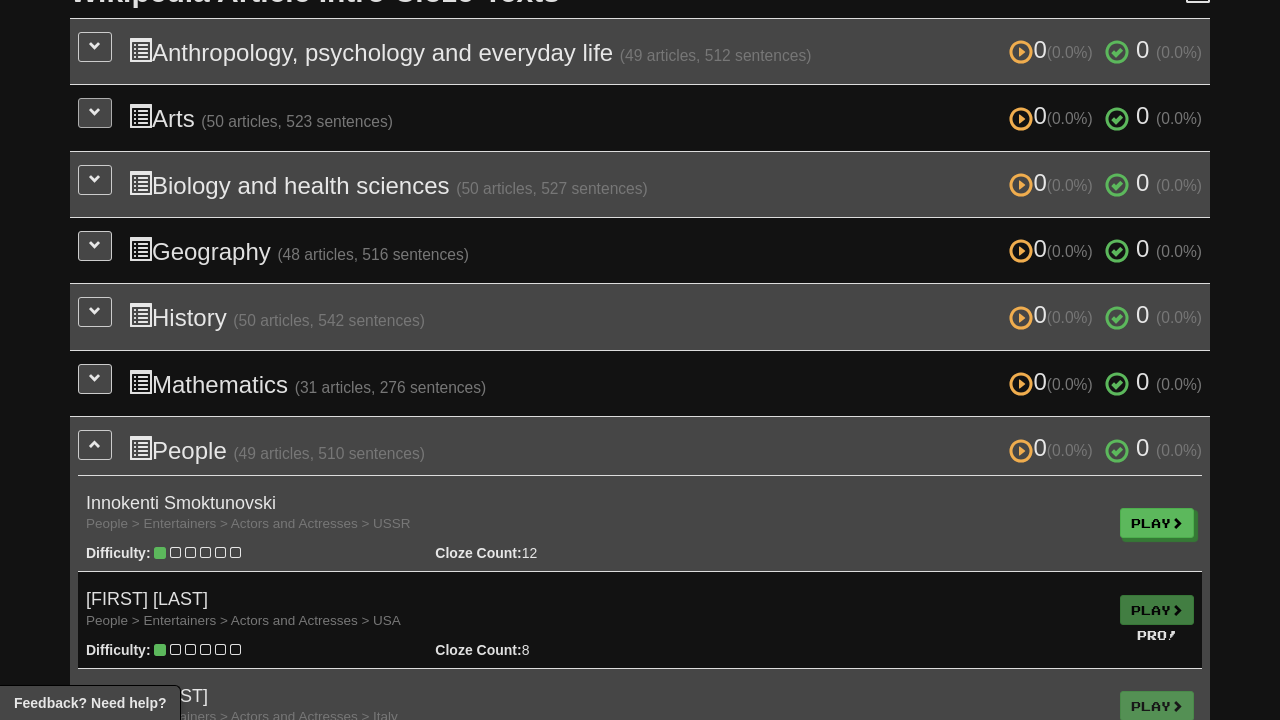 click at bounding box center [95, 112] 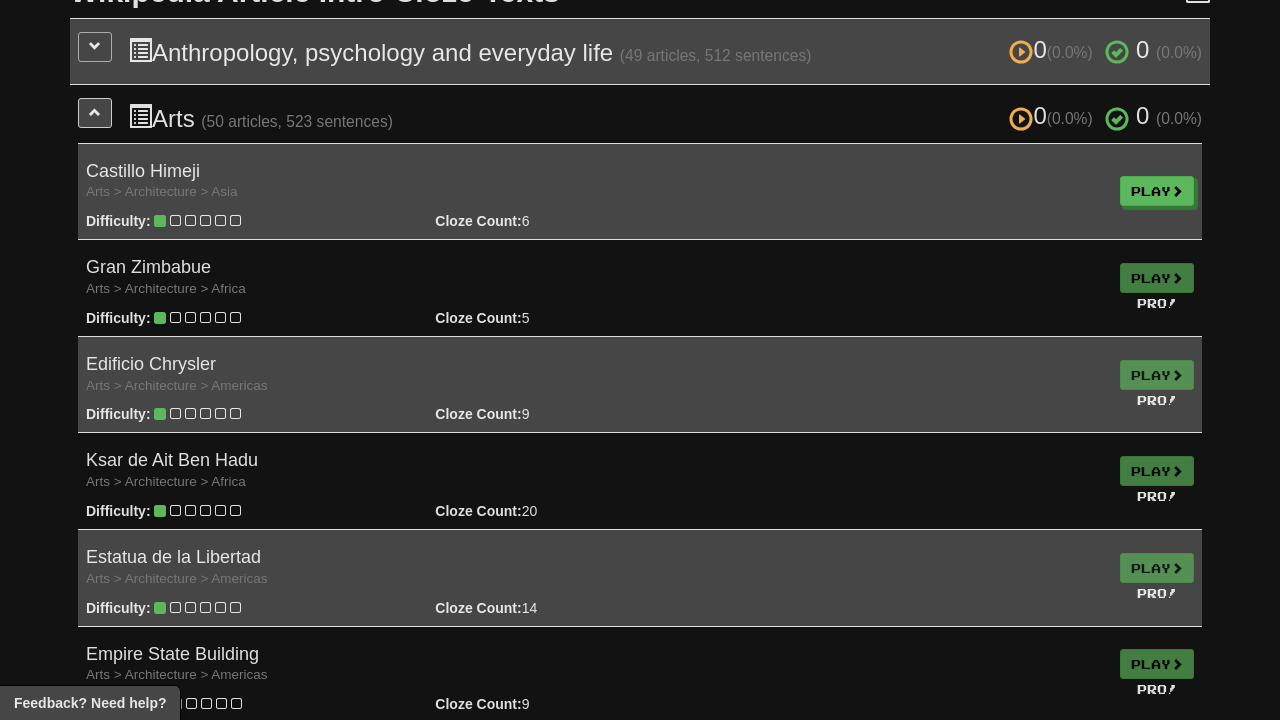 click at bounding box center [95, 47] 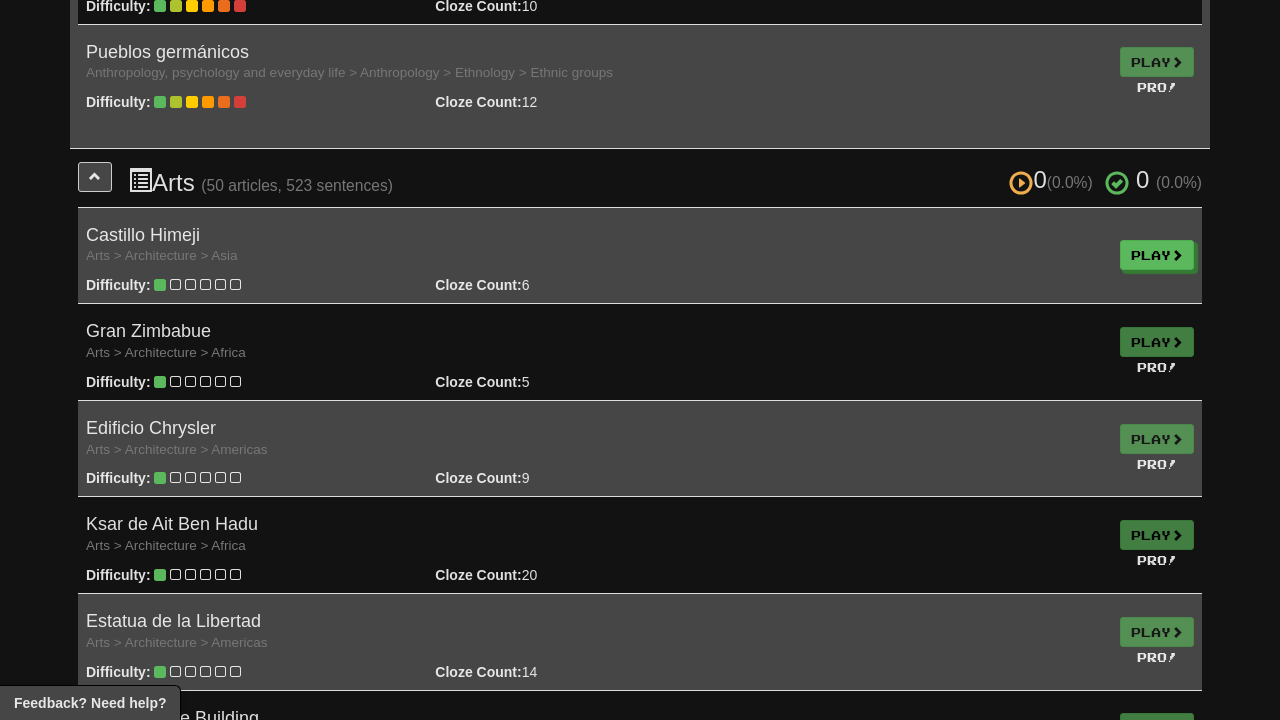 scroll, scrollTop: 5199, scrollLeft: 0, axis: vertical 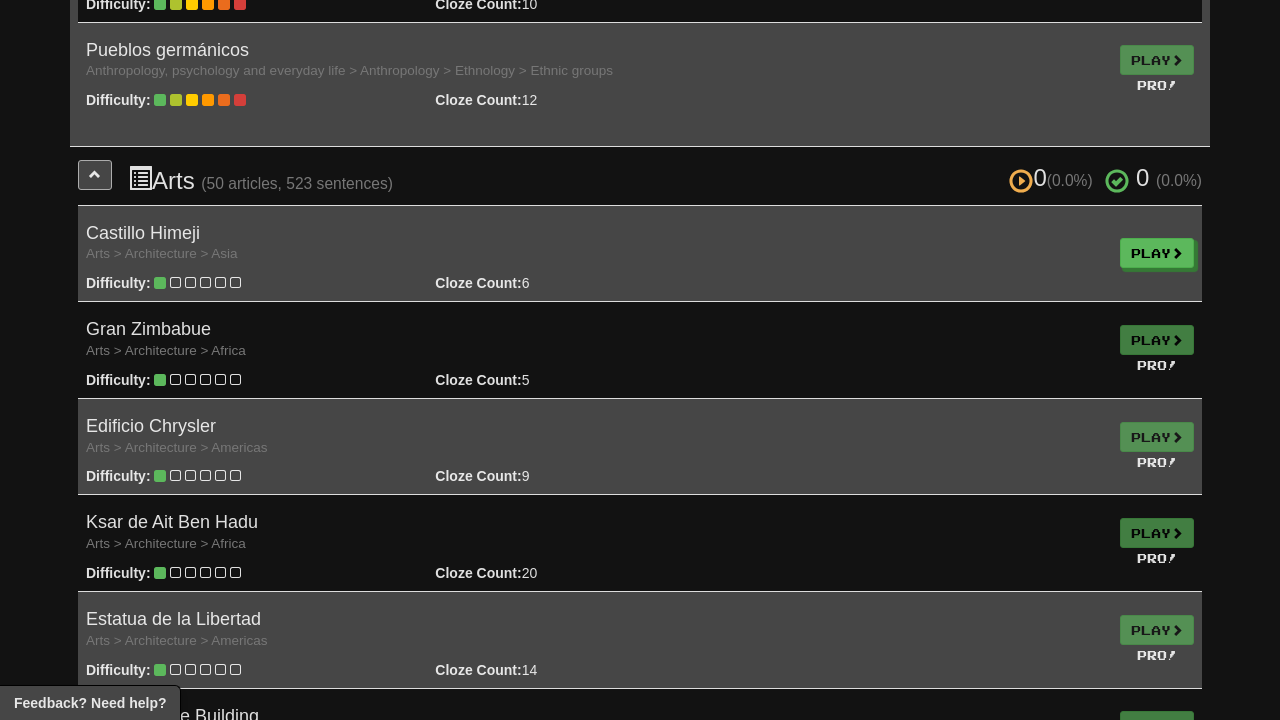 click at bounding box center (95, 174) 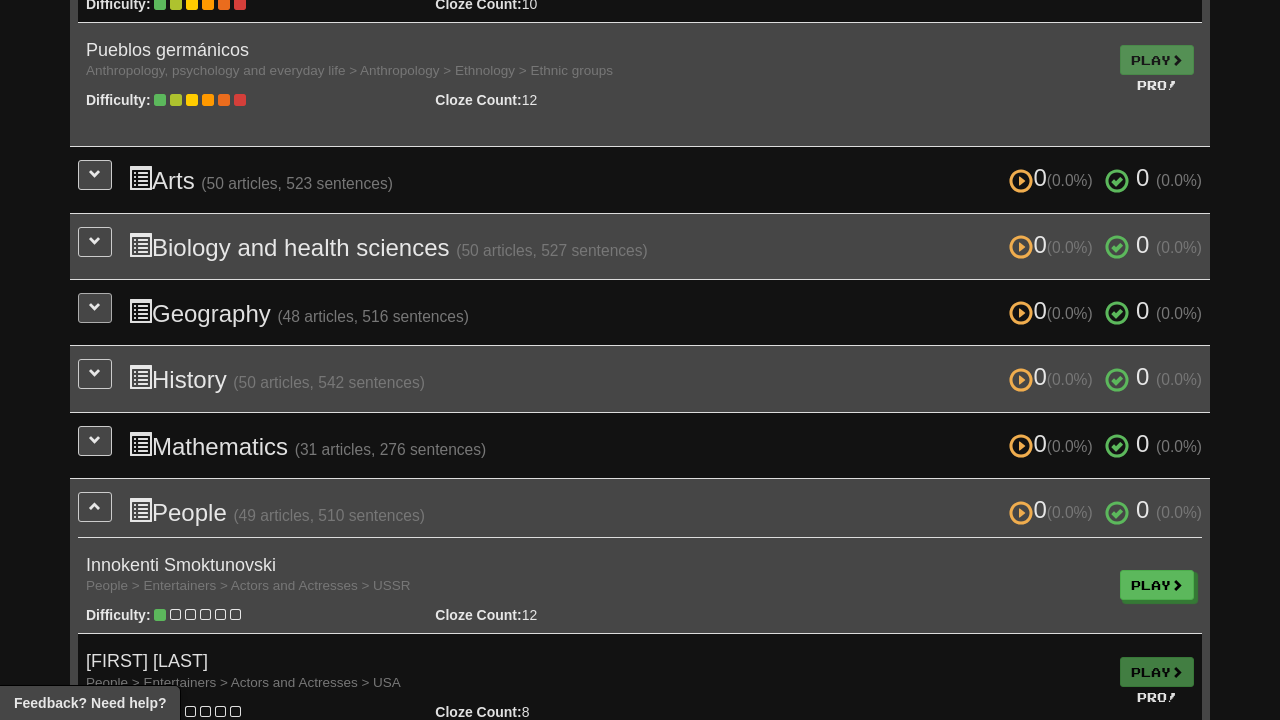 click at bounding box center (95, 307) 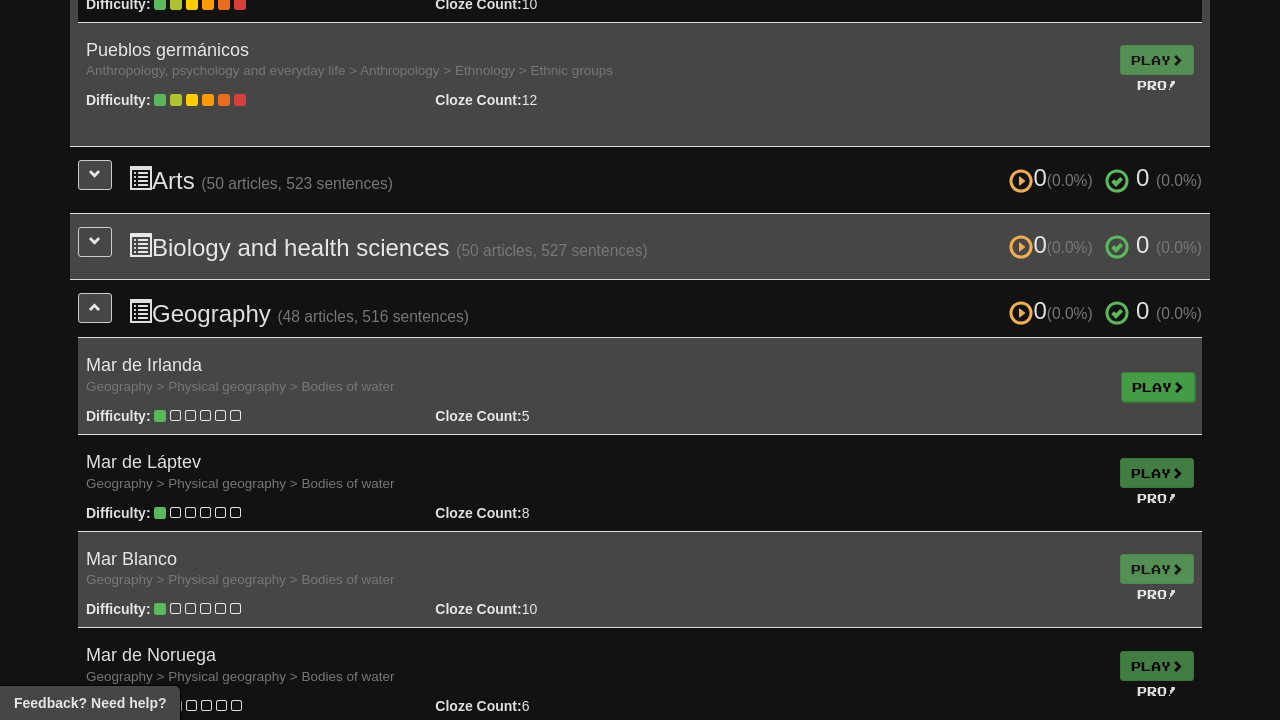 click on "Play" at bounding box center [1158, 387] 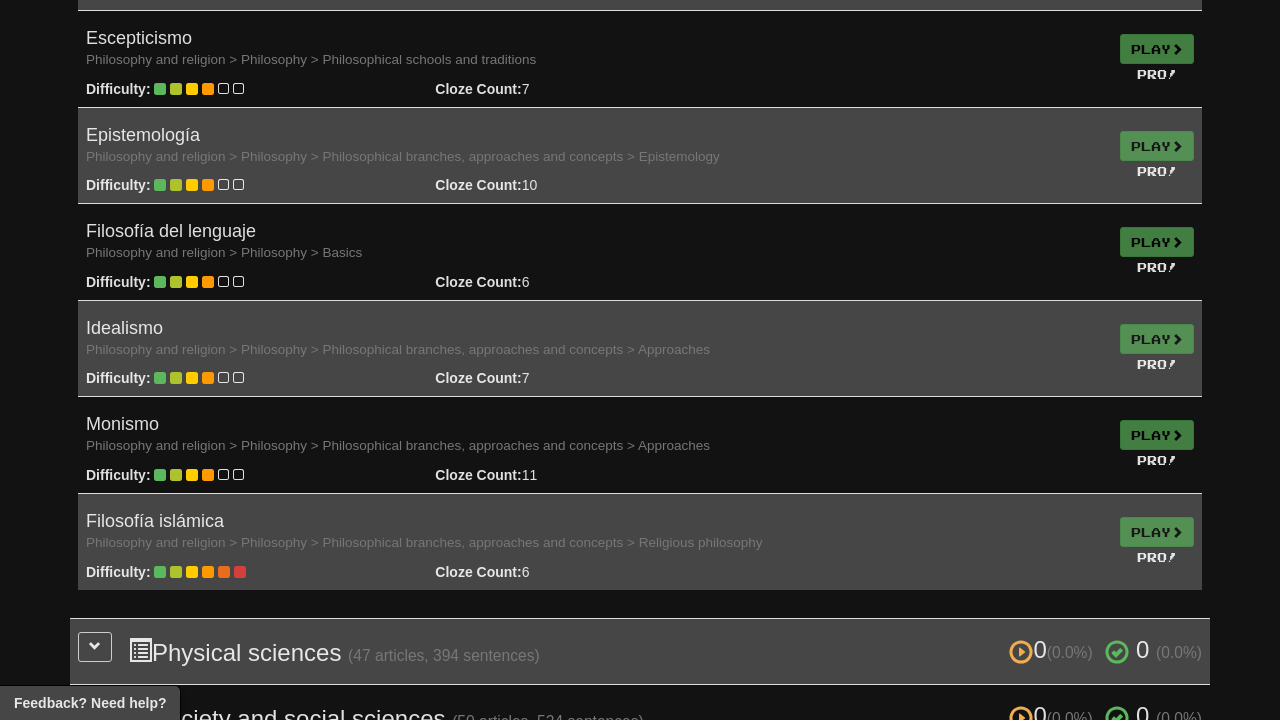 scroll, scrollTop: 19348, scrollLeft: 0, axis: vertical 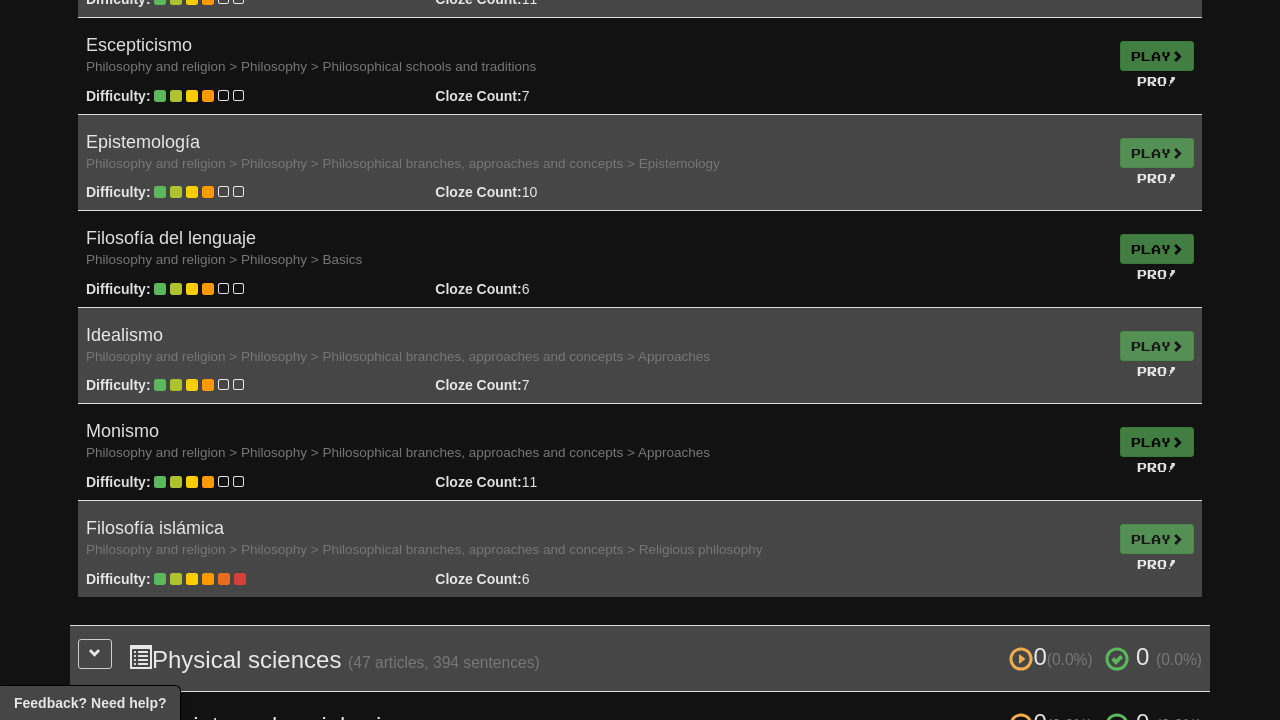 click on "0
(0.0%)
0
(0.0%)
Technology
(49 articles, 461 sentences)
0
(0.0%)
0
(0.0%)
Loading..." at bounding box center [640, 791] 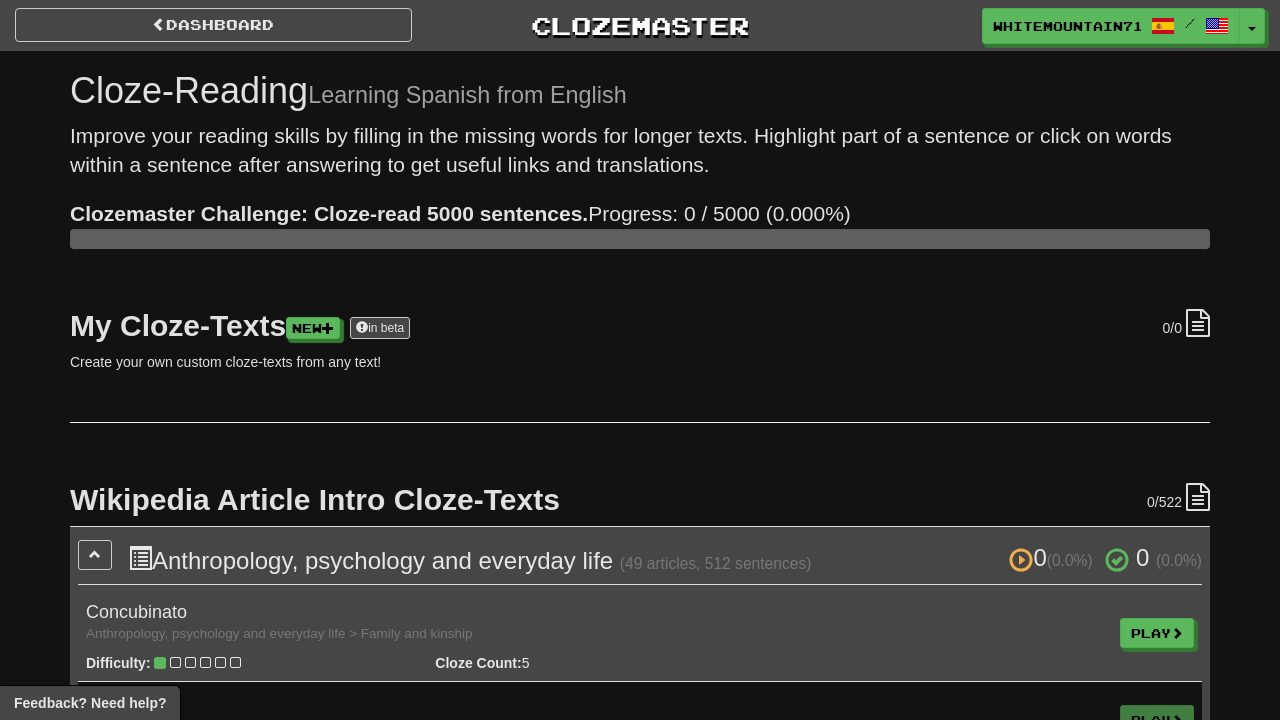 scroll, scrollTop: 0, scrollLeft: 0, axis: both 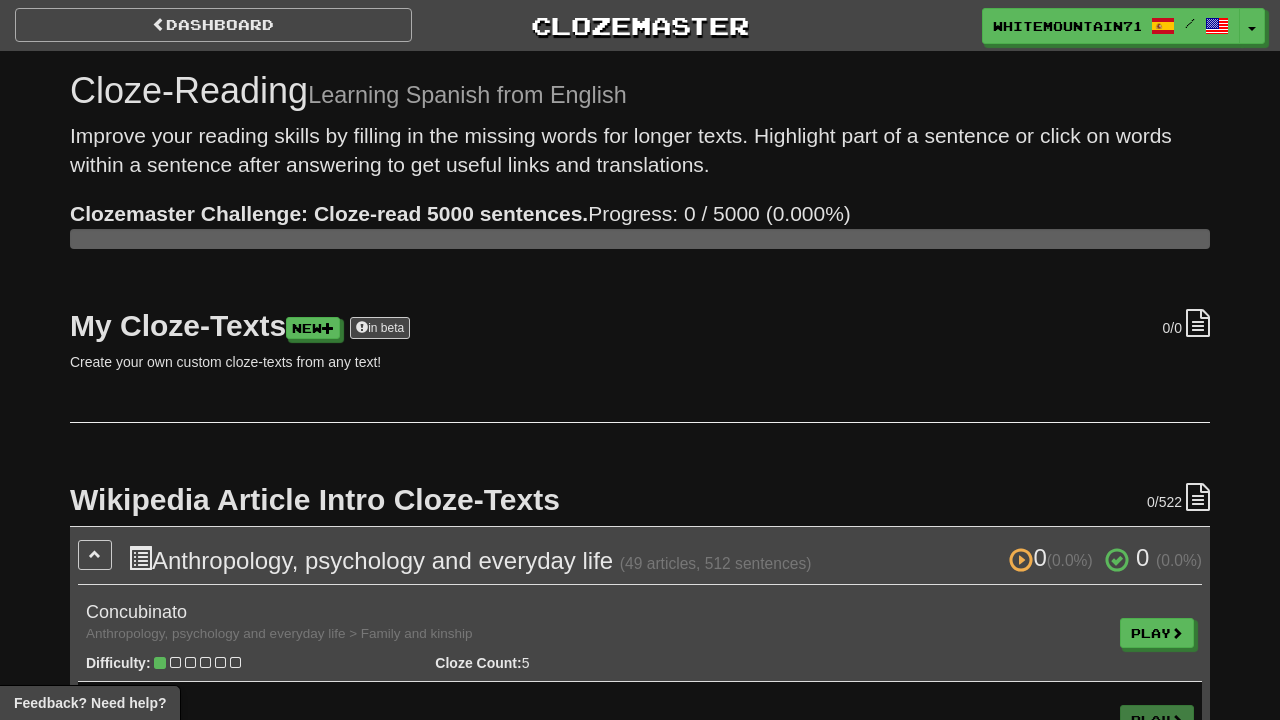 click on "Dashboard" at bounding box center (213, 25) 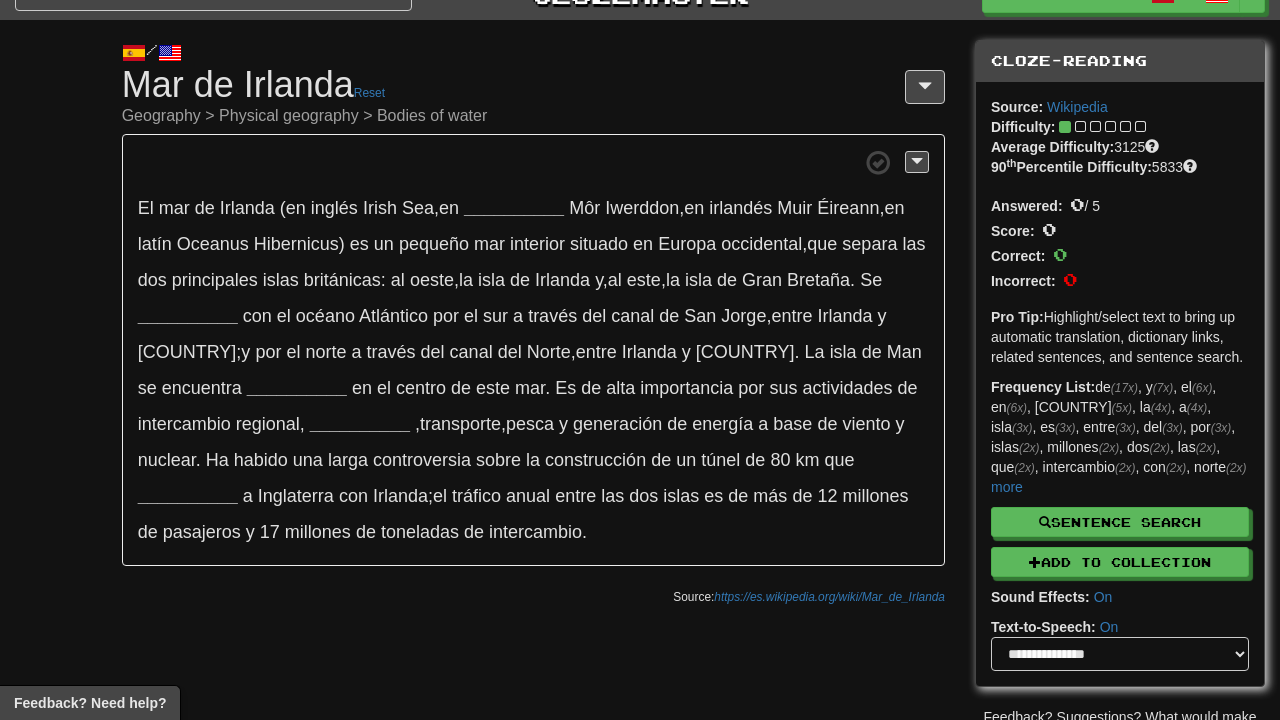 scroll, scrollTop: 37, scrollLeft: 0, axis: vertical 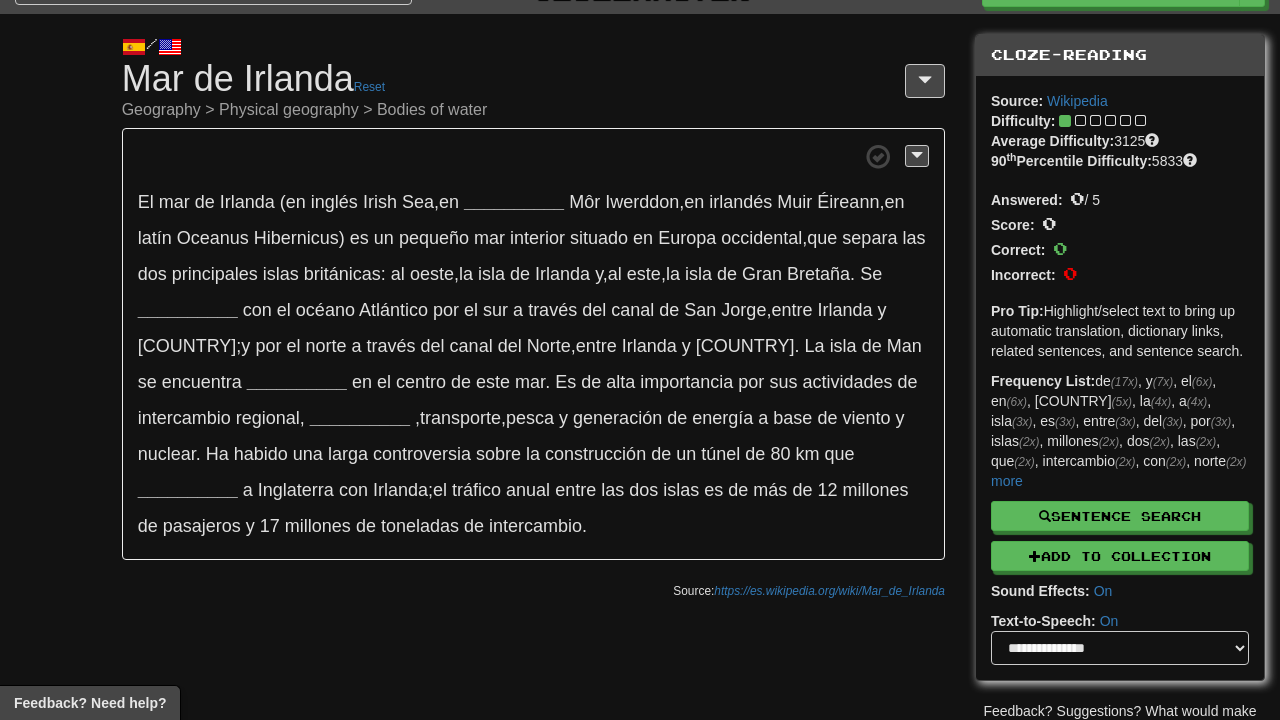 click on "El   mar   de   Irlanda   (en   inglés   Irish   Sea ,  en
__________
Môr   Iwerddon ,  en   irlandés   Muir   Éireann ,  en   latín   Oceanus   Hibernicus)   es   un   pequeño   mar   interior   situado   en   Europa   occidental ,  que   separa   las   dos   principales   islas   británicas:   al   oeste ,  la   isla   de   Irlanda   y ,  al   este ,  la   isla   de   Gran   Bretaña .
Se
__________
con   el   océano   Atlántico   por   el   sur   a   través   del   canal   de   San   Jorge ,  entre   Irlanda   y   Gales ;  y   por   el   norte   a   través   del   canal   del   Norte ,  entre   Irlanda   y   Escocia .
La   isla   de   Man   se   encuentra
__________
en   el   centro   de   este   mar .
Es   de   alta   importancia   por   sus   actividades   de   intercambio   regional ,
__________
,  transporte ,  pesca   y   generación   de" at bounding box center [533, 344] 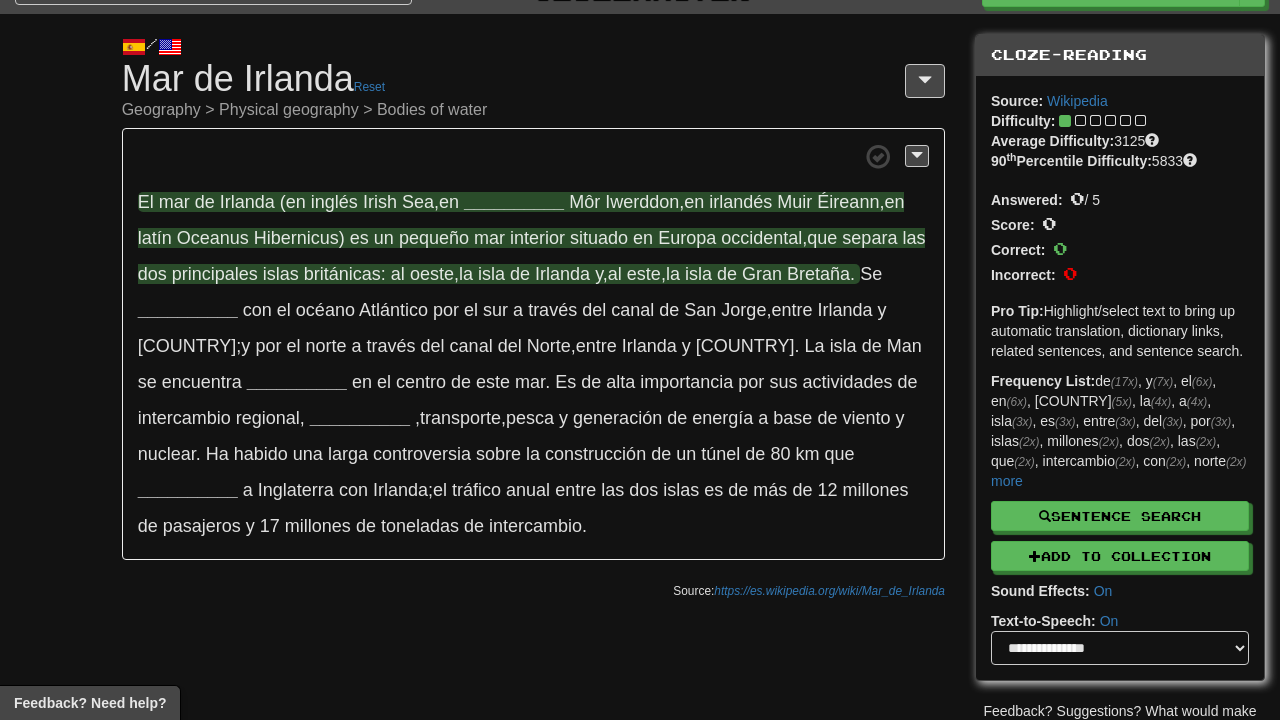 click on "__________" at bounding box center (514, 202) 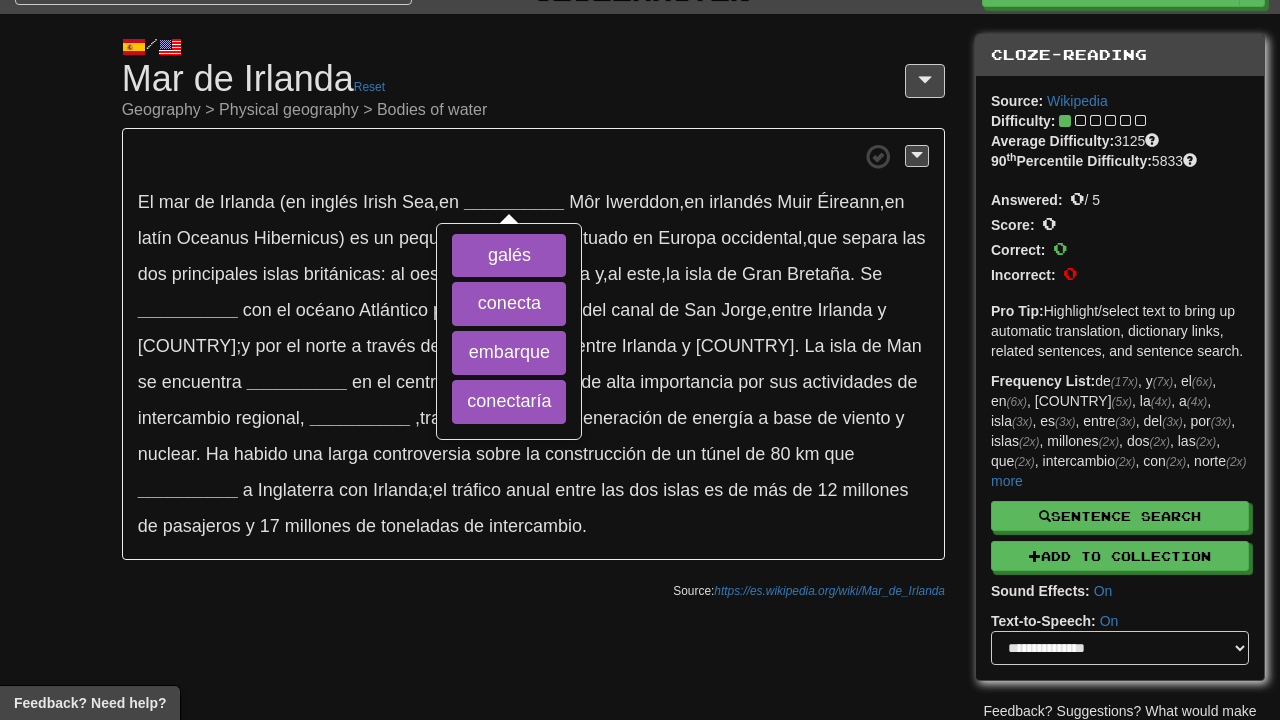 click on "El   mar   de   Irlanda   (en   inglés   Irish   Sea ,  en
__________ galés conecta embarque conectaría
Môr   Iwerddon ,  en   irlandés   Muir   Éireann ,  en   latín   Oceanus   Hibernicus)   es   un   pequeño   mar   interior   situado   en   Europa   occidental ,  que   separa   las   dos   principales   islas   británicas:   al   oeste ,  la   isla   de   Irlanda   y ,  al   este ,  la   isla   de   Gran   Bretaña .
Se
__________
con   el   océano   Atlántico   por   el   sur   a   través   del   canal   de   San   Jorge ,  entre   Irlanda   y   Gales ;  y   por   el   norte   a   través   del   canal   del   Norte ,  entre   Irlanda   y   Escocia .
La   isla   de   Man   se   encuentra
__________
en   el   centro   de   este   mar .
Es   de   alta   importancia   por   sus   actividades   de   intercambio   regional ,
__________
,  ,    y" at bounding box center (533, 344) 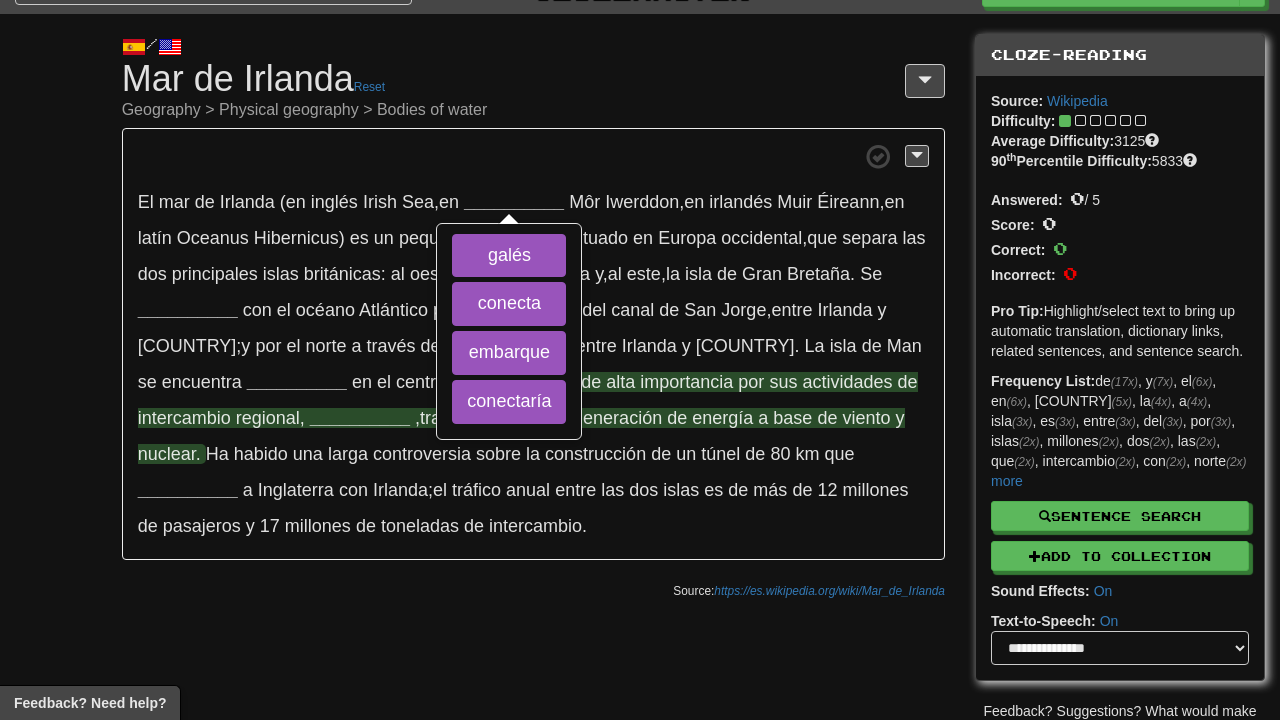 click on "generación" at bounding box center [617, 418] 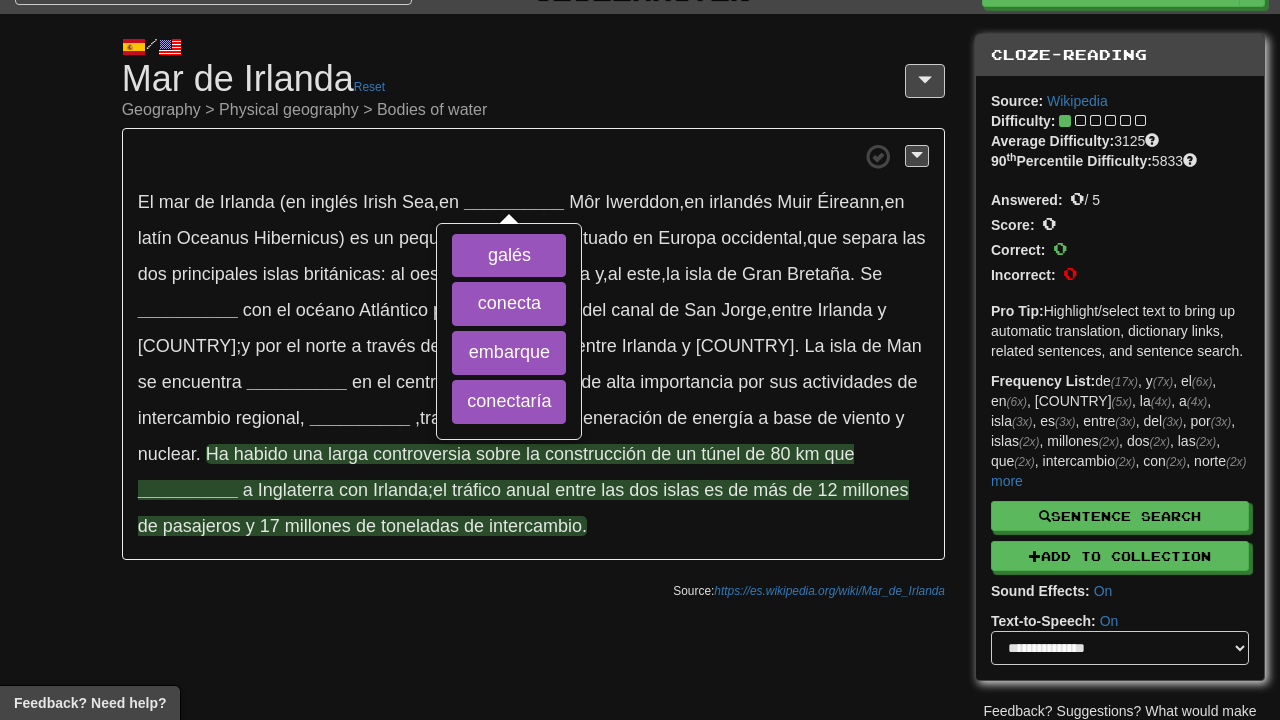 click on "construcción" at bounding box center (595, 454) 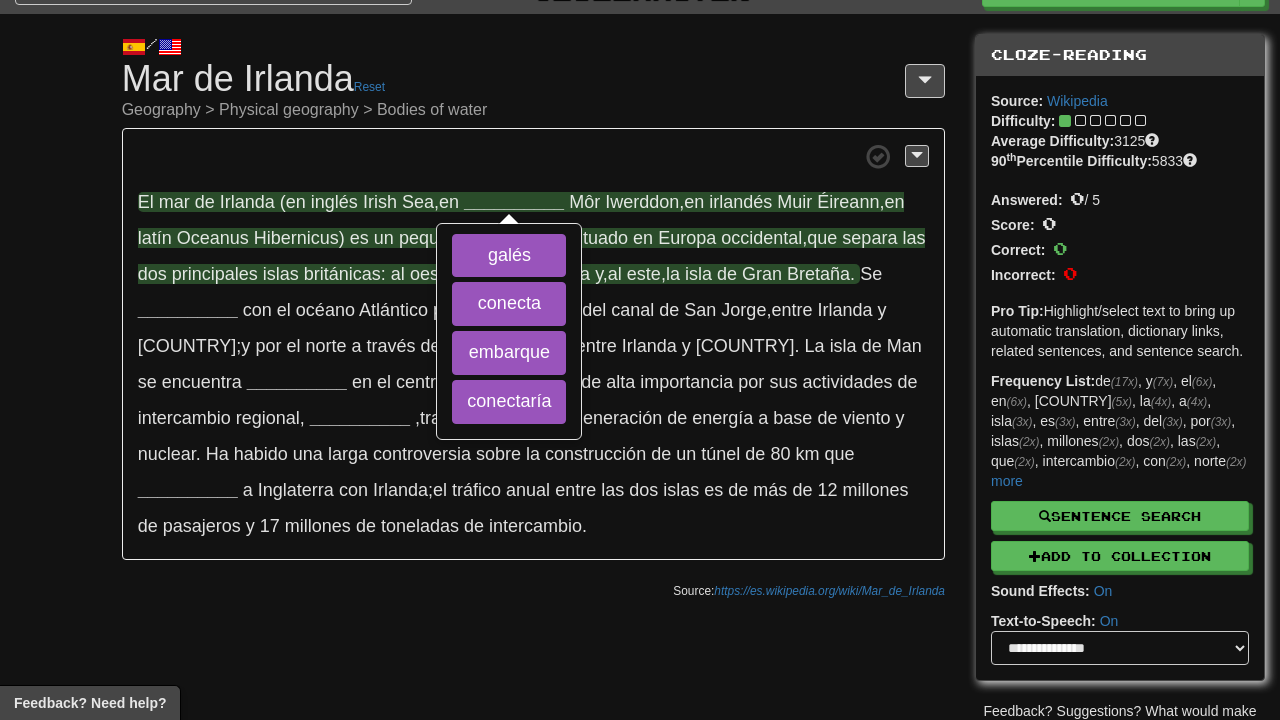 click on "inglés" at bounding box center (334, 202) 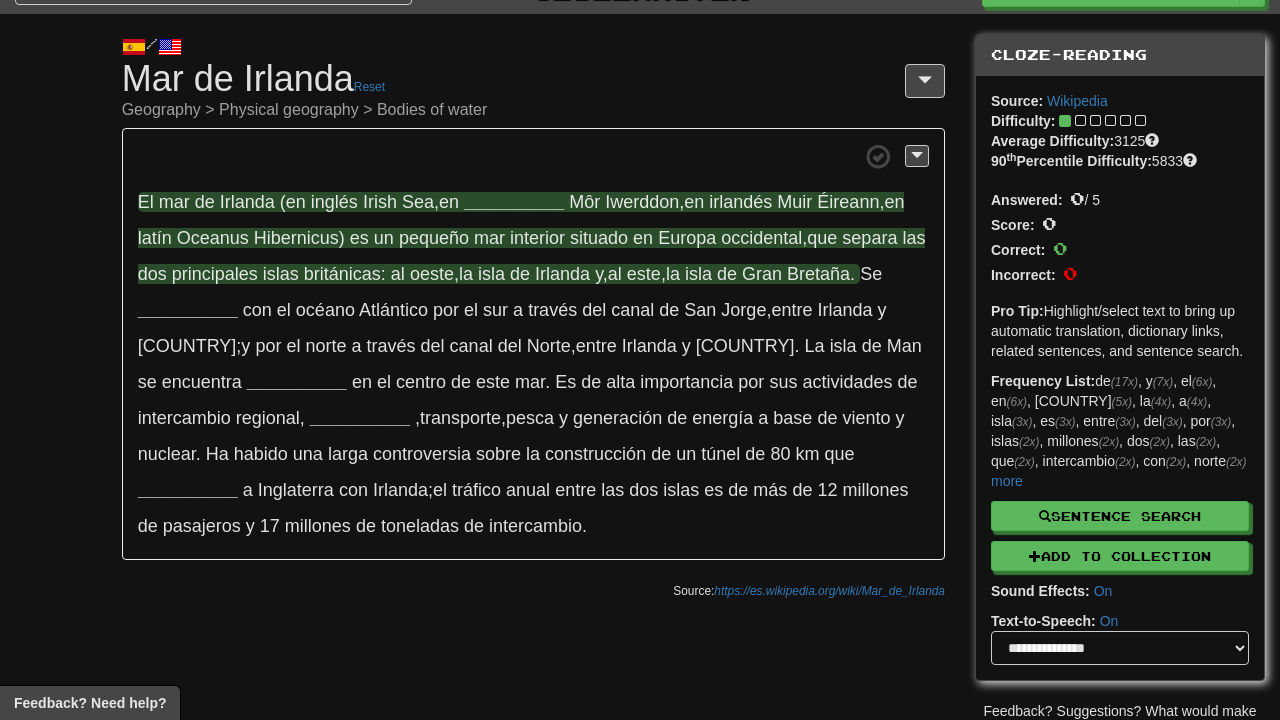 click on "mar" at bounding box center (174, 202) 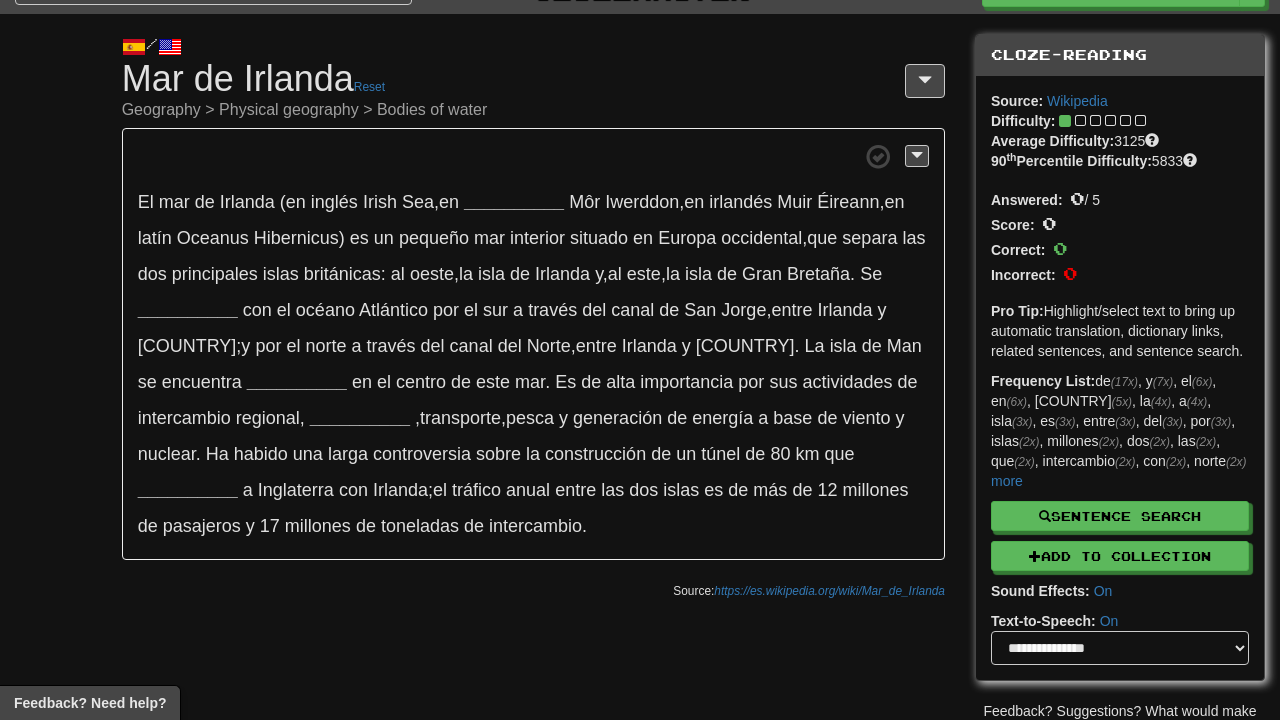 click on "El   mar   de   Irlanda   (en   inglés   Irish   Sea ,  en
__________
Môr   Iwerddon ,  en   irlandés   Muir   Éireann ,  en   latín   Oceanus   Hibernicus)   es   un   pequeño   mar   interior   situado   en   Europa   occidental ,  que   separa   las   dos   principales   islas   británicas:   al   oeste ,  la   isla   de   Irlanda   y ,  al   este ,  la   isla   de   Gran   Bretaña .
Se
__________
con   el   océano   Atlántico   por   el   sur   a   través   del   canal   de   San   Jorge ,  entre   Irlanda   y   Gales ;  y   por   el   norte   a   través   del   canal   del   Norte ,  entre   Irlanda   y   Escocia .
La   isla   de   Man   se   encuentra
__________
en   el   centro   de   este   mar .
Es   de   alta   importancia   por   sus   actividades   de   intercambio   regional ,
__________
,  transporte ,  pesca   y   generación   de" at bounding box center [533, 344] 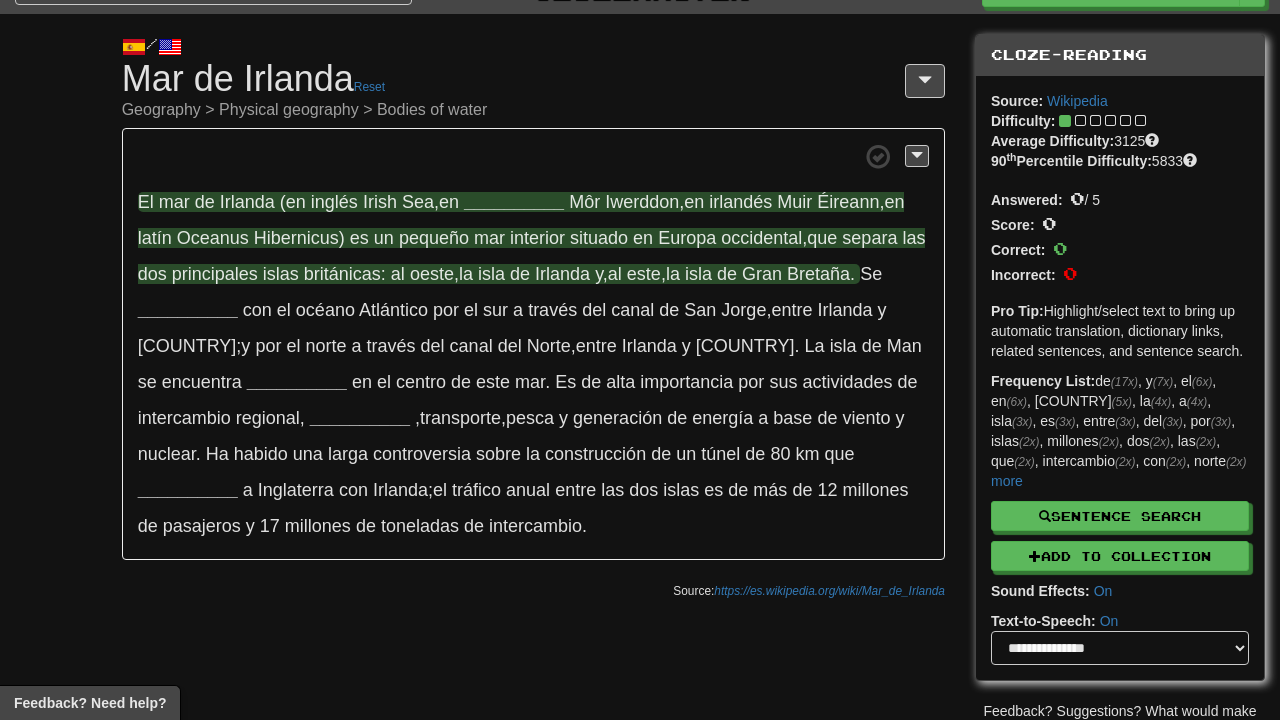 click on "mar" at bounding box center (174, 202) 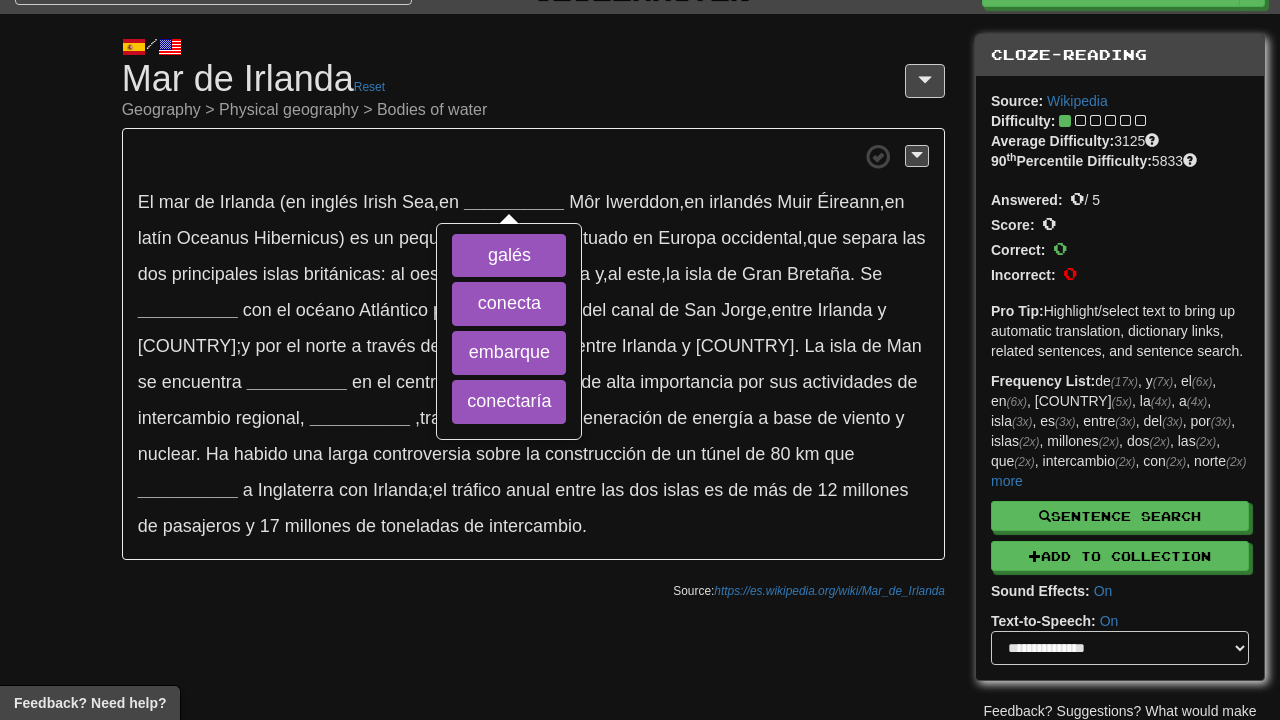 click on "El   mar   de   Irlanda   (en   inglés   Irish   Sea ,  en
__________ galés conecta embarque conectaría
Môr   Iwerddon ,  en   irlandés   Muir   Éireann ,  en   latín   Oceanus   Hibernicus)   es   un   pequeño   mar   interior   situado   en   Europa   occidental ,  que   separa   las   dos   principales   islas   británicas:   al   oeste ,  la   isla   de   Irlanda   y ,  al   este ,  la   isla   de   Gran   Bretaña .
Se
__________
con   el   océano   Atlántico   por   el   sur   a   través   del   canal   de   San   Jorge ,  entre   Irlanda   y   Gales ;  y   por   el   norte   a   través   del   canal   del   Norte ,  entre   Irlanda   y   Escocia .
La   isla   de   Man   se   encuentra
__________
en   el   centro   de   este   mar .
Es   de   alta   importancia   por   sus   actividades   de   intercambio   regional ,
__________
,  ,    y" at bounding box center [533, 344] 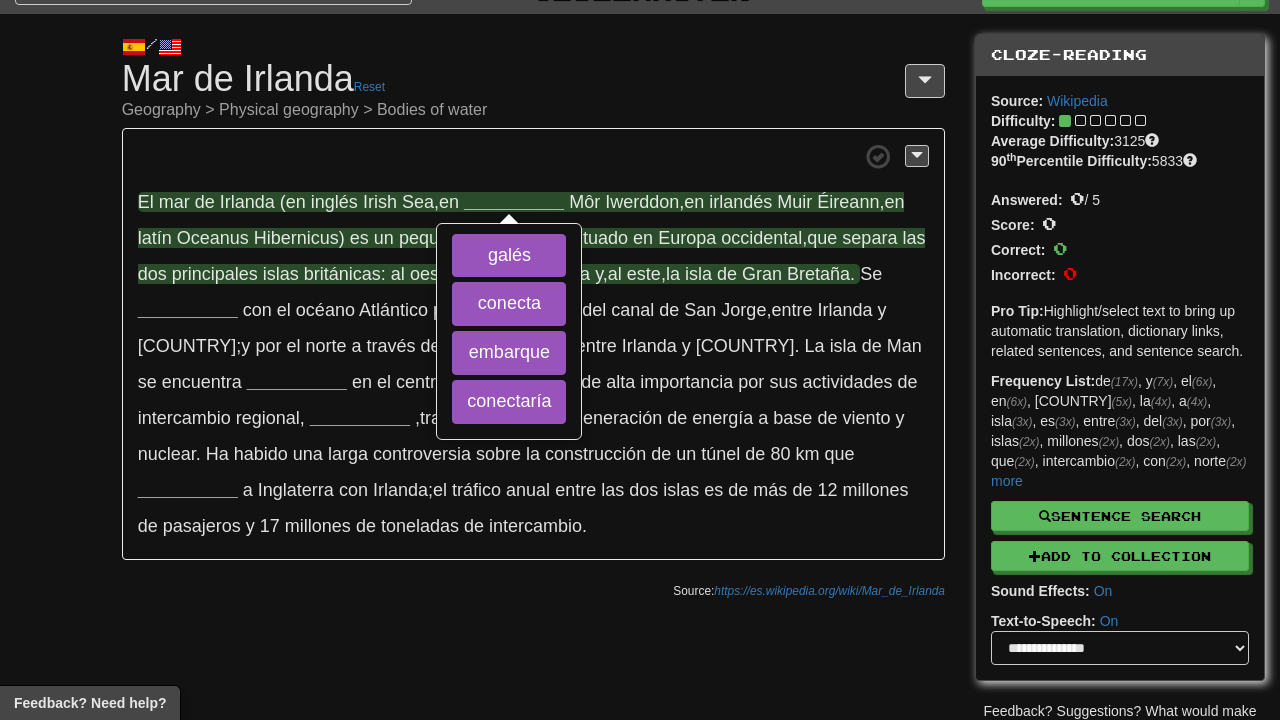 click on "Iwerddon" at bounding box center (642, 202) 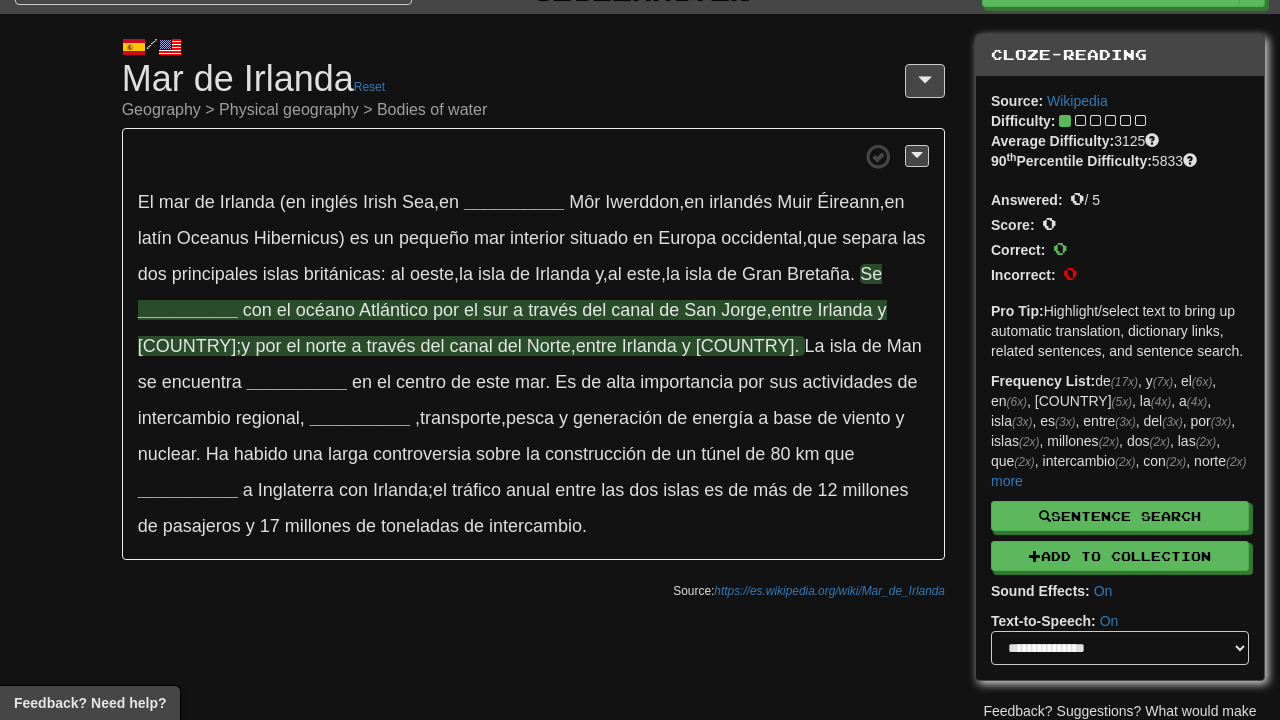 click on "__________" at bounding box center [188, 310] 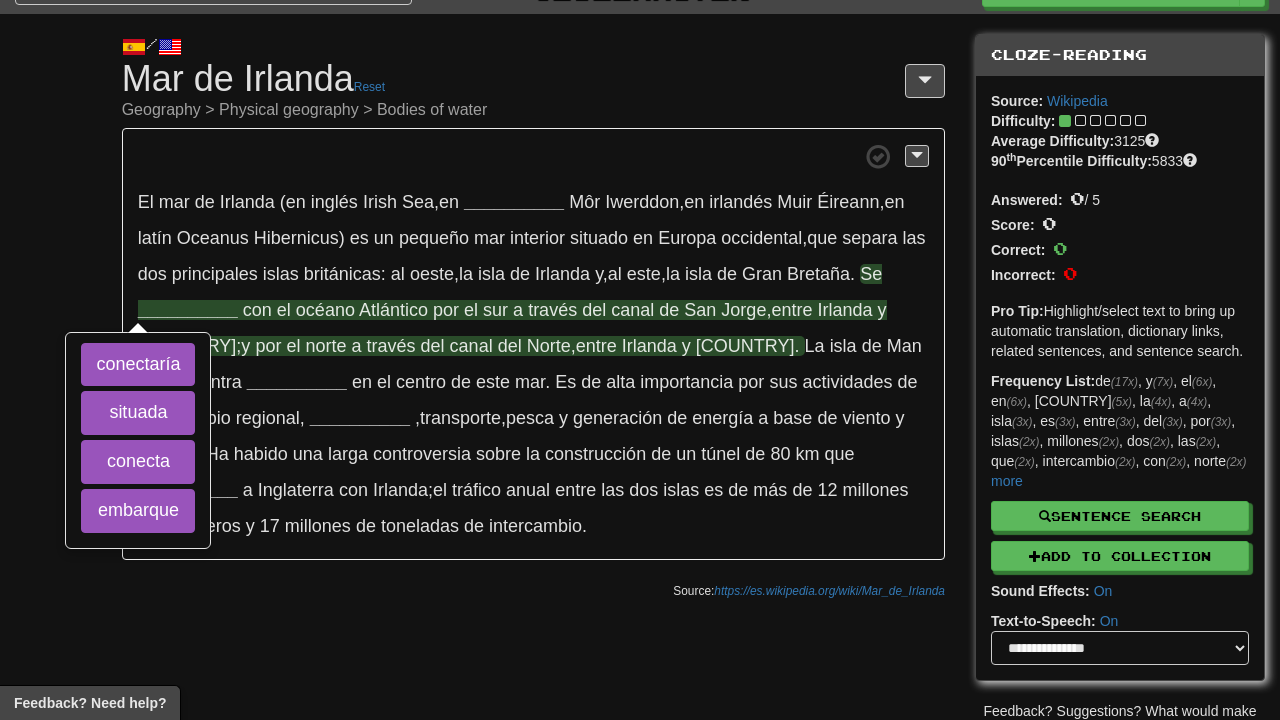 click on "__________" at bounding box center (188, 310) 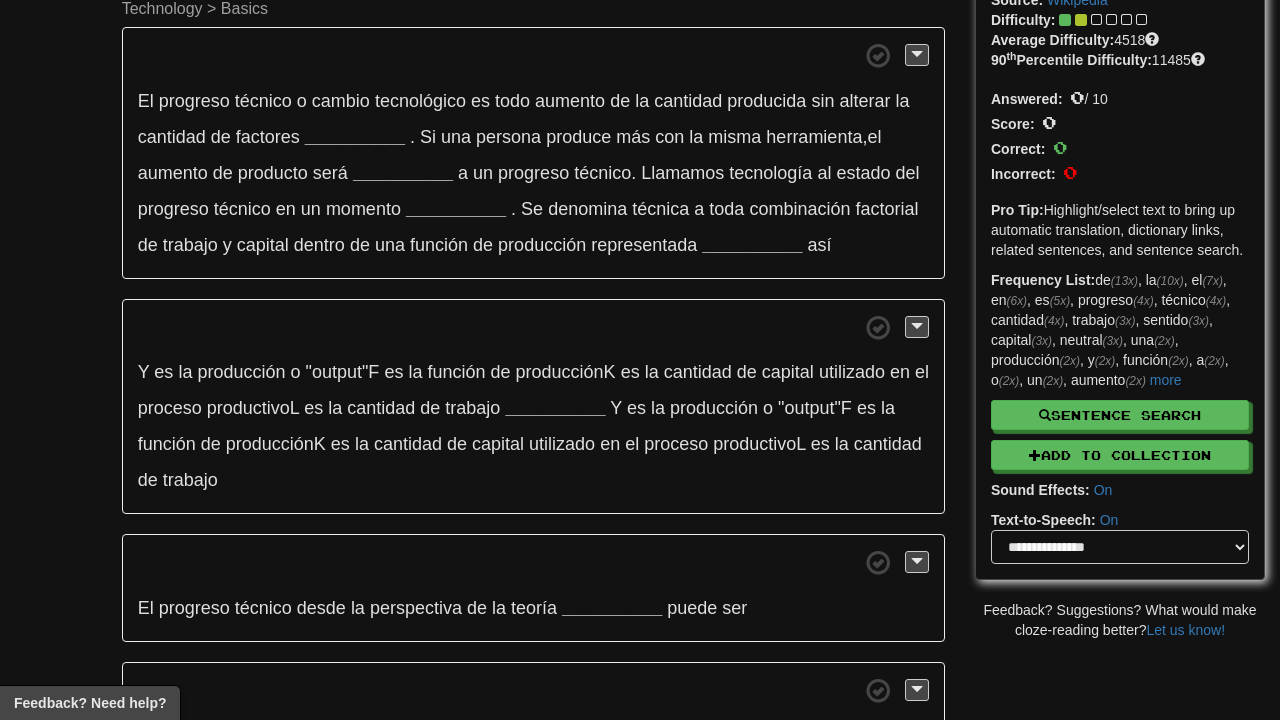 scroll, scrollTop: 139, scrollLeft: 0, axis: vertical 